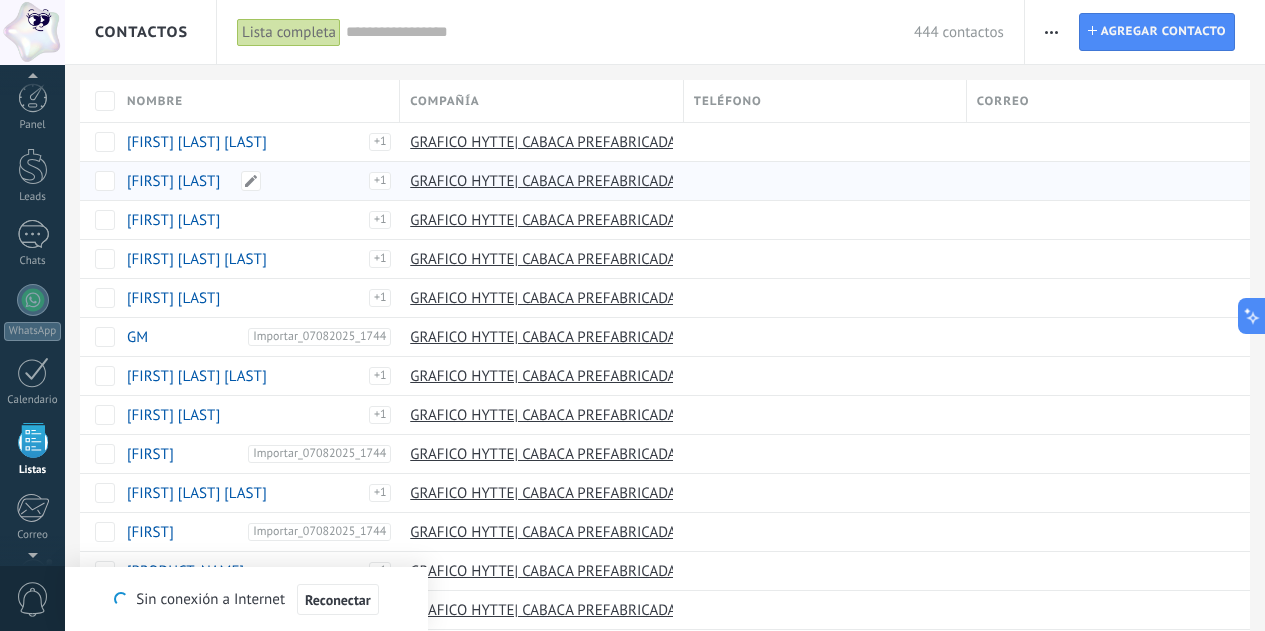scroll, scrollTop: 0, scrollLeft: 0, axis: both 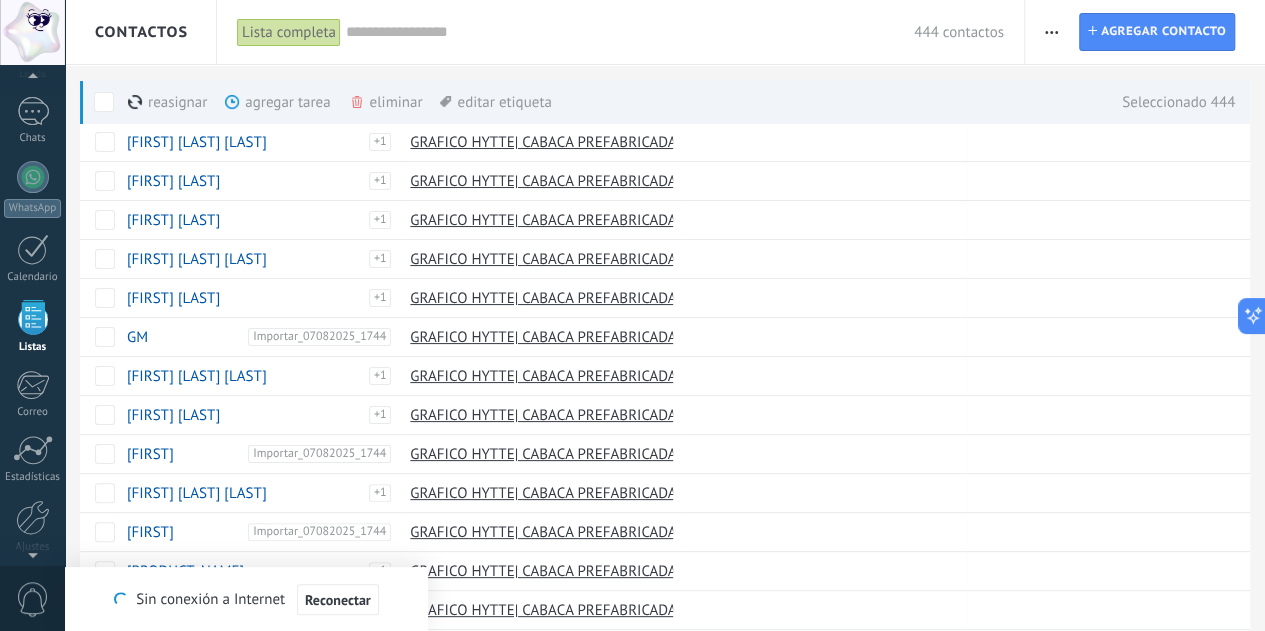 click on "eliminar màs" at bounding box center (420, 102) 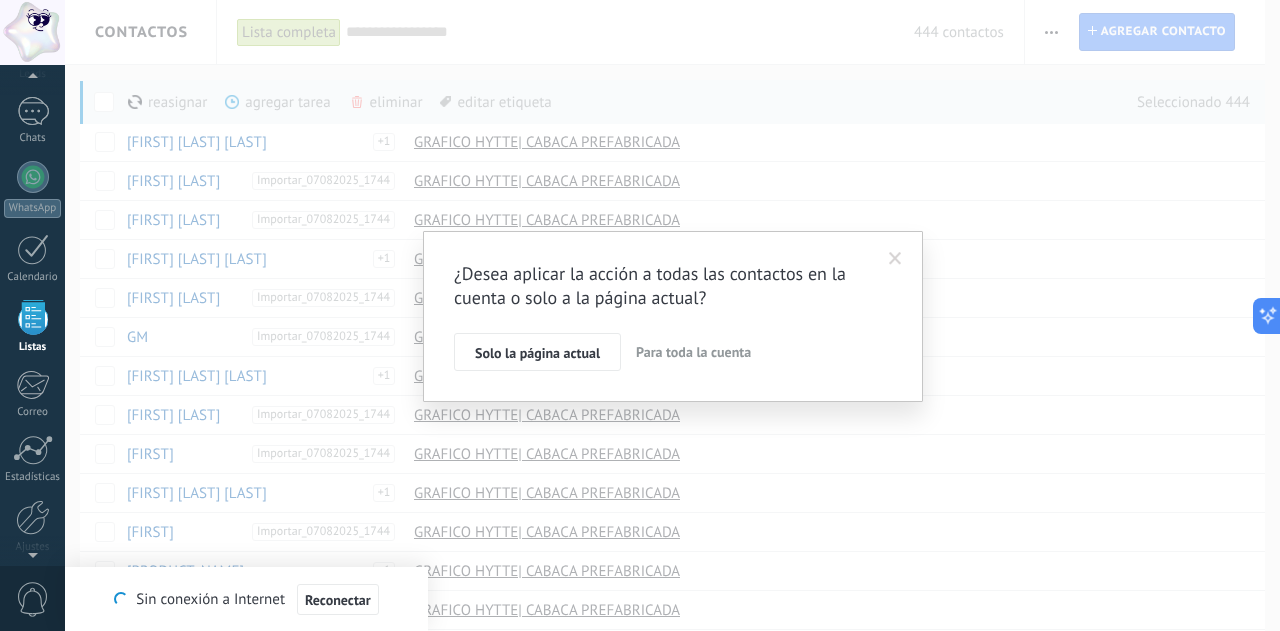 click on "Para toda la cuenta" at bounding box center [693, 352] 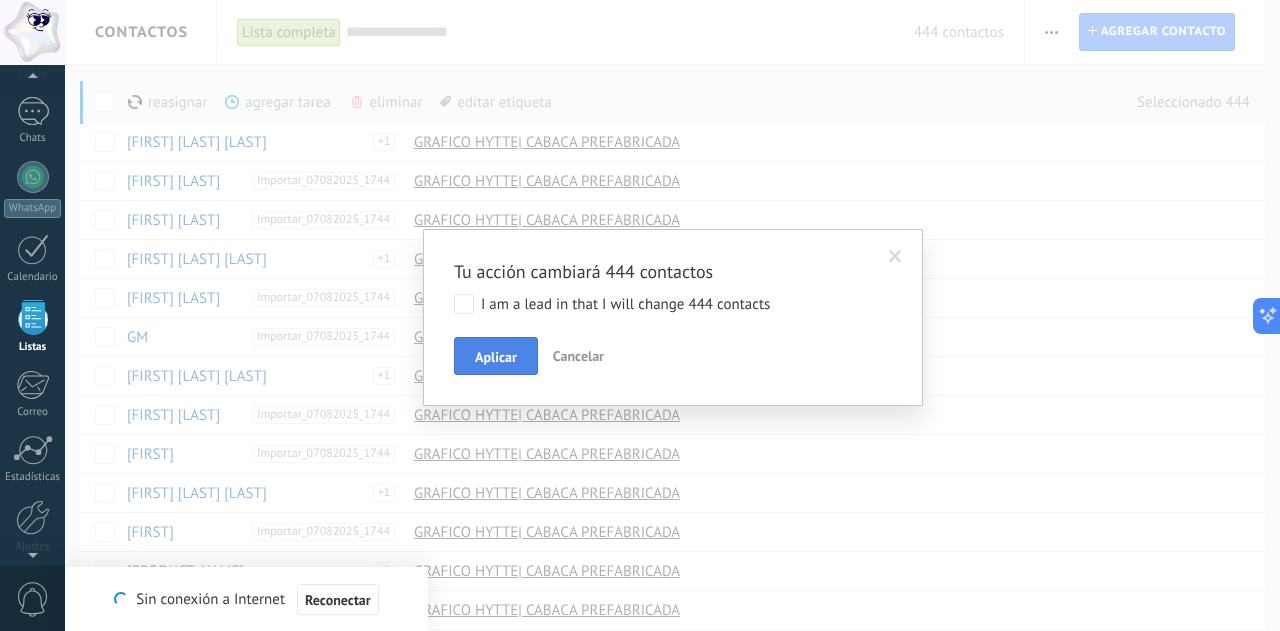 click on "Aplicar" at bounding box center [496, 357] 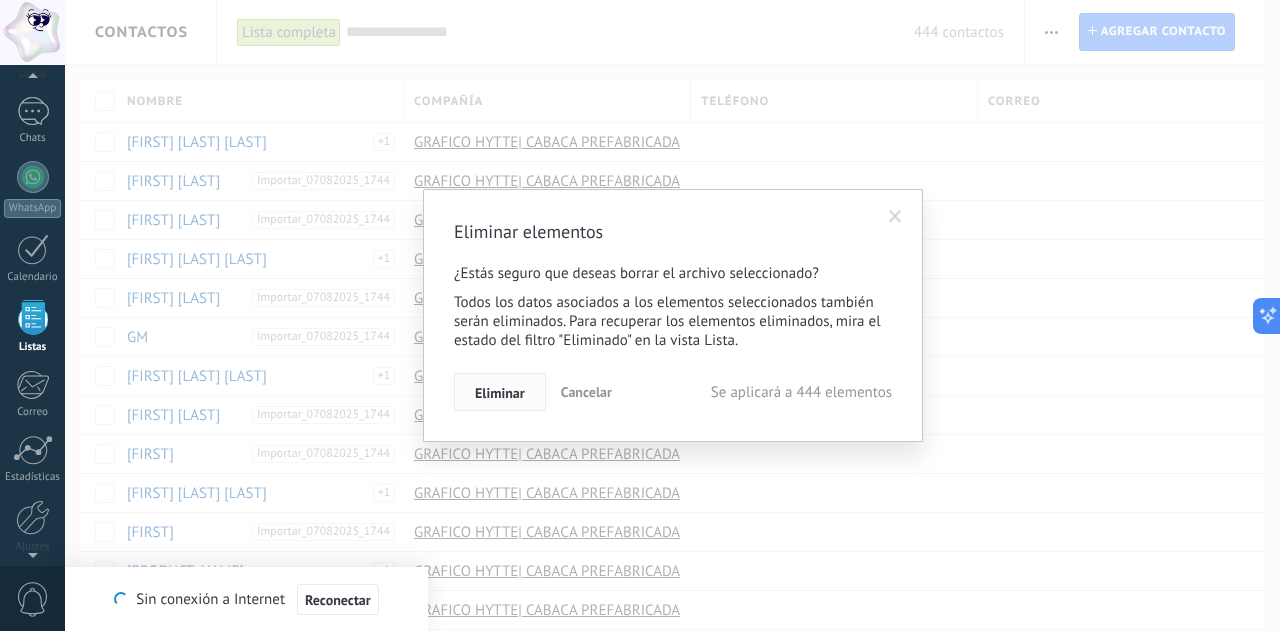 click on "Eliminar" at bounding box center (500, 393) 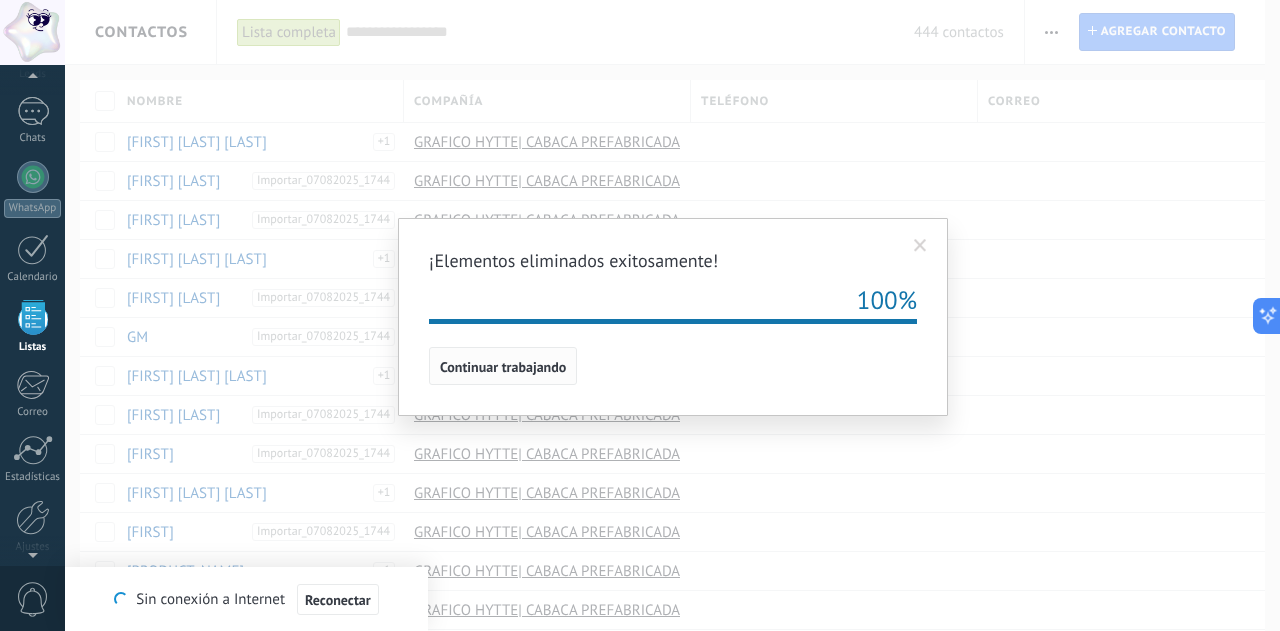 click on "Continuar trabajando" at bounding box center [503, 366] 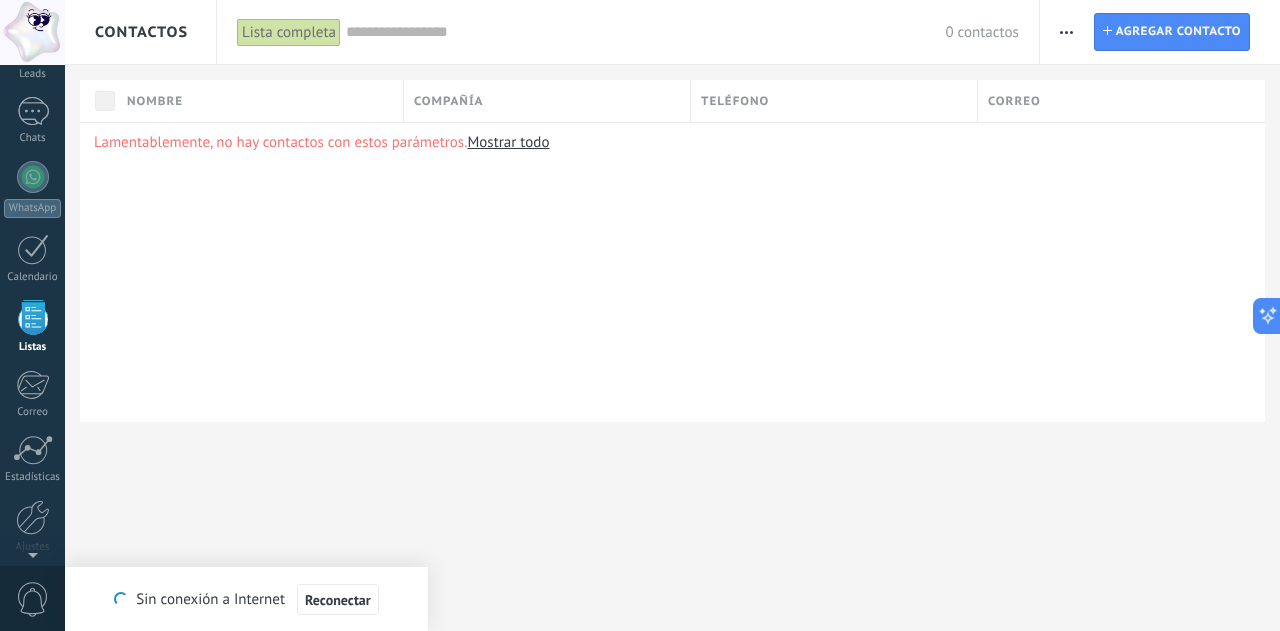 scroll, scrollTop: 0, scrollLeft: 0, axis: both 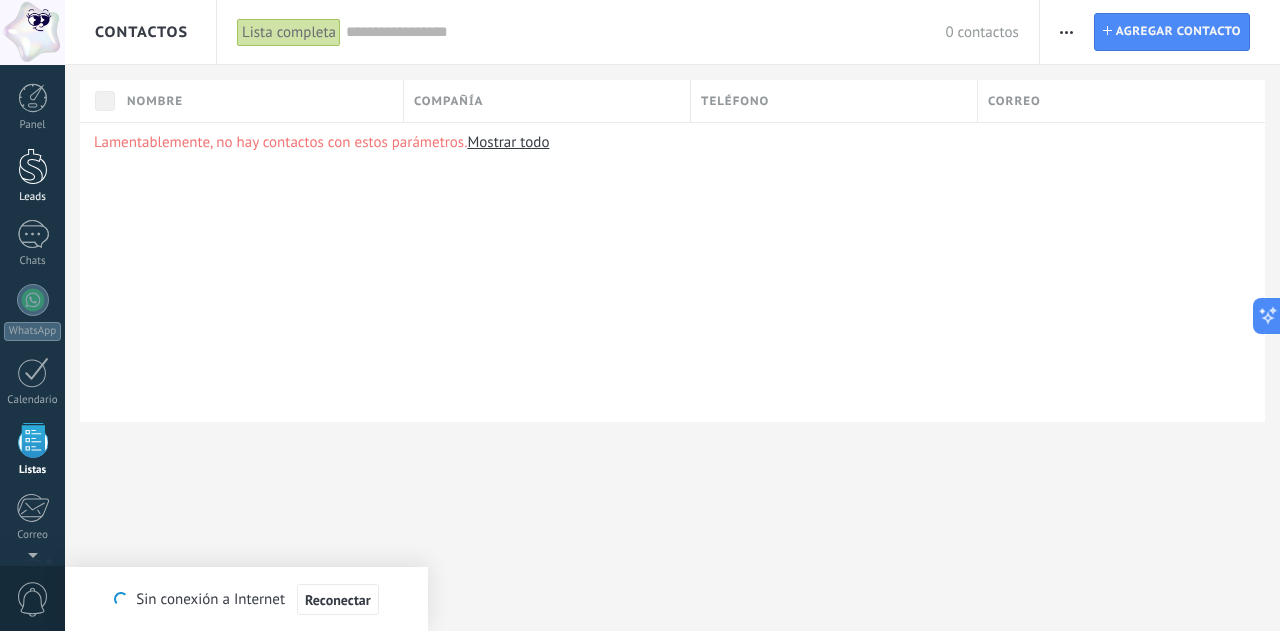 click at bounding box center (33, 166) 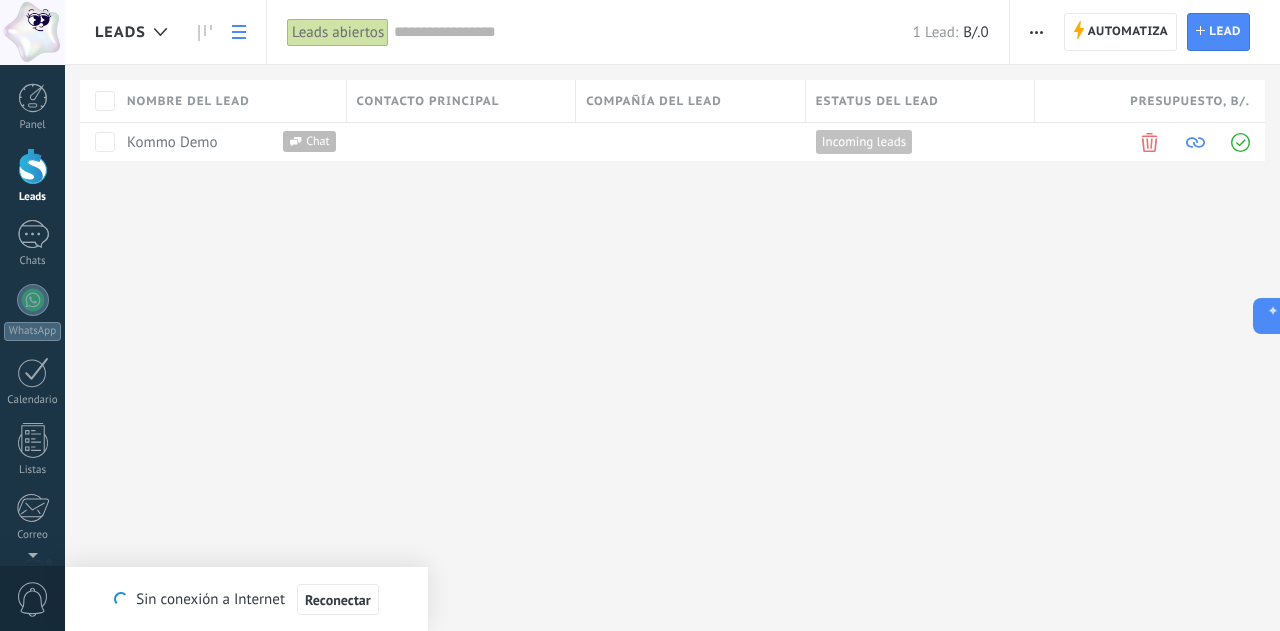 click at bounding box center [1036, 32] 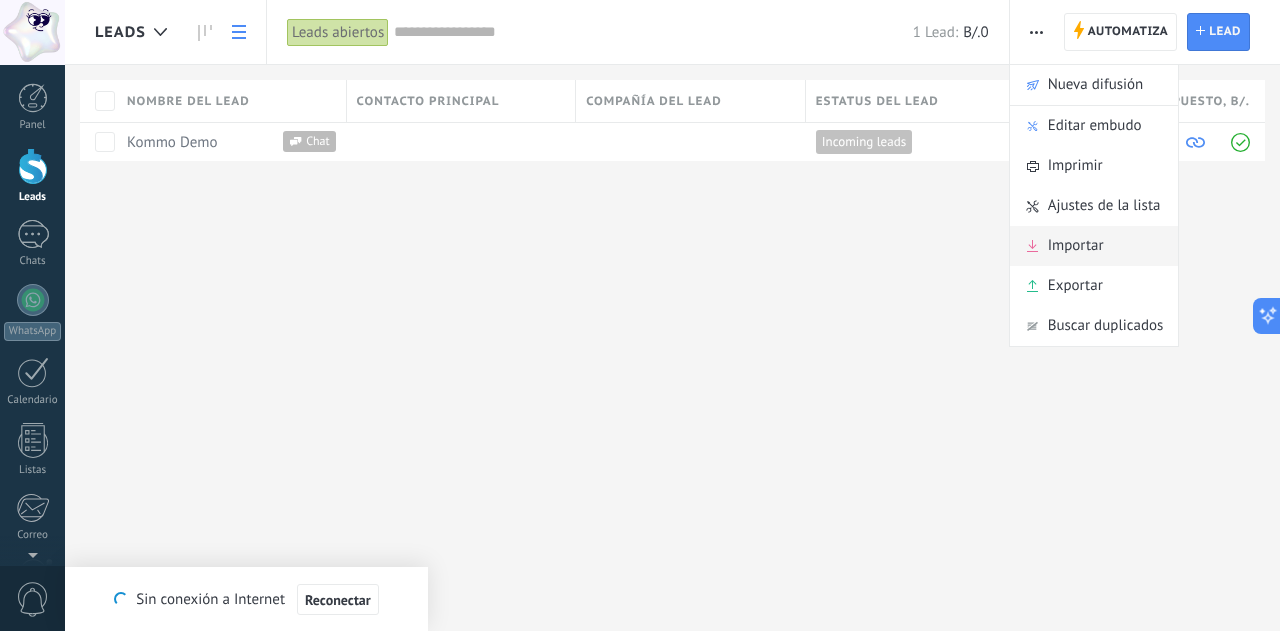 click on "Importar" at bounding box center (1076, 246) 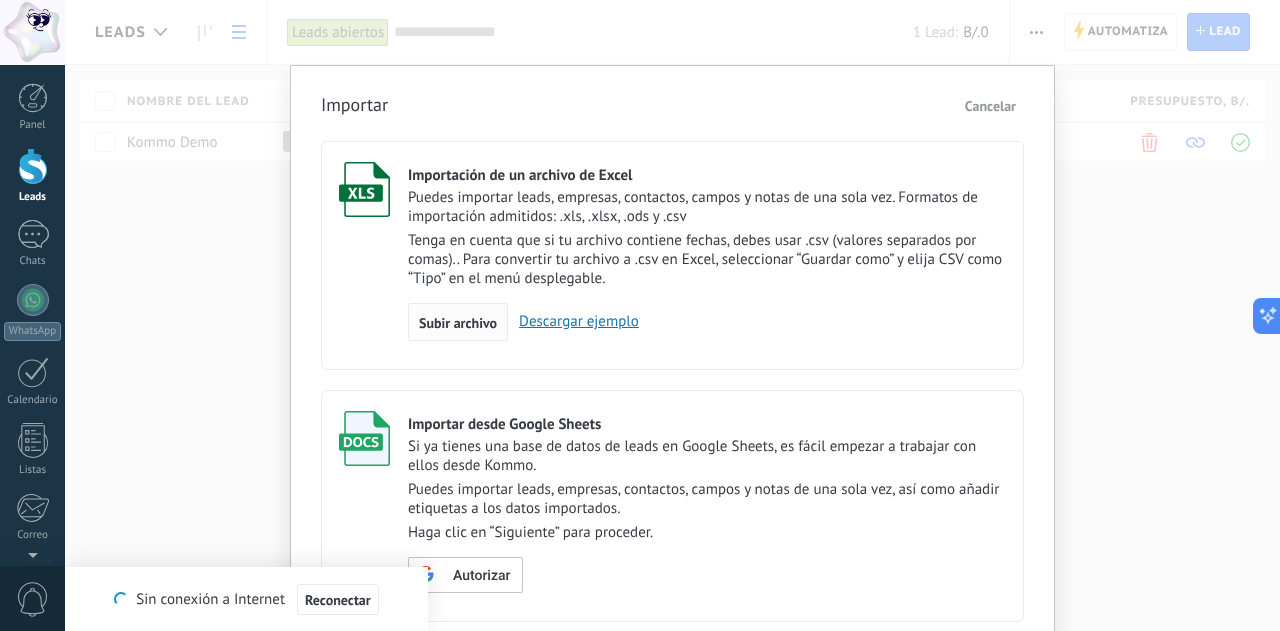click on "Subir archivo" at bounding box center [458, 323] 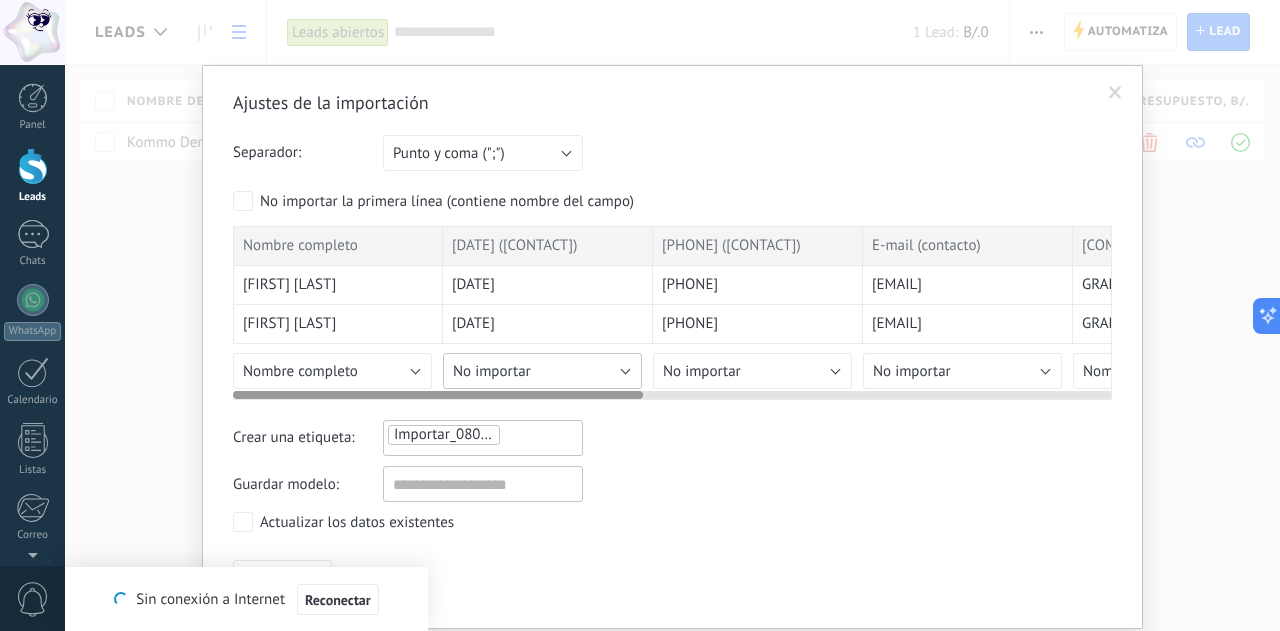 click on "No importar" at bounding box center [542, 371] 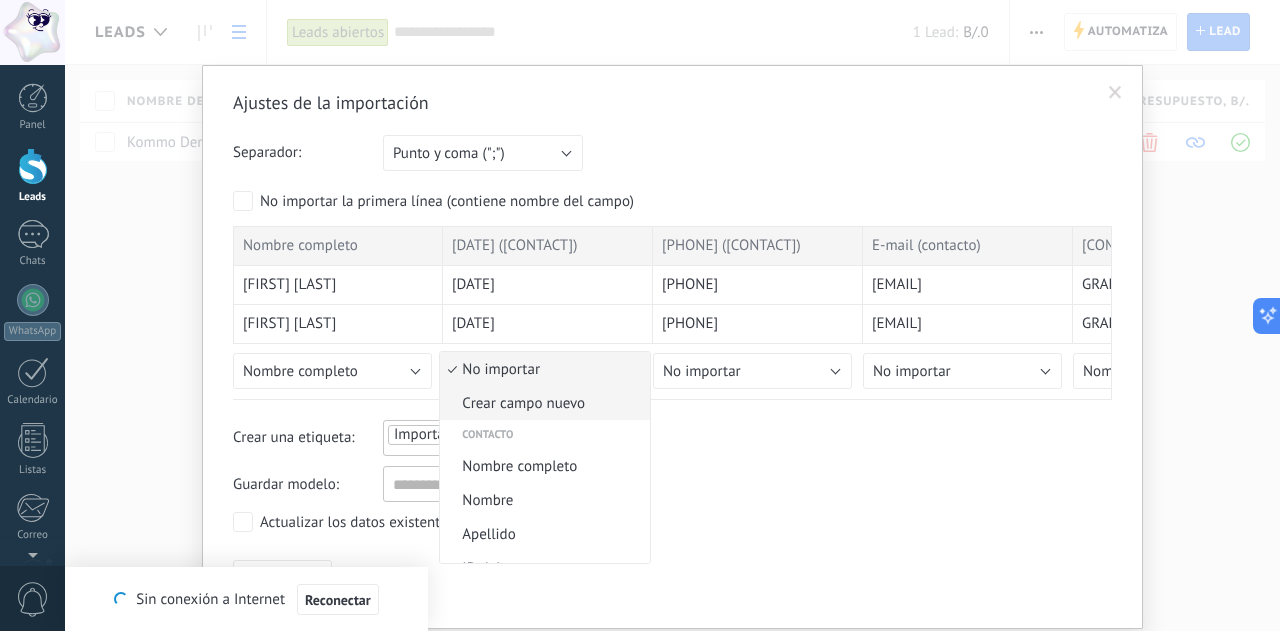 click on "Crear campo nuevo" at bounding box center [542, 403] 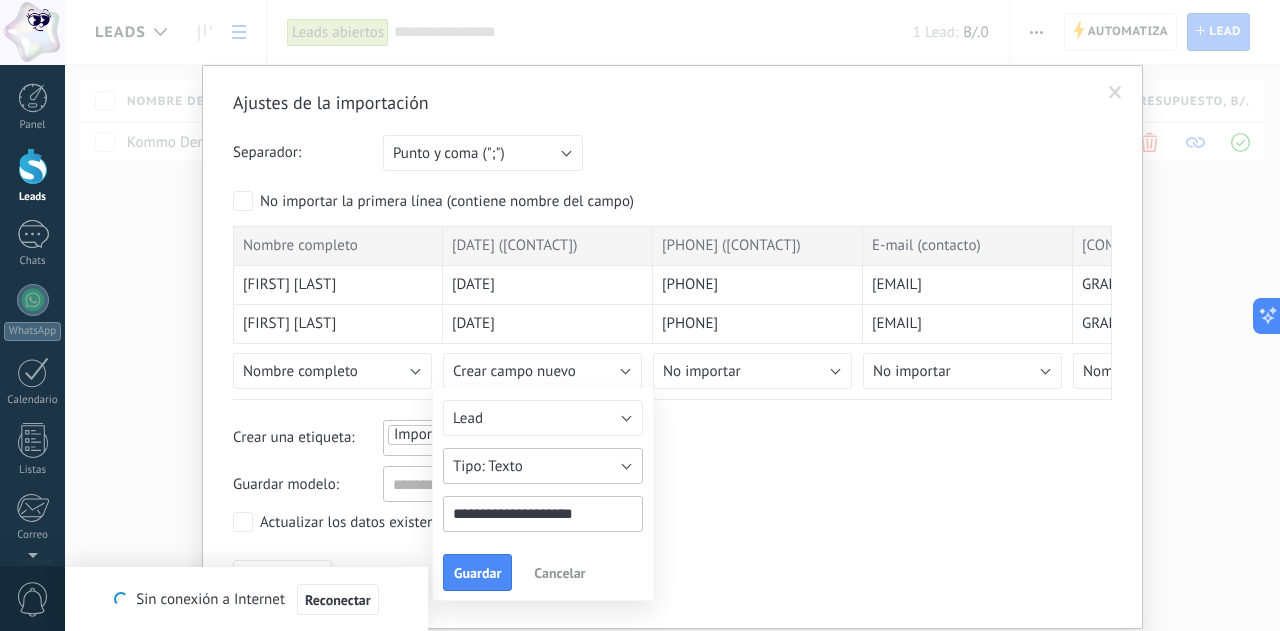 click on "Texto" at bounding box center (543, 466) 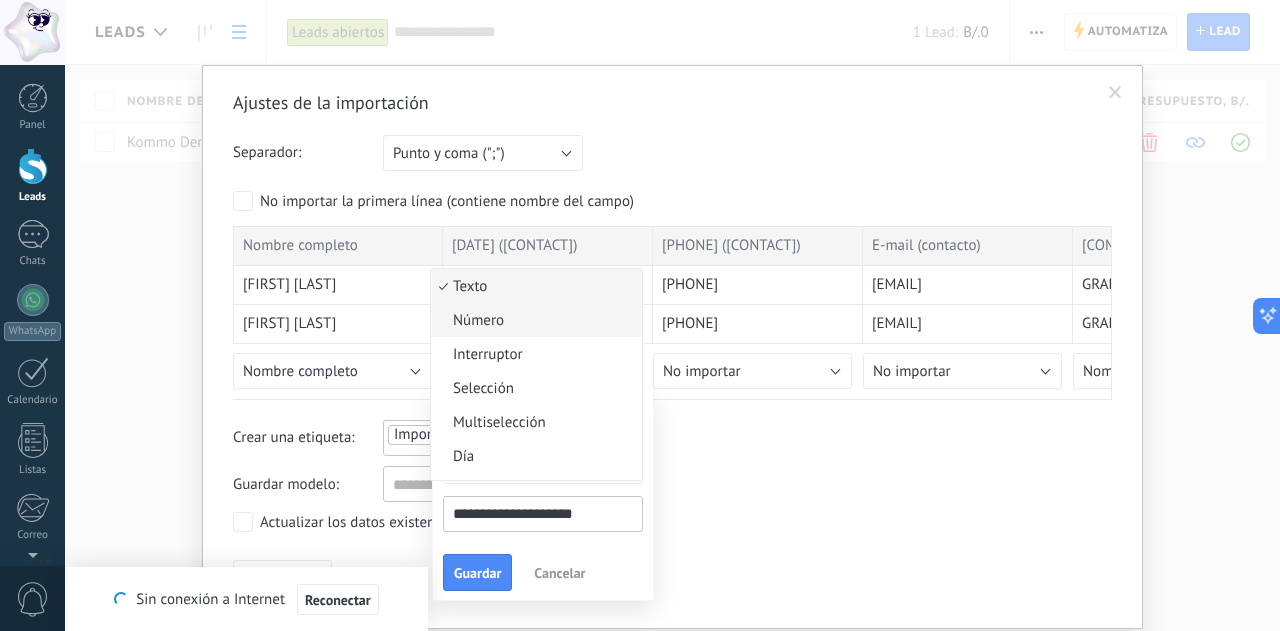 click on "Número" at bounding box center [533, 320] 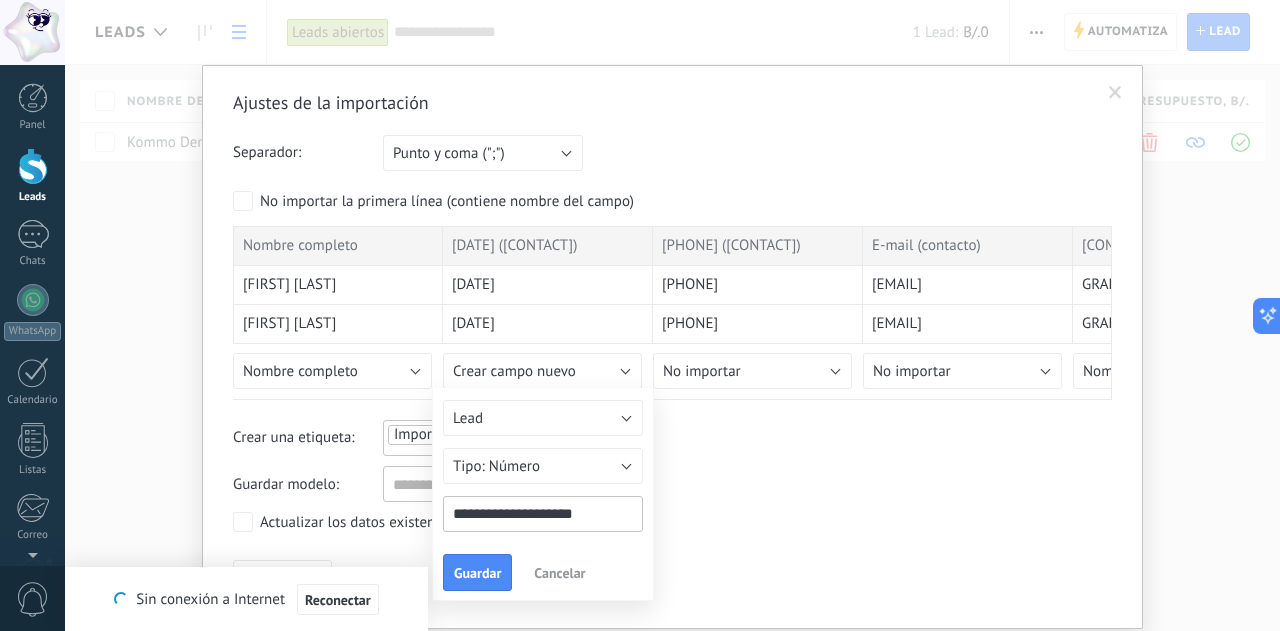 drag, startPoint x: 580, startPoint y: 528, endPoint x: 414, endPoint y: 506, distance: 167.45149 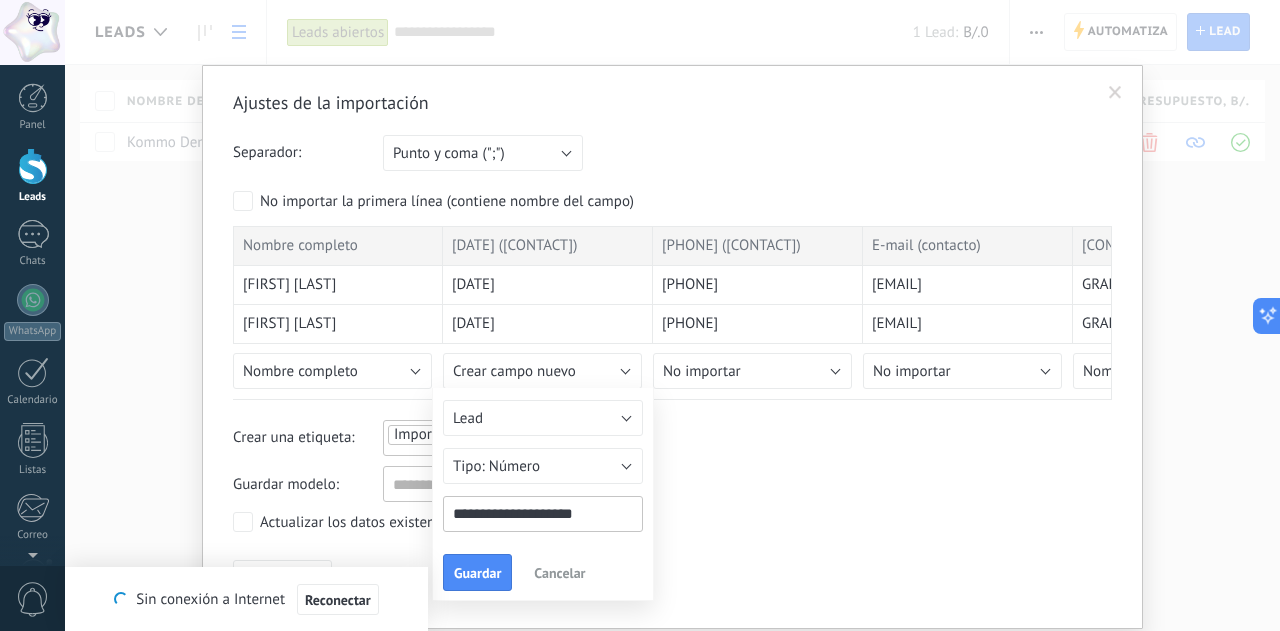 click on "[ADDRESS_INFO] [FIRST] [LAST] [DATE] [PHONE] [EMAIL] [COMPANY] [CITY], [CITY], [STATE], [STATE] [AREA] [QUANTITY] [RESPONSE] [RESPONSE]
[FIRST] [LAST] [DATE] [PHONE] [EMAIL] [COMPANY] [CITY], [CITY], [STATE], [STATE] [AREA] [QUANTITY] [RESPONSE] [RESPONSE]
[FIRST] [LAST] [DATE] [PHONE] [EMAIL] [COMPANY] [CITY], [CITY], [STATE] [AREA] [QUANTITY] [RESPONSE] [RESPONSE]
[FIRST] [LAST] [DATE] [PHONE] [EMAIL] [COMPANY] [CITY] [AREA] [QUANTITY] [RESPONSE] [RESPONSE]
[FIRST] [LAST] [DATE] [PHONE] [EMAIL] [COMPANY] [CITY] [AREA] [QUANTITY] [RESPONSE] [RESPONSE]" at bounding box center [672, 344] 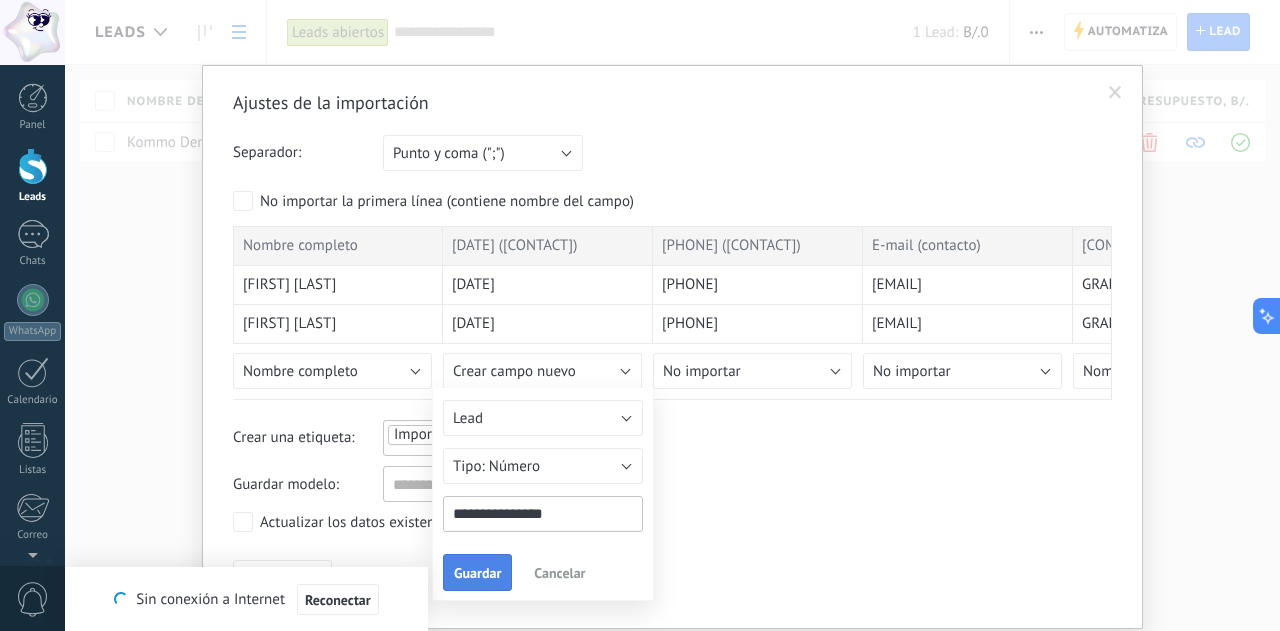 type on "**********" 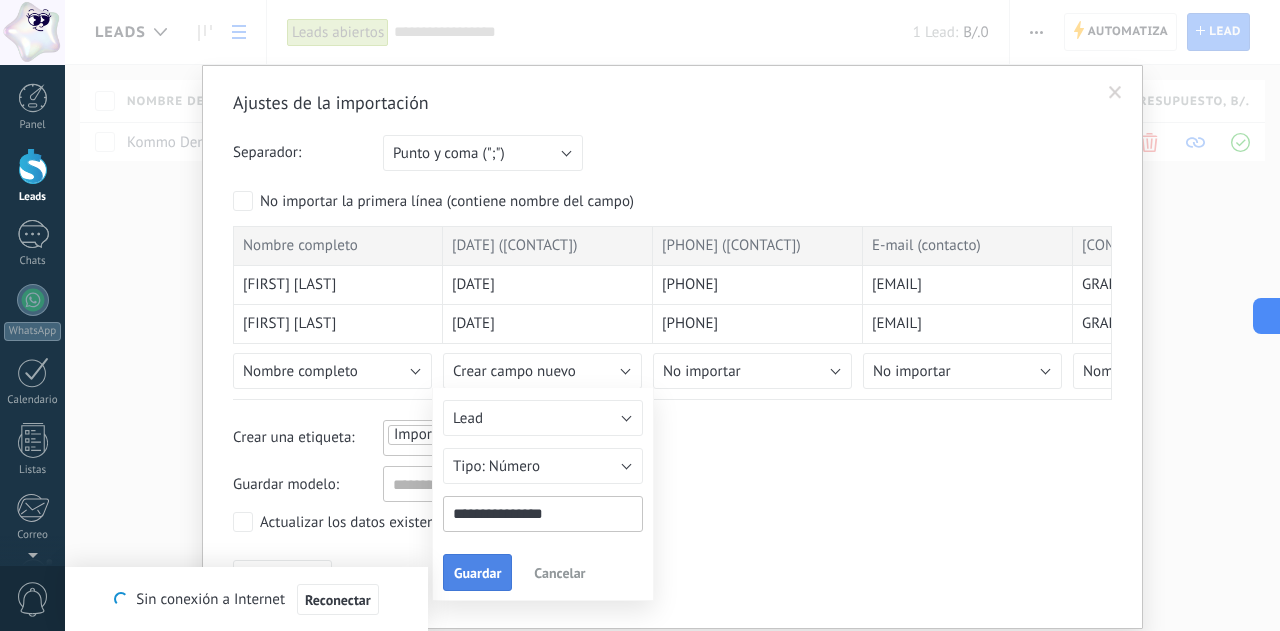 click on "Guardar" at bounding box center (477, 573) 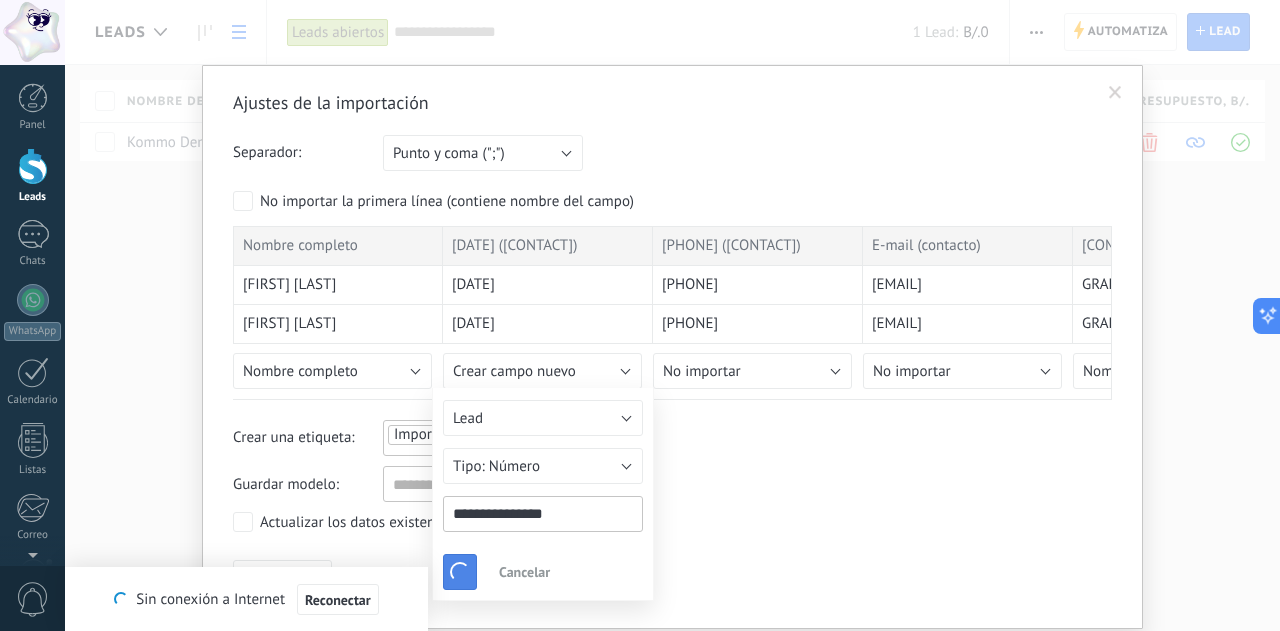 scroll, scrollTop: 0, scrollLeft: 0, axis: both 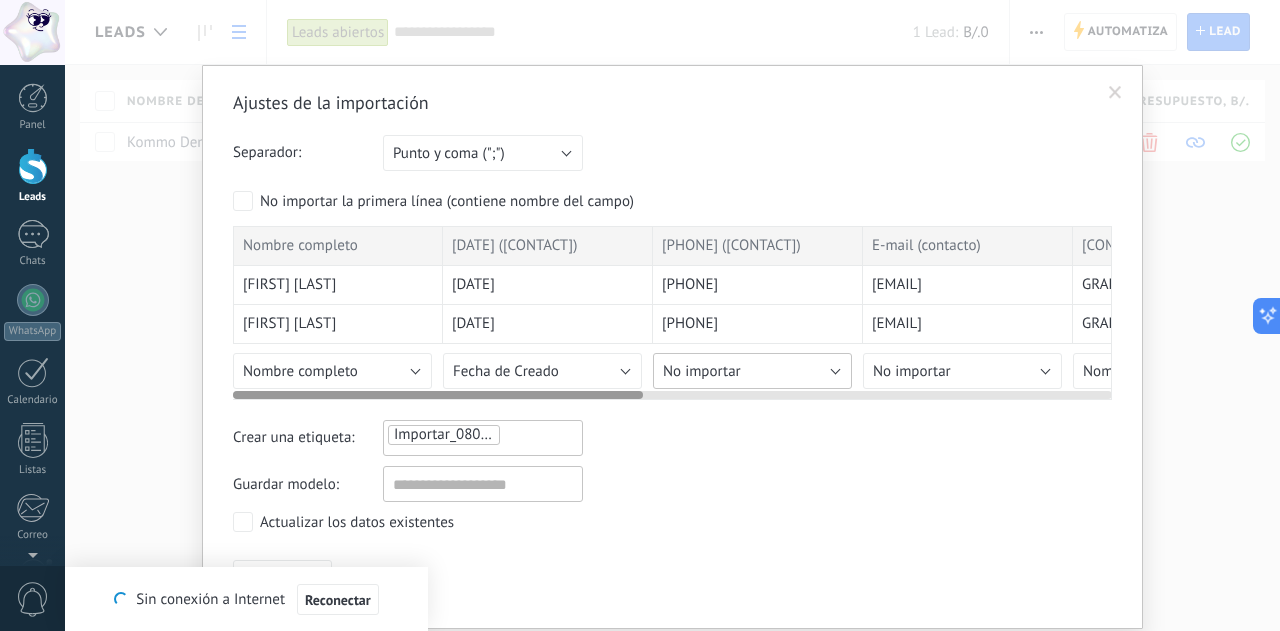 click on "No importar" at bounding box center [752, 371] 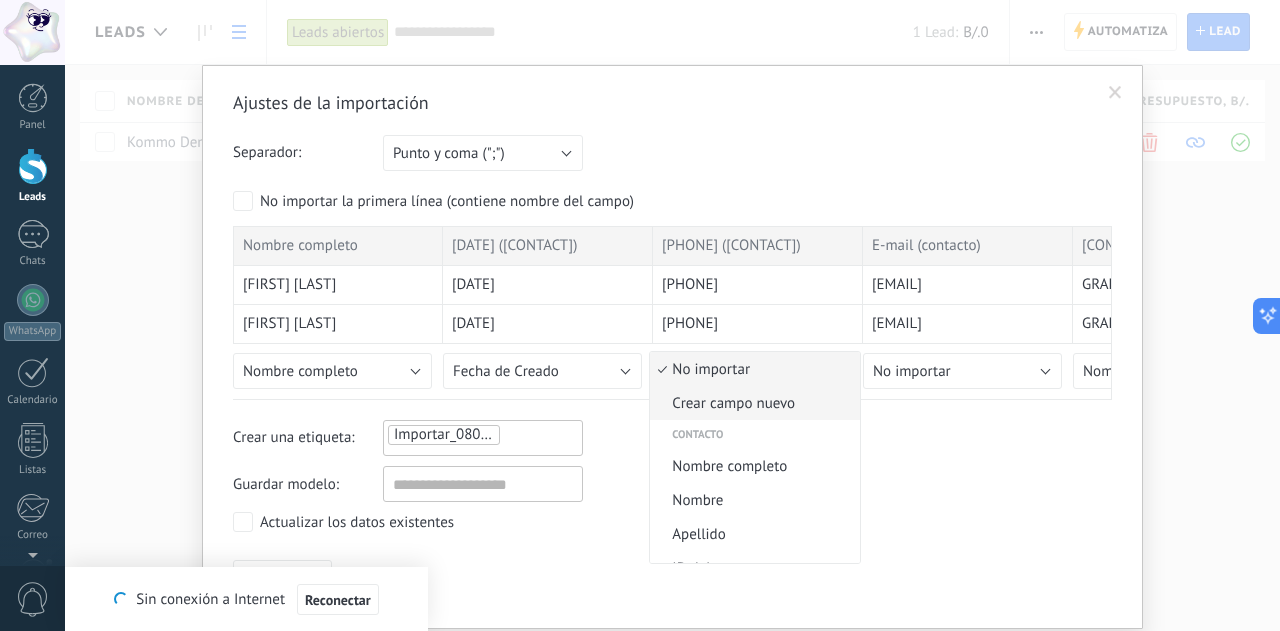 click on "Crear campo nuevo" at bounding box center [755, 403] 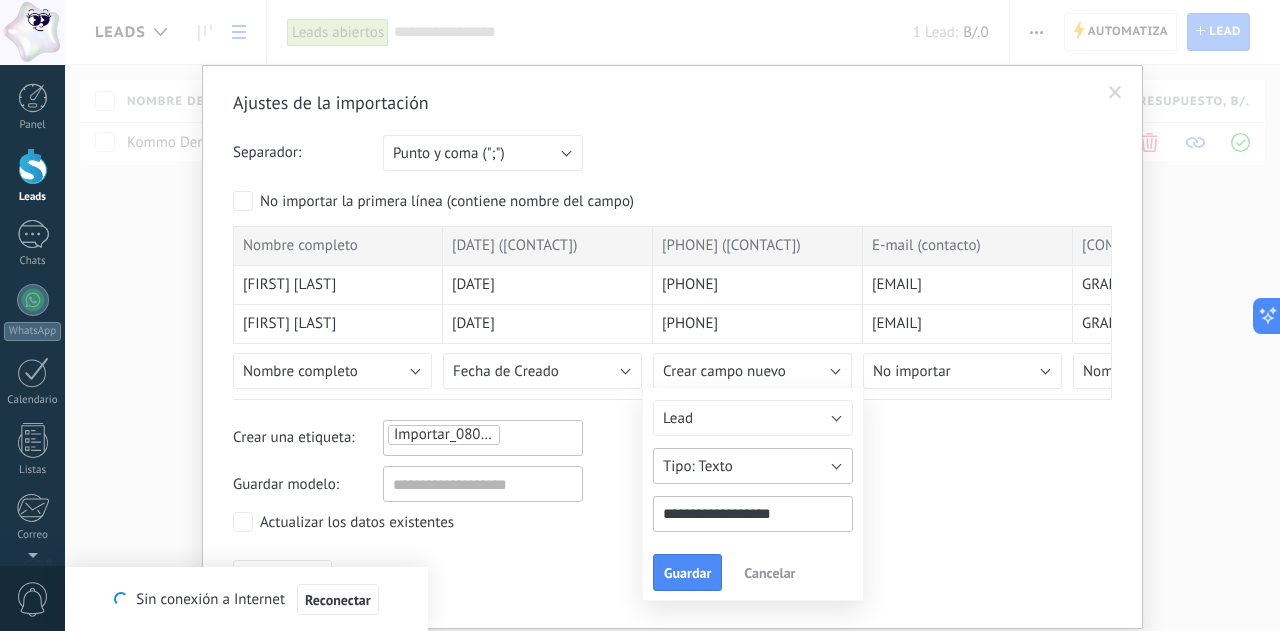 click on "Texto" at bounding box center (715, 466) 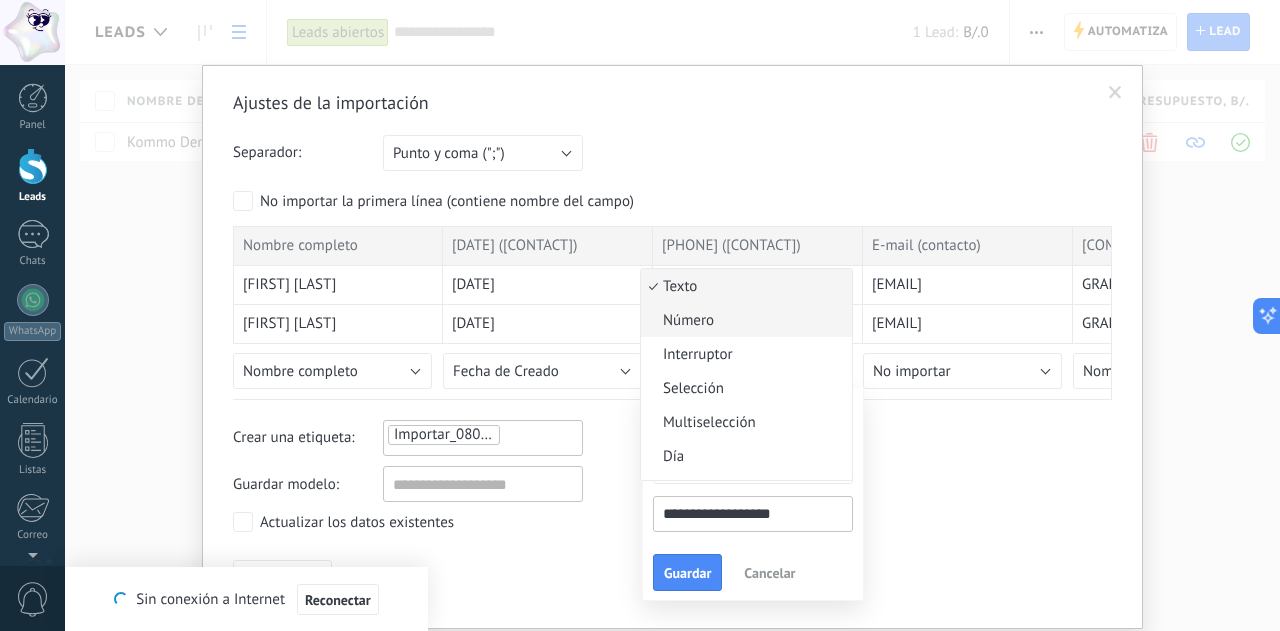 click on "Número" at bounding box center (743, 320) 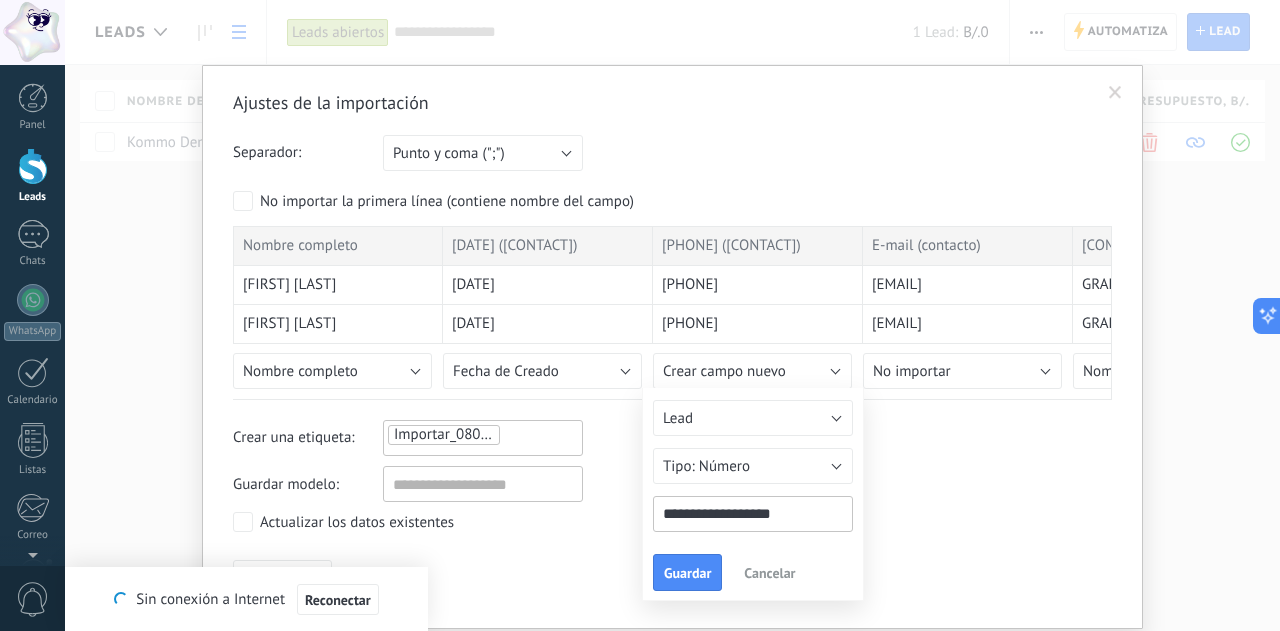 click on "**********" at bounding box center [753, 514] 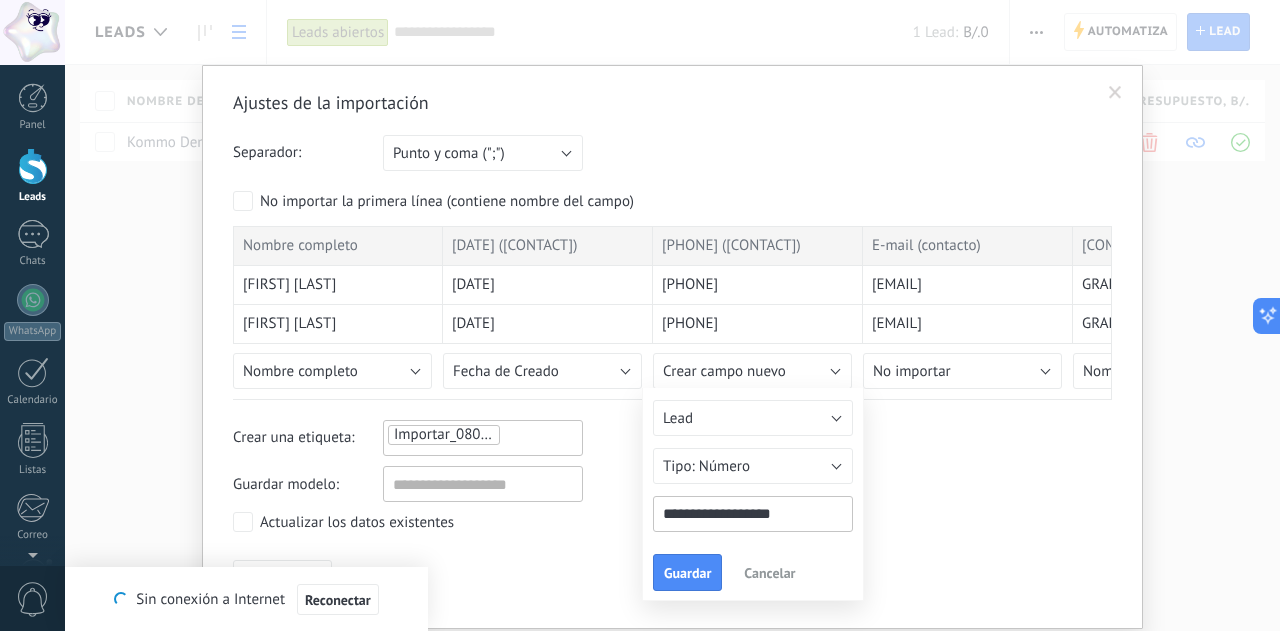 drag, startPoint x: 789, startPoint y: 511, endPoint x: 704, endPoint y: 511, distance: 85 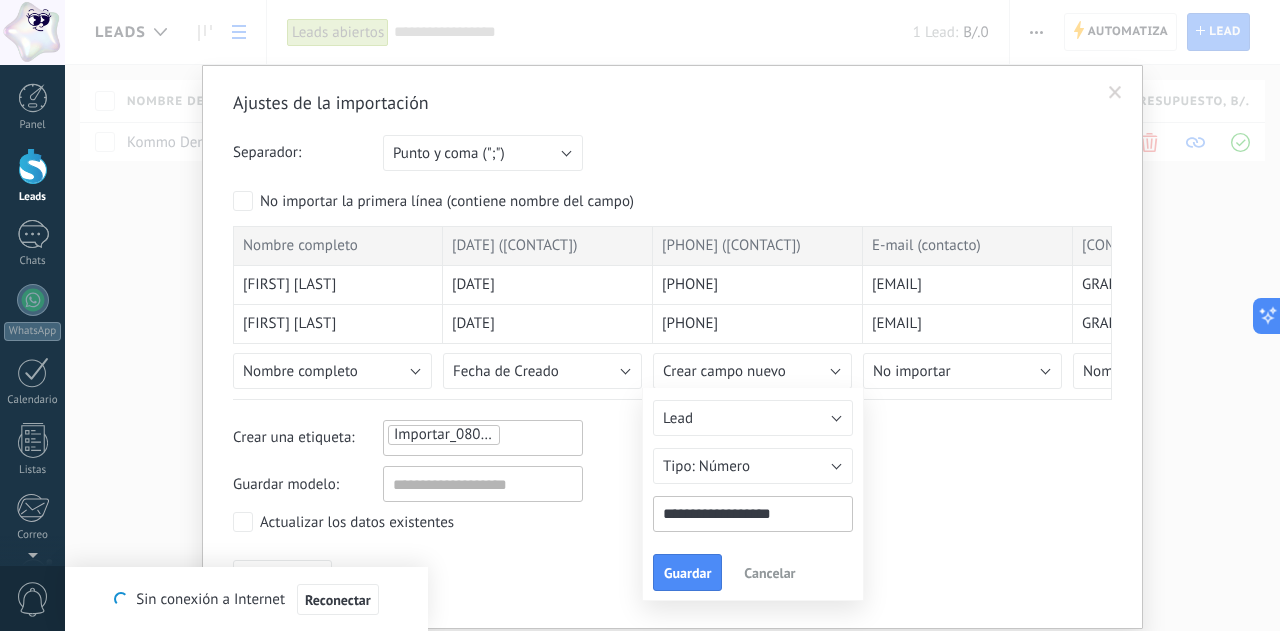 click on "**********" at bounding box center (753, 514) 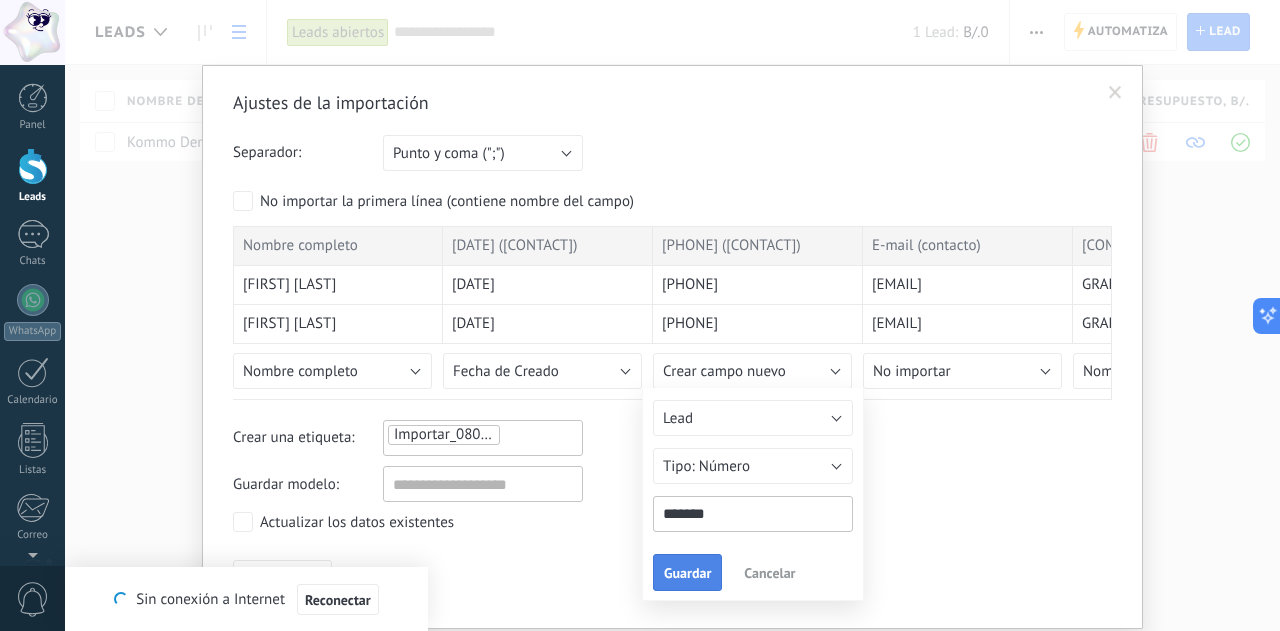 type on "*******" 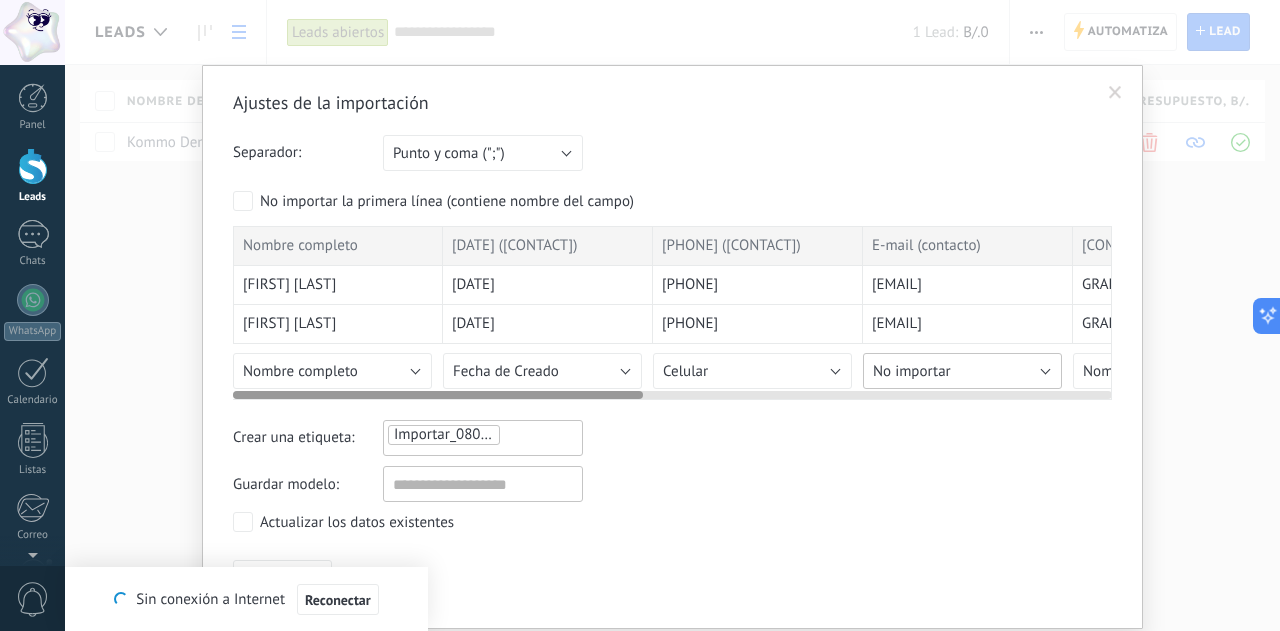 click on "No importar" at bounding box center [912, 371] 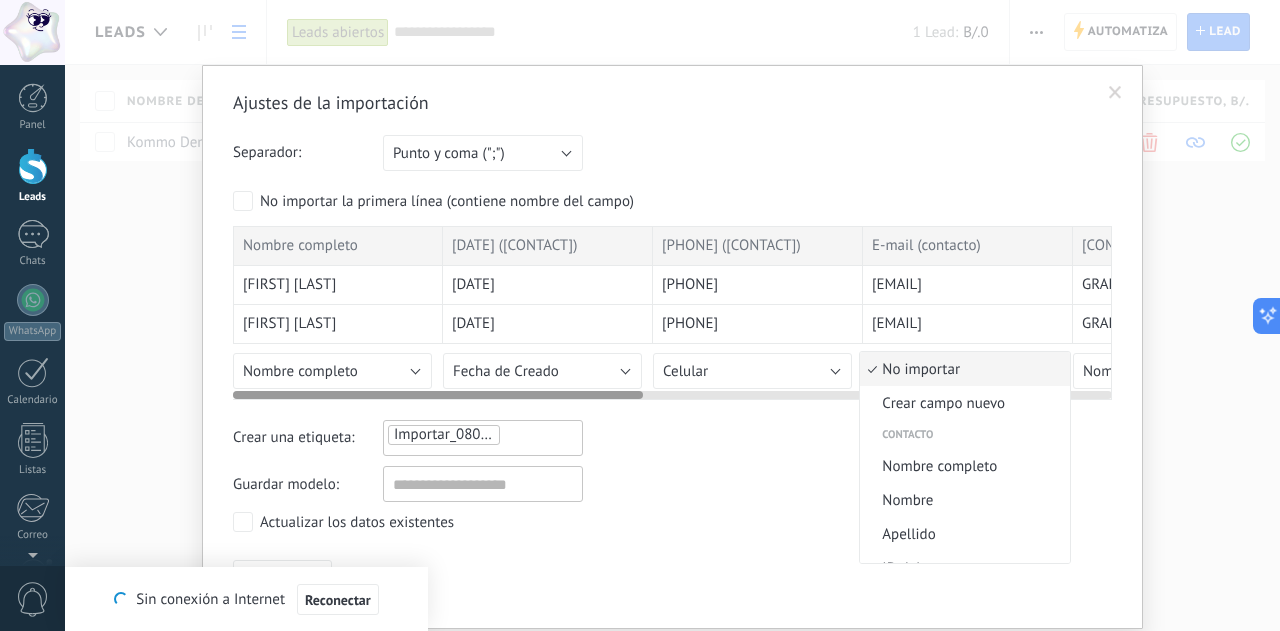 click on "No importar" at bounding box center (962, 369) 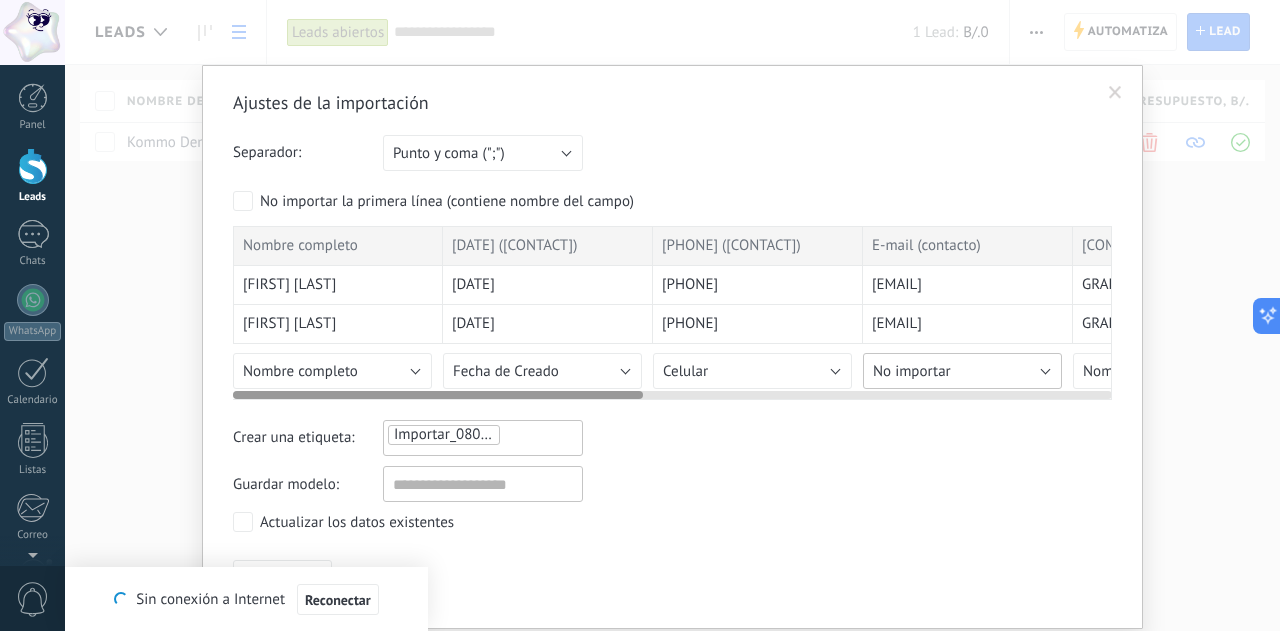 click on "No importar" at bounding box center (912, 371) 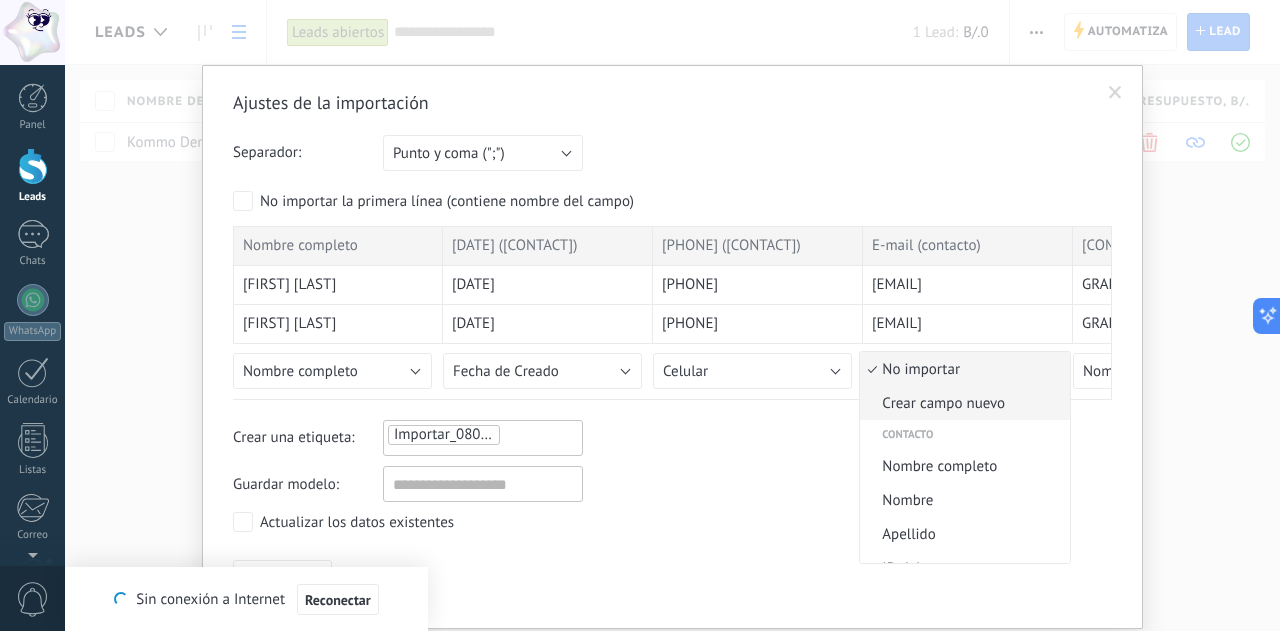 click on "Crear campo nuevo" at bounding box center [962, 403] 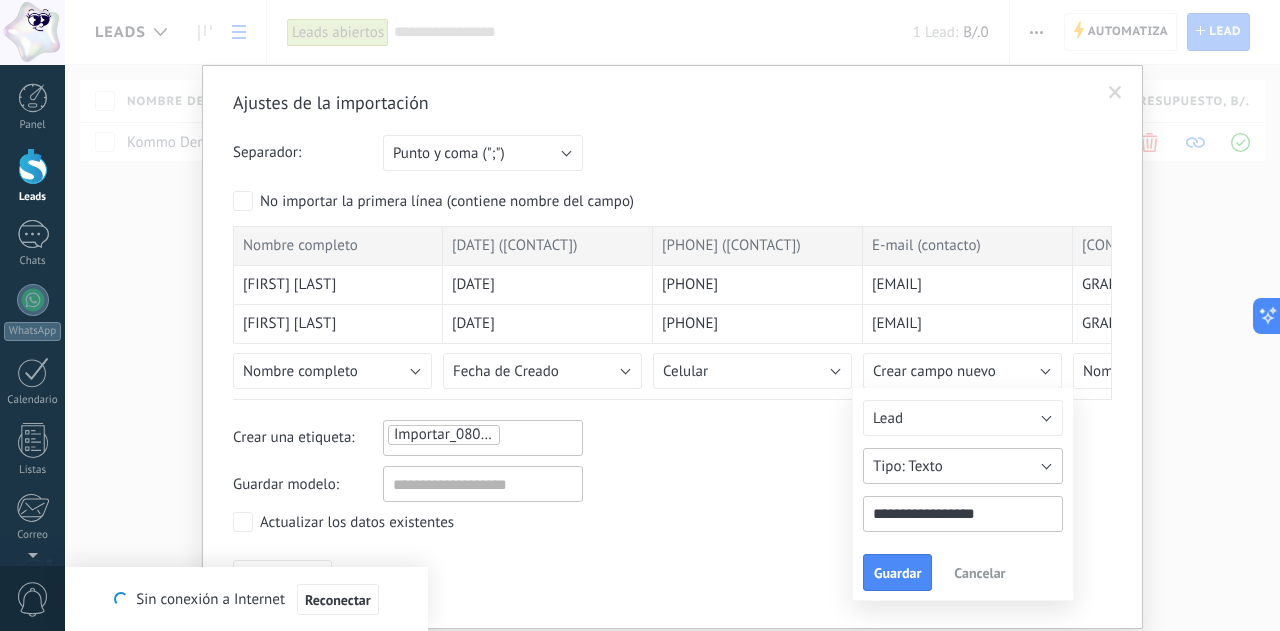 click on "Texto" at bounding box center [925, 466] 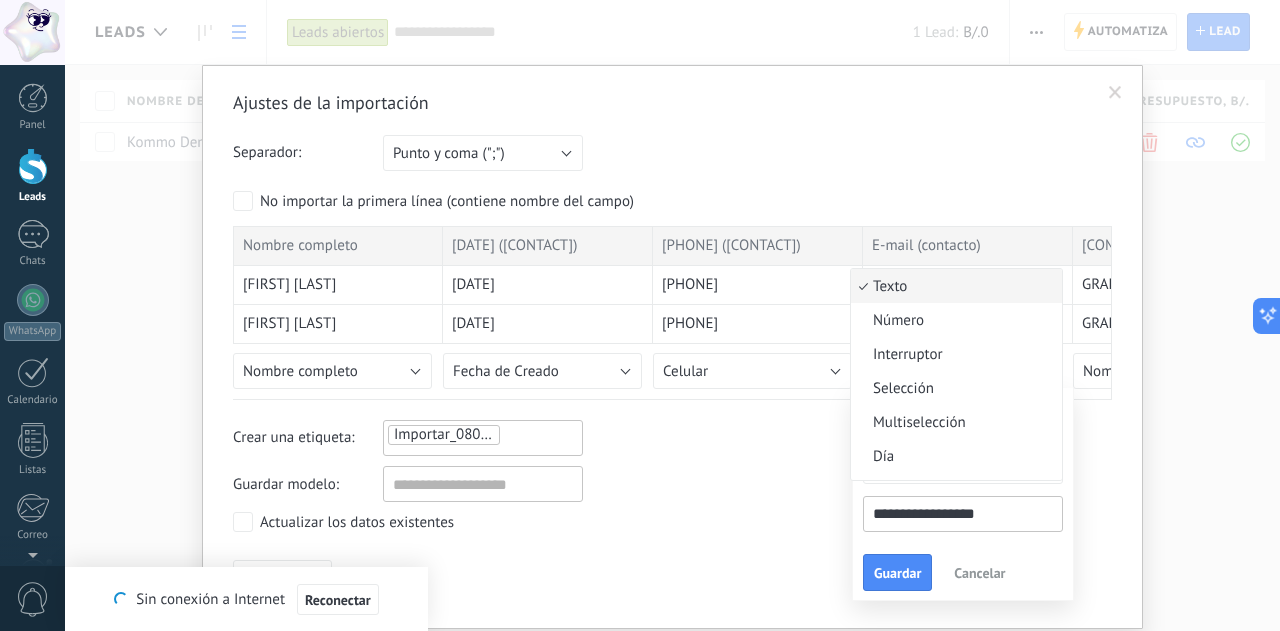 click on "Texto" at bounding box center [953, 286] 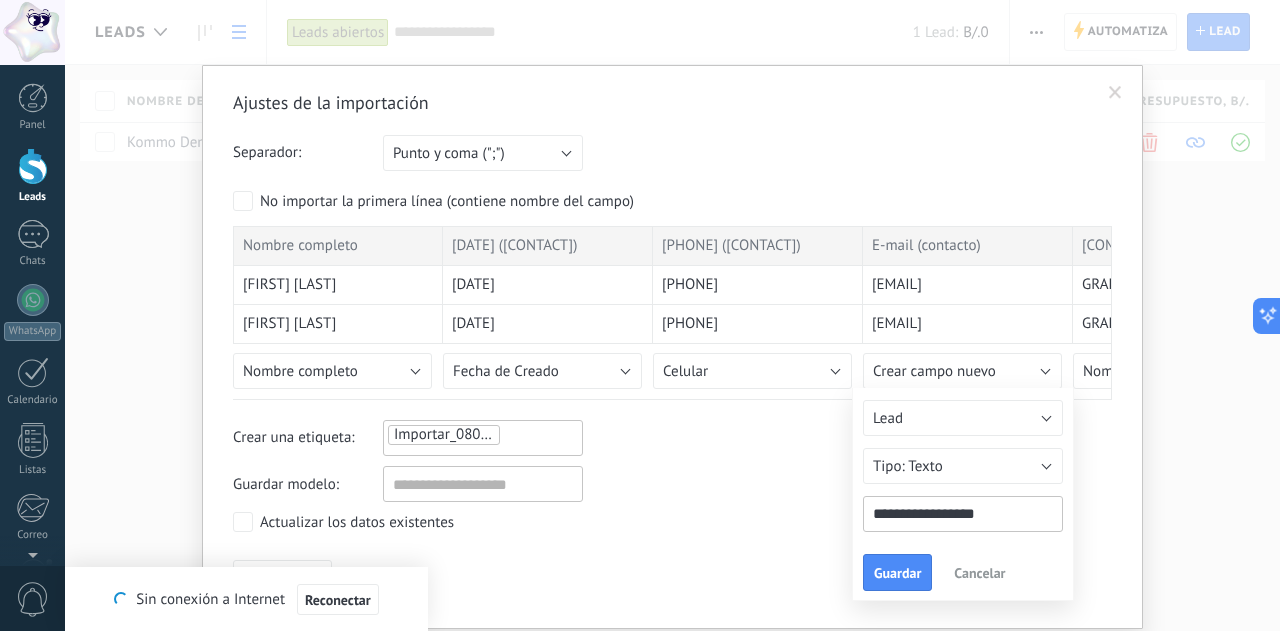 click on "**********" at bounding box center [963, 514] 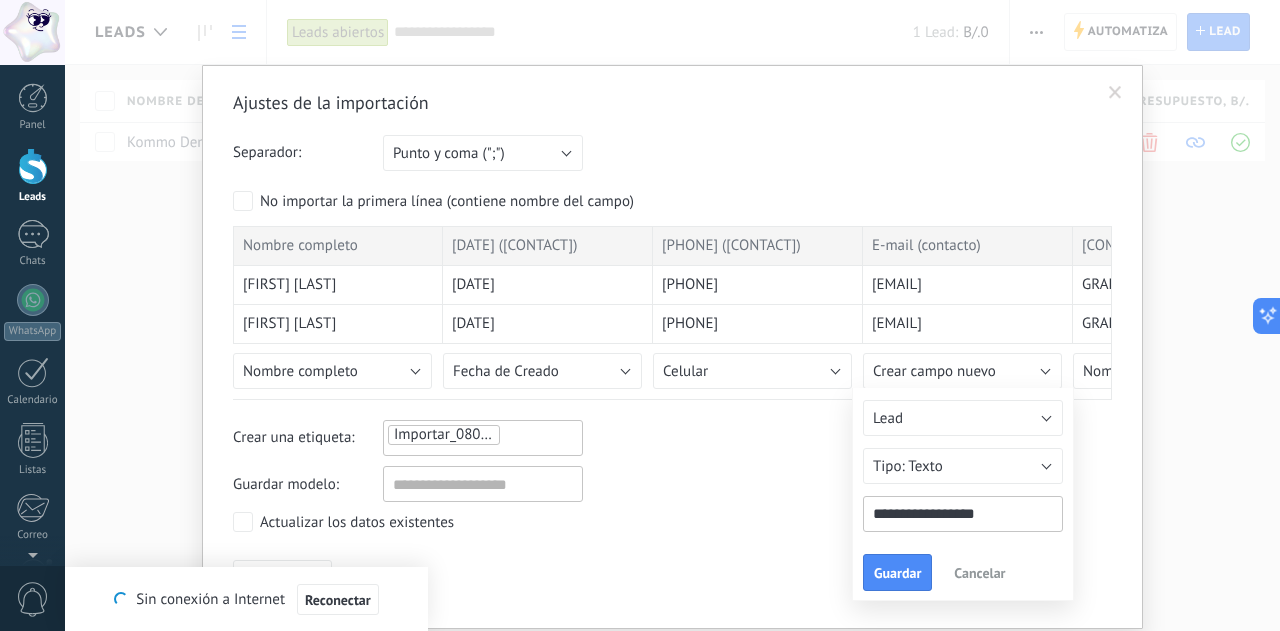 drag, startPoint x: 977, startPoint y: 522, endPoint x: 918, endPoint y: 515, distance: 59.413803 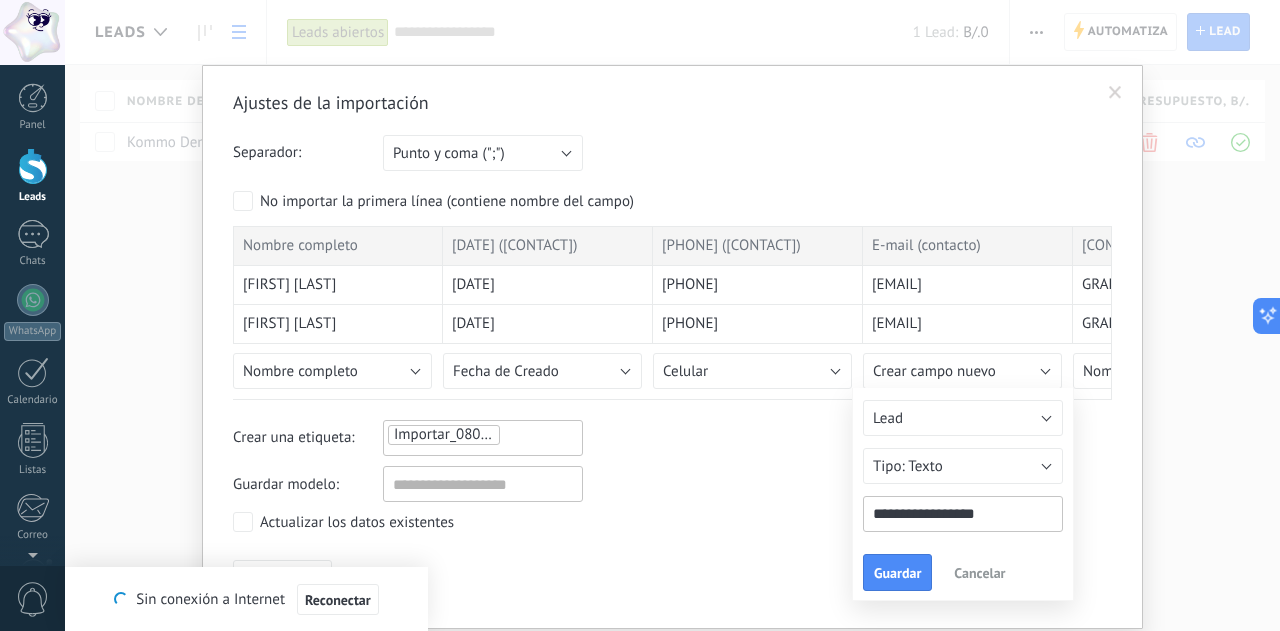 click on "**********" at bounding box center [963, 514] 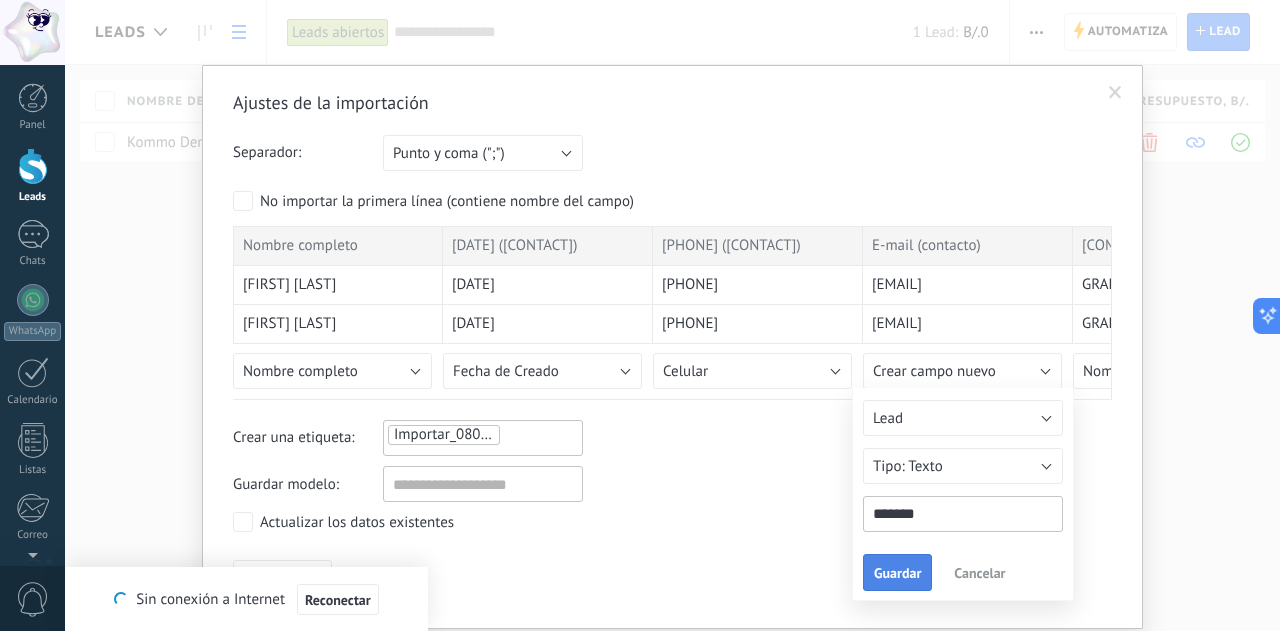 type on "******" 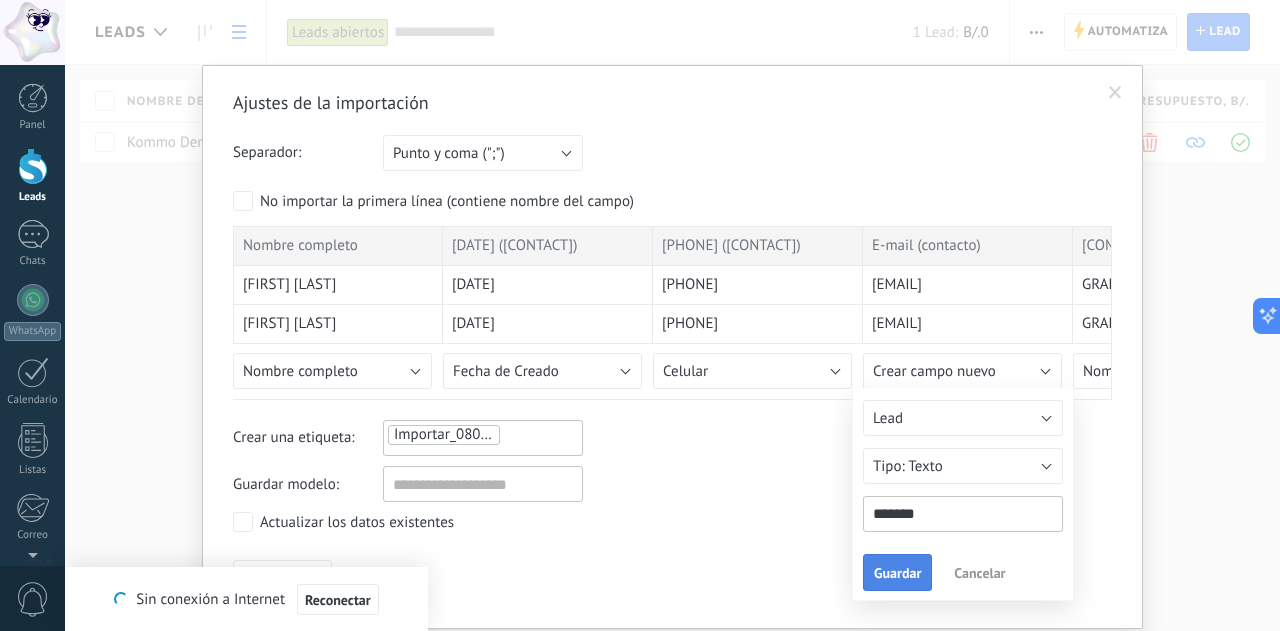 click on "Guardar" at bounding box center (897, 573) 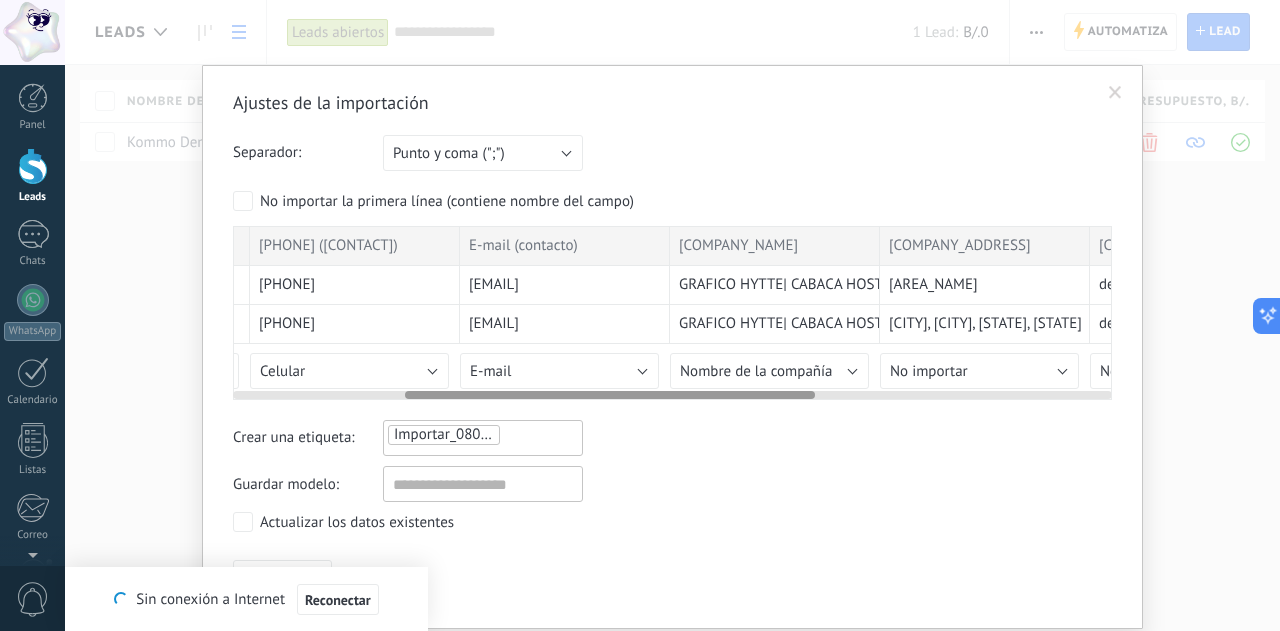 scroll, scrollTop: 0, scrollLeft: 406, axis: horizontal 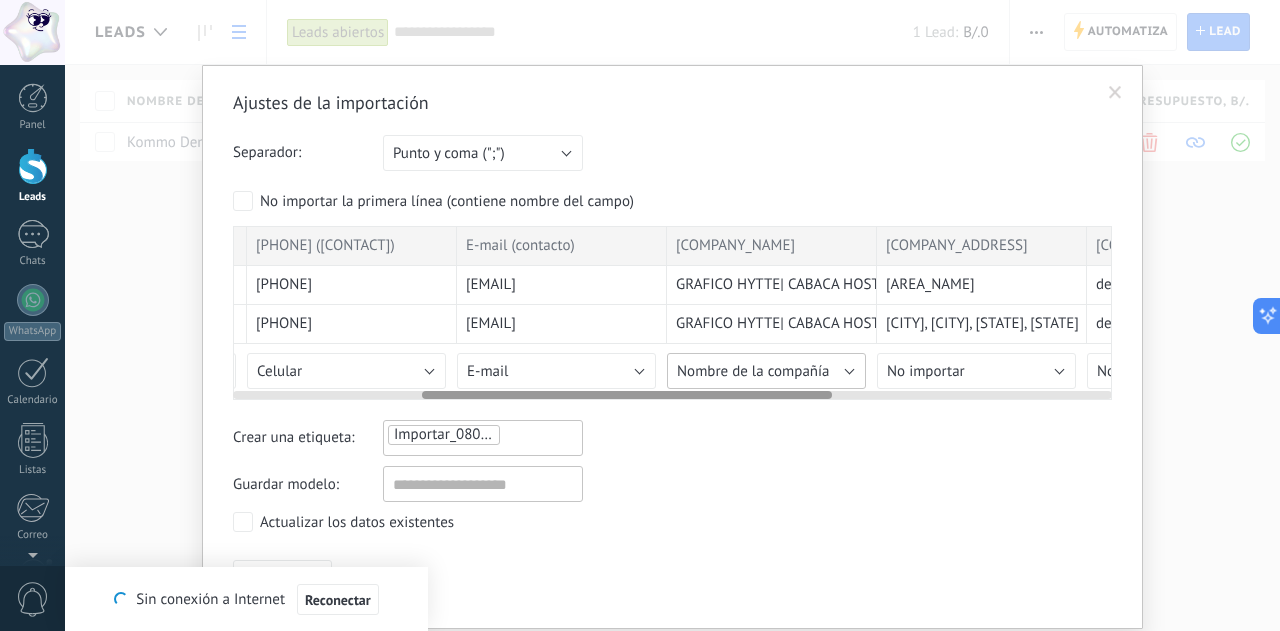 click on "Nombre de la compañía" at bounding box center (753, 371) 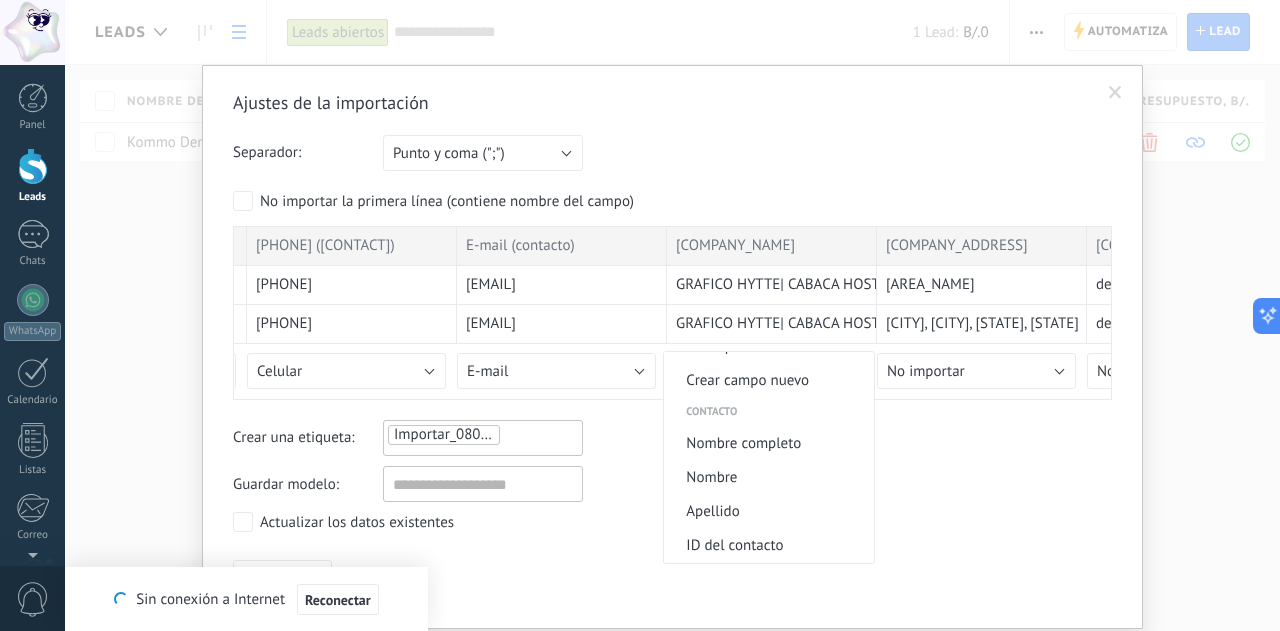 scroll, scrollTop: 0, scrollLeft: 0, axis: both 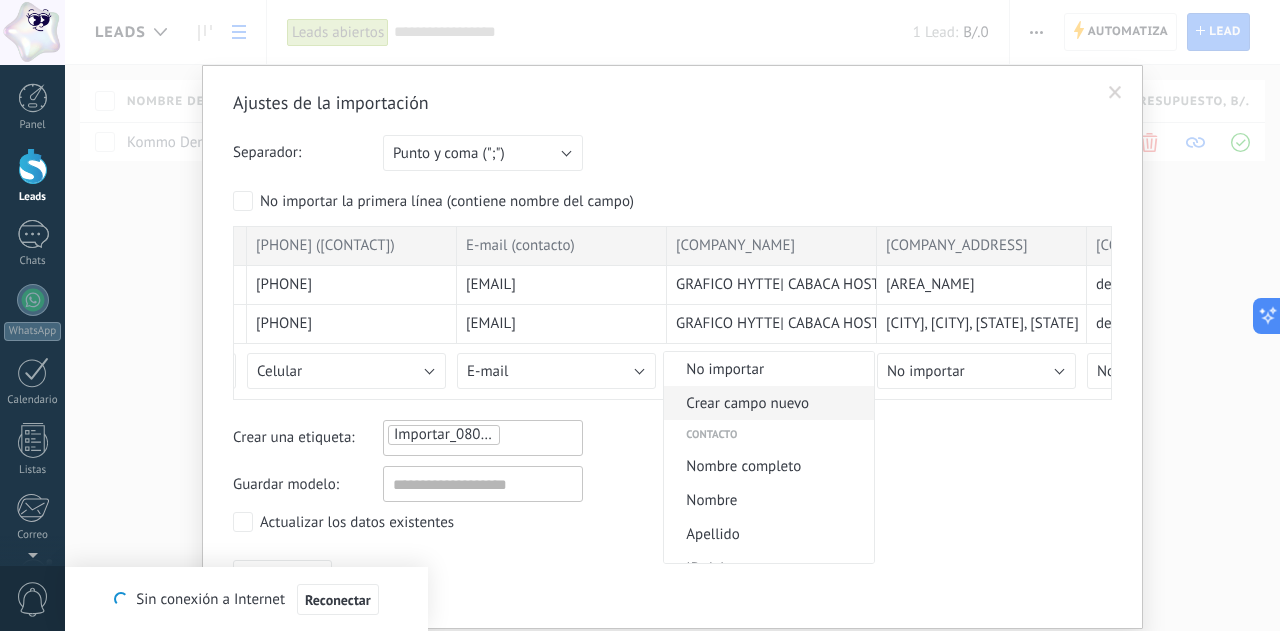 click on "Crear campo nuevo" at bounding box center (766, 403) 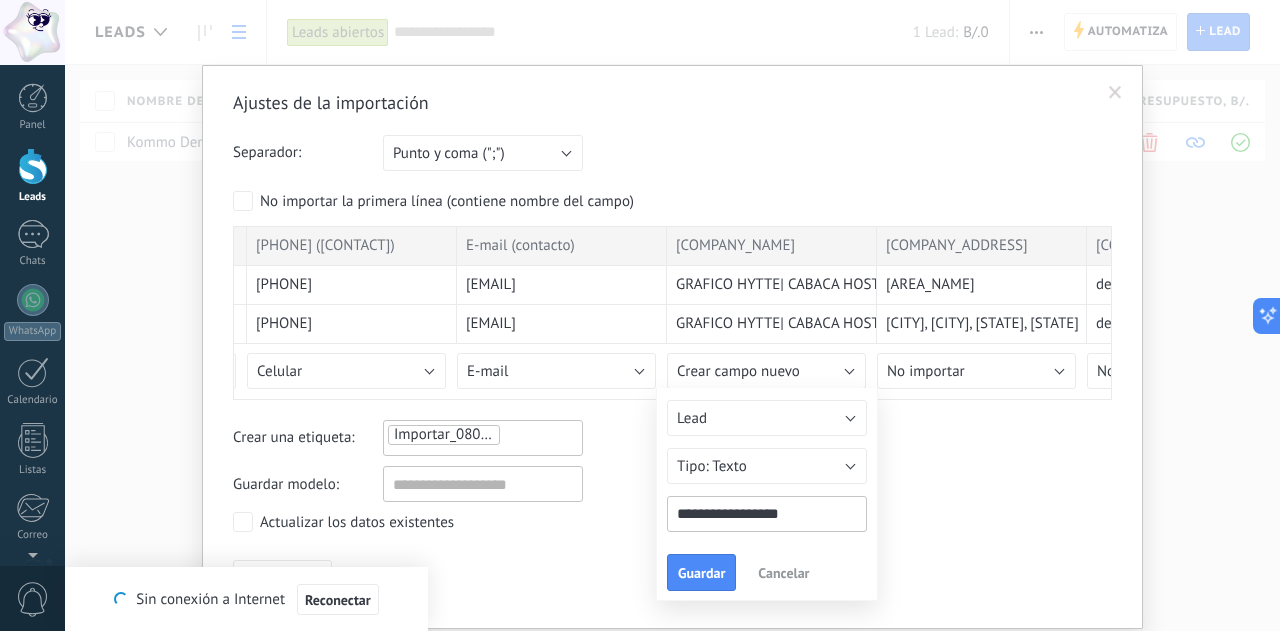 drag, startPoint x: 822, startPoint y: 517, endPoint x: 727, endPoint y: 510, distance: 95.257545 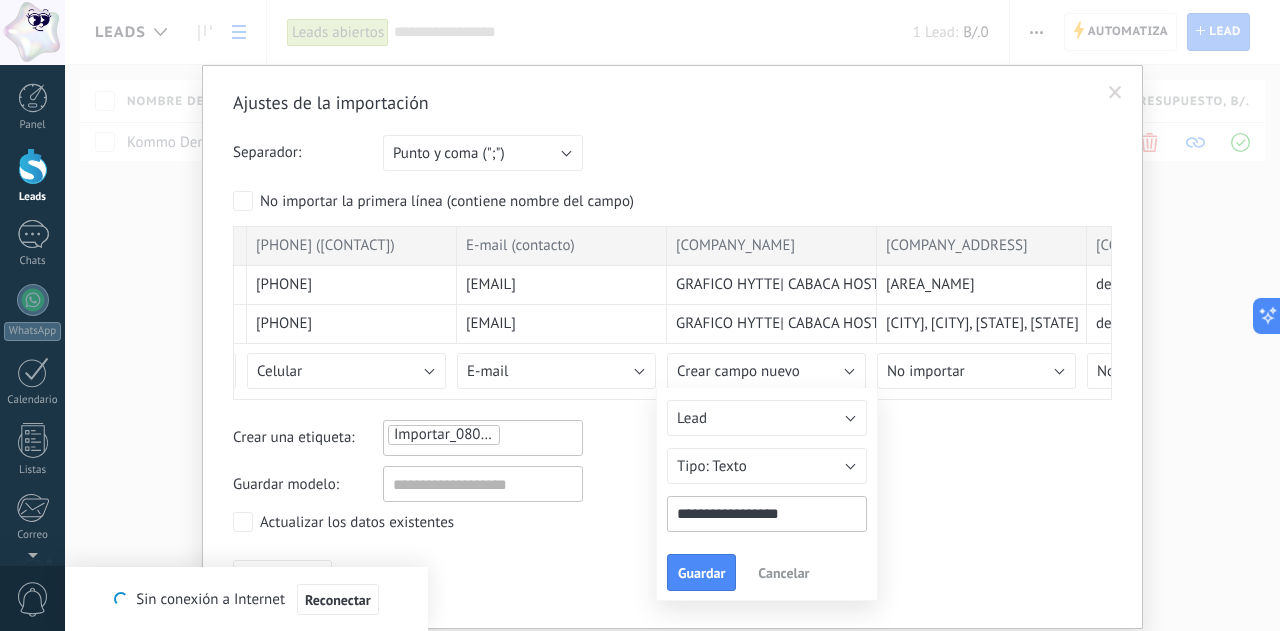 click on "**********" at bounding box center (767, 514) 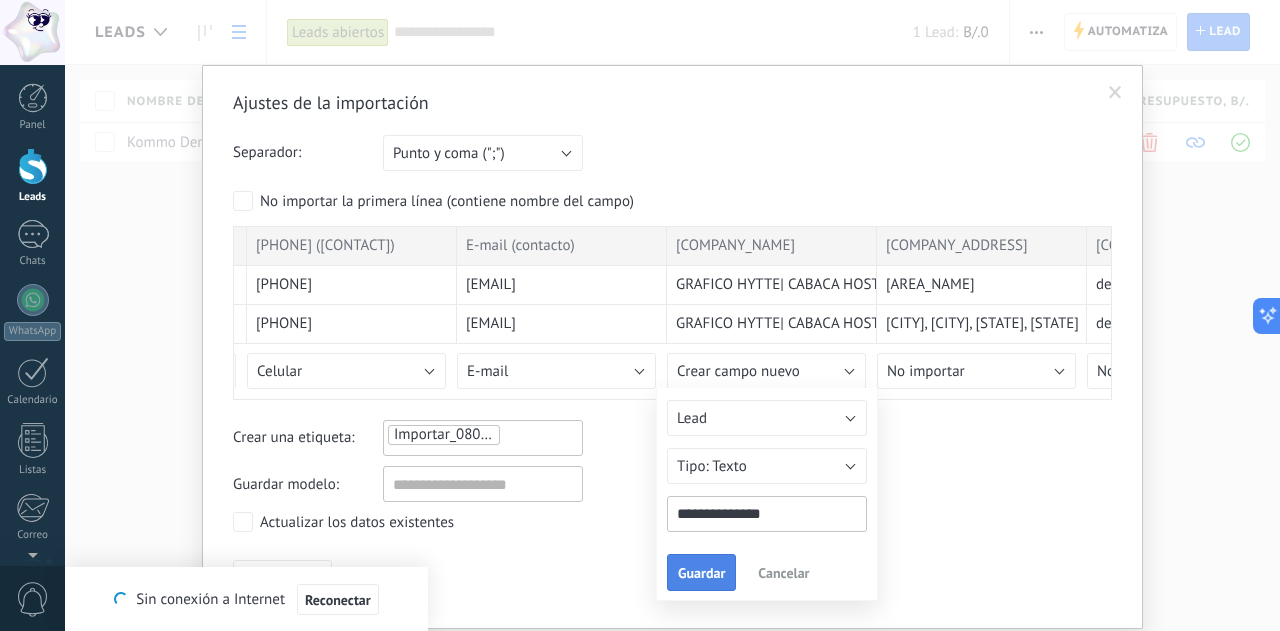 type on "**********" 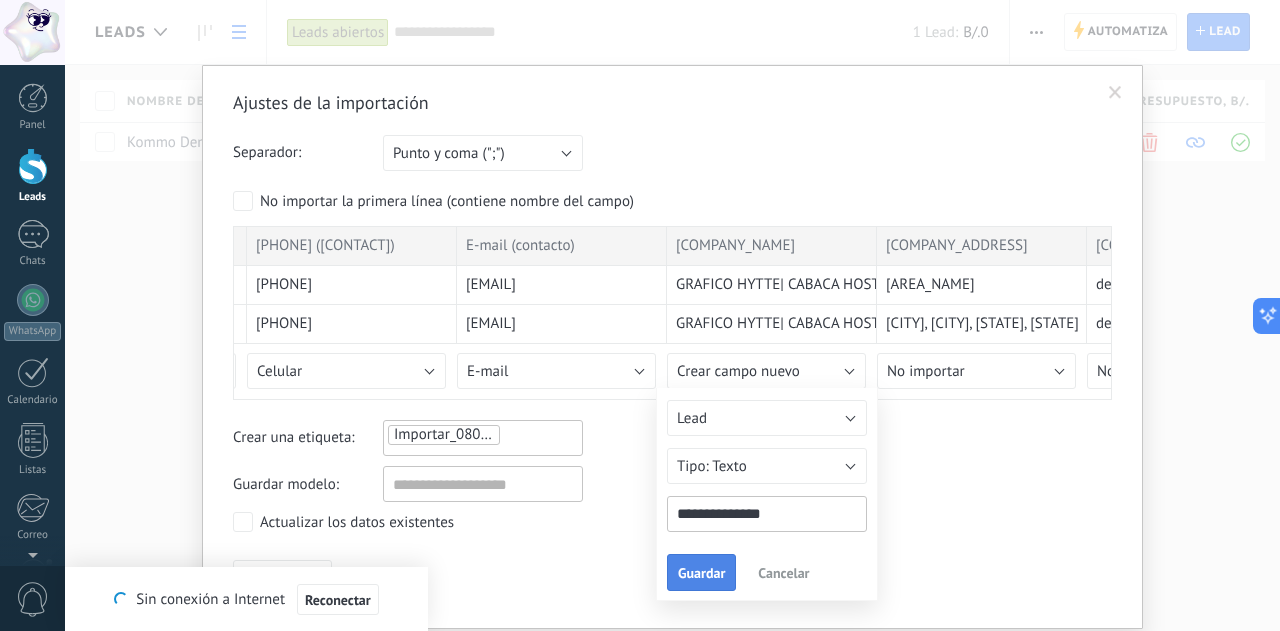 click on "Guardar" at bounding box center [701, 573] 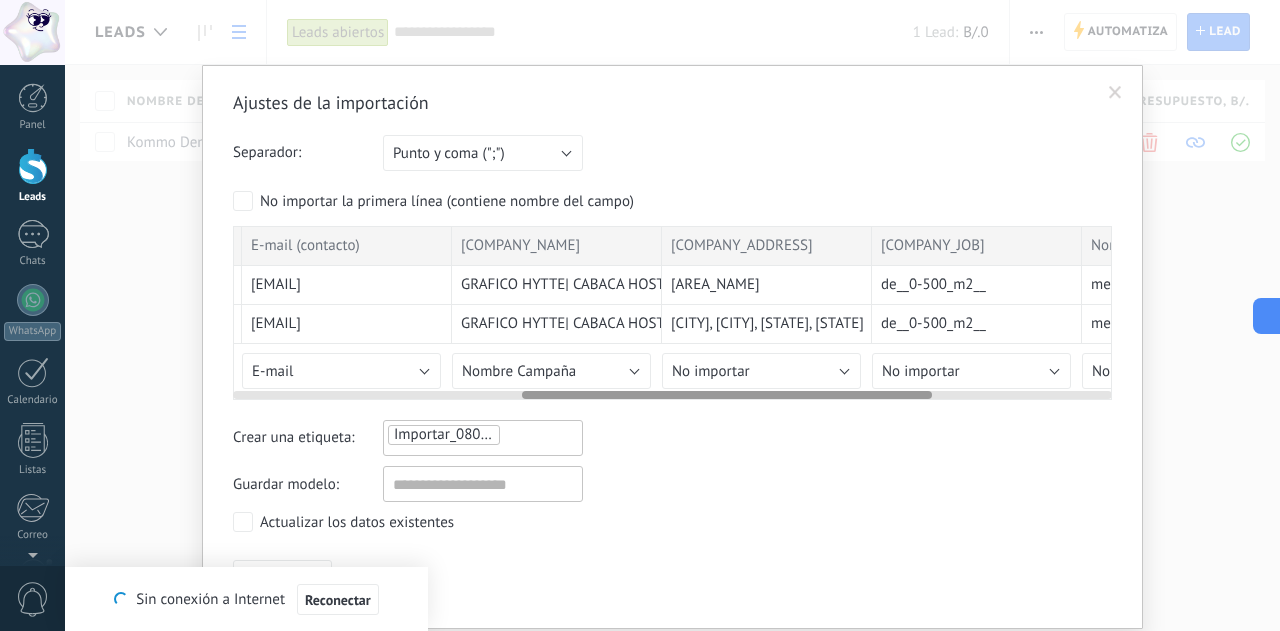 scroll, scrollTop: 0, scrollLeft: 622, axis: horizontal 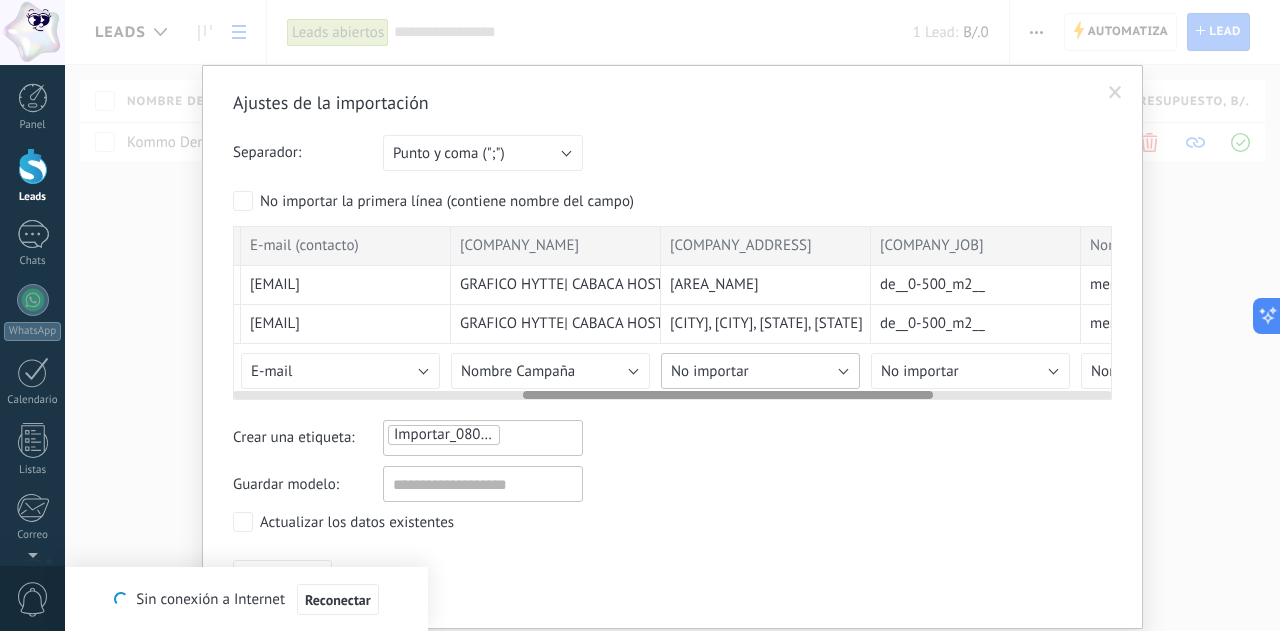 click on "No importar" at bounding box center (710, 371) 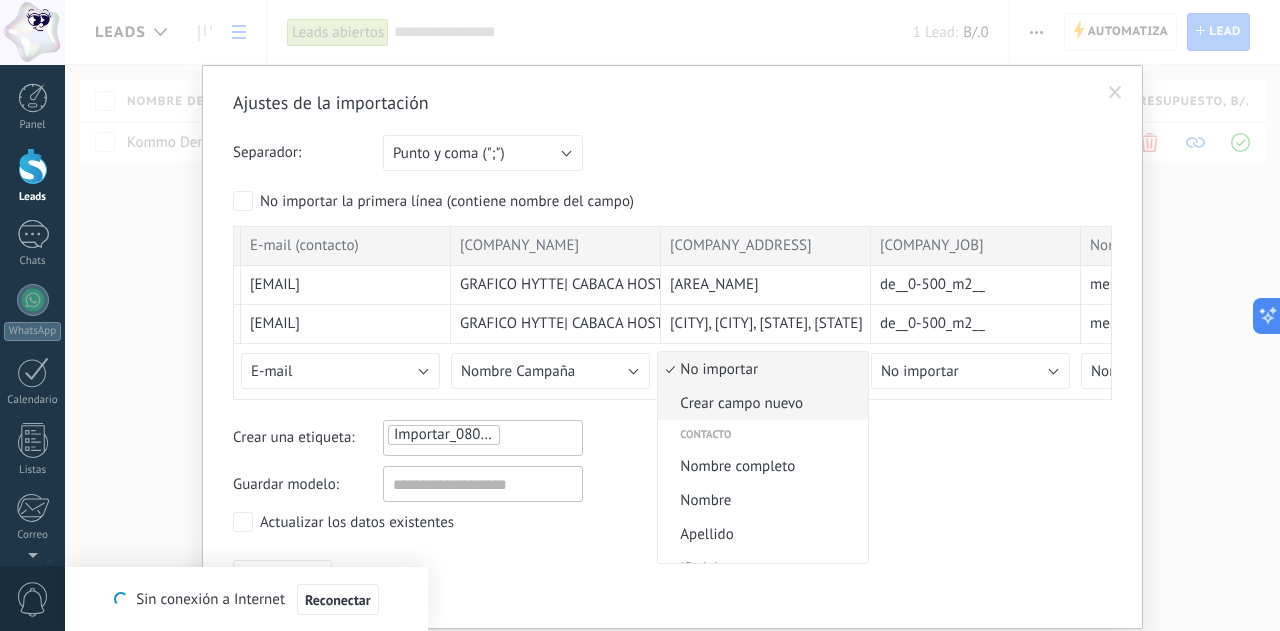 click on "Crear campo nuevo" at bounding box center [760, 403] 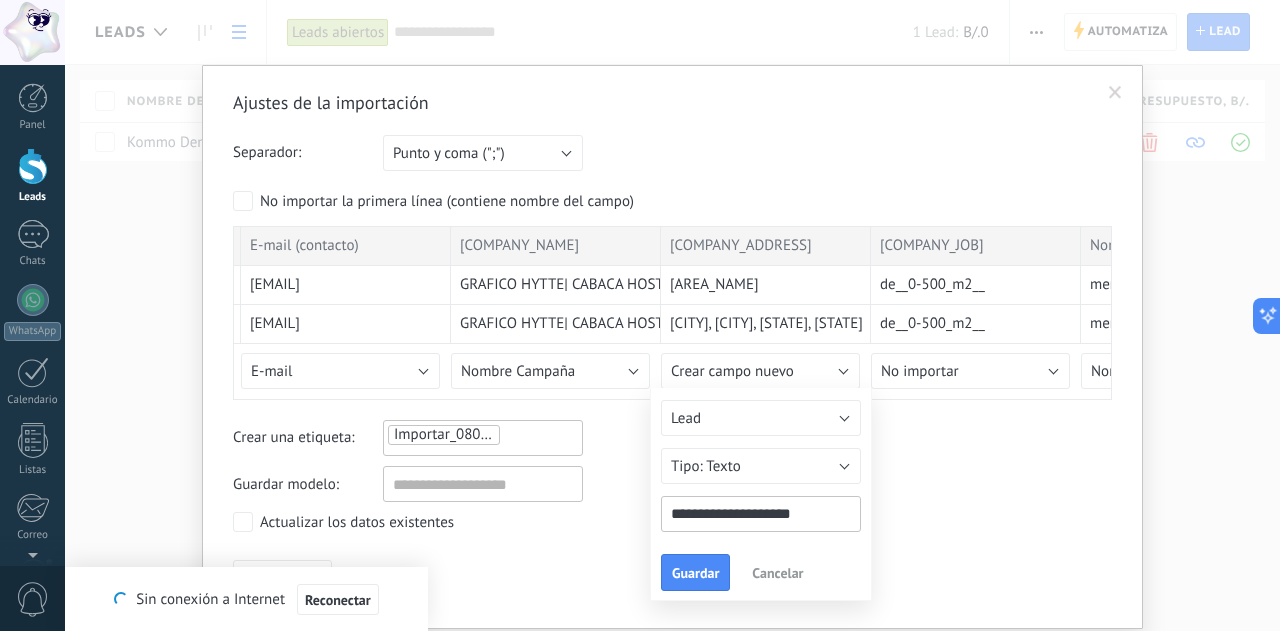 drag, startPoint x: 814, startPoint y: 512, endPoint x: 633, endPoint y: 513, distance: 181.00276 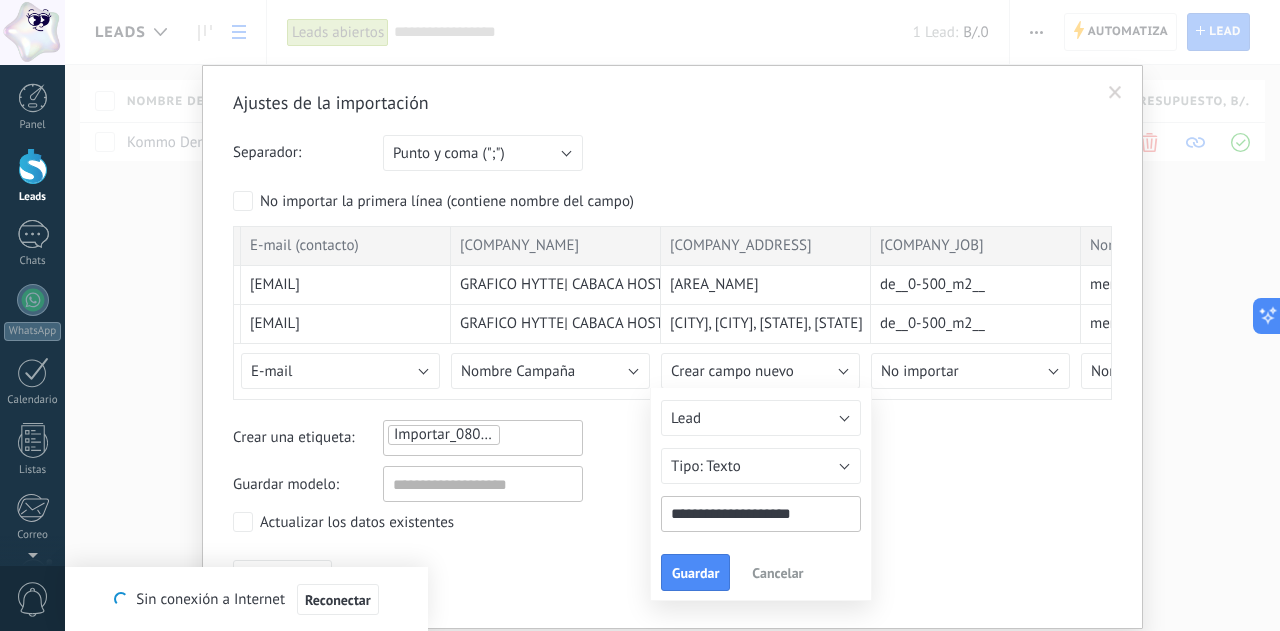 click on "[ADDRESS_INFO] [FIRST] [LAST] [DATE] [PHONE] [EMAIL] [COMPANY] [CITY], [CITY], [STATE], [STATE] [AREA] [QUANTITY] [RESPONSE] [RESPONSE]
[FIRST] [LAST] [DATE] [PHONE] [EMAIL] [COMPANY] [CITY], [CITY], [STATE], [STATE] [AREA] [QUANTITY] [RESPONSE] [RESPONSE]
[FIRST] [LAST] [DATE] [PHONE] [EMAIL] [COMPANY] [CITY], [CITY], [STATE] [AREA] [QUANTITY] [RESPONSE] [RESPONSE]
[FIRST] [LAST] [DATE] [PHONE] [EMAIL] [COMPANY] [CITY] [AREA] [QUANTITY] [RESPONSE] [RESPONSE]
[FIRST] [LAST] [DATE] [PHONE] [EMAIL] [COMPANY] [CITY] [AREA] [QUANTITY] [RESPONSE] [RESPONSE]" at bounding box center (672, 344) 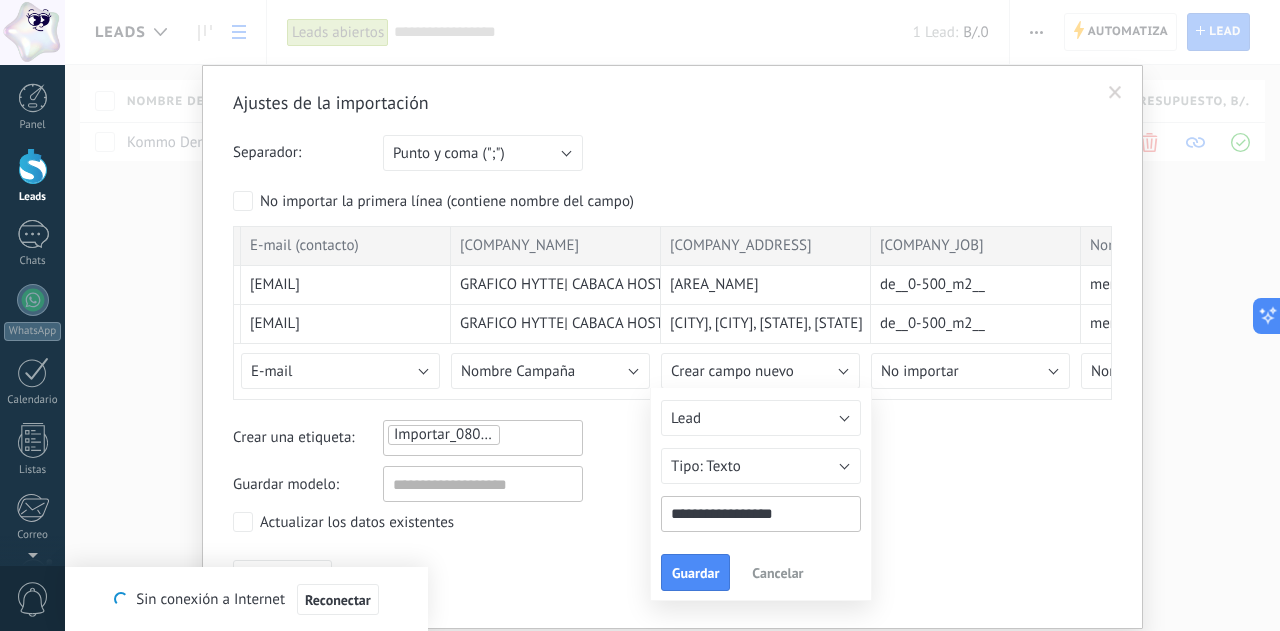 drag, startPoint x: 783, startPoint y: 513, endPoint x: 738, endPoint y: 509, distance: 45.17743 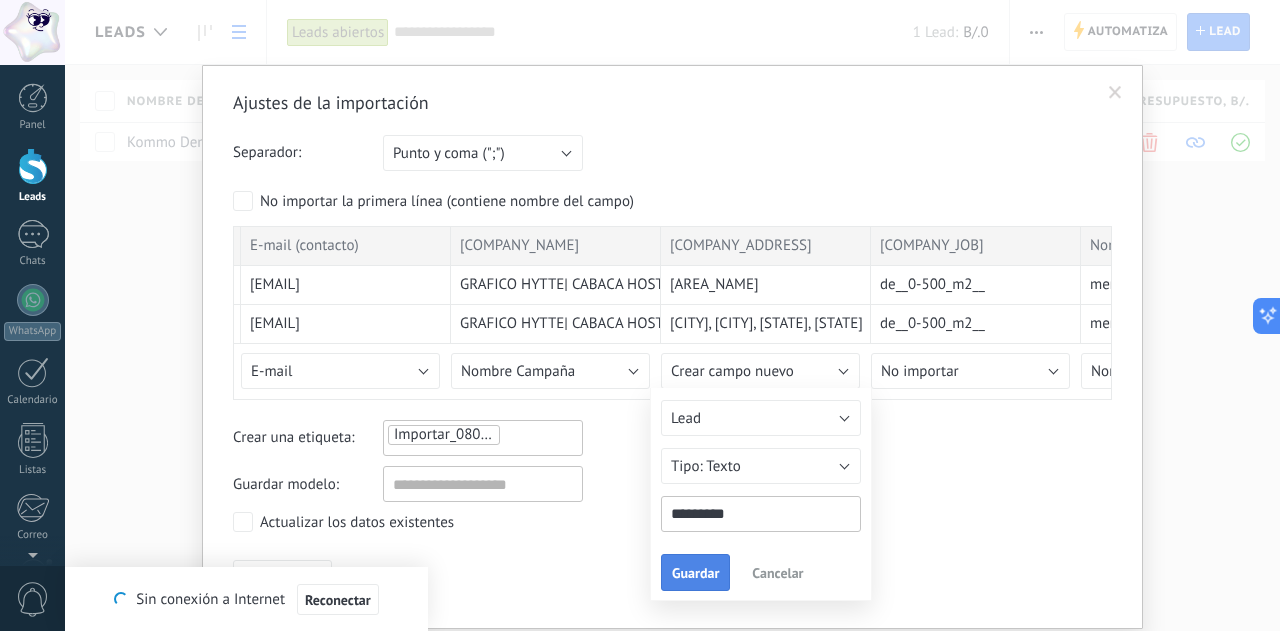 type on "*********" 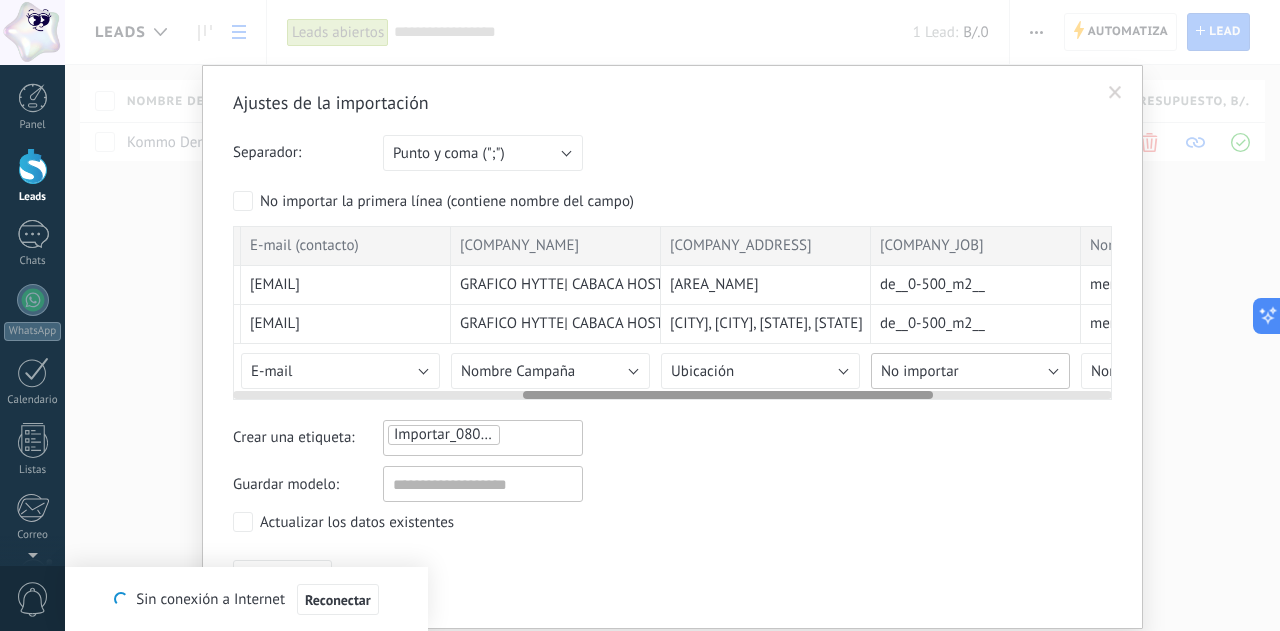 click on "No importar" at bounding box center (920, 371) 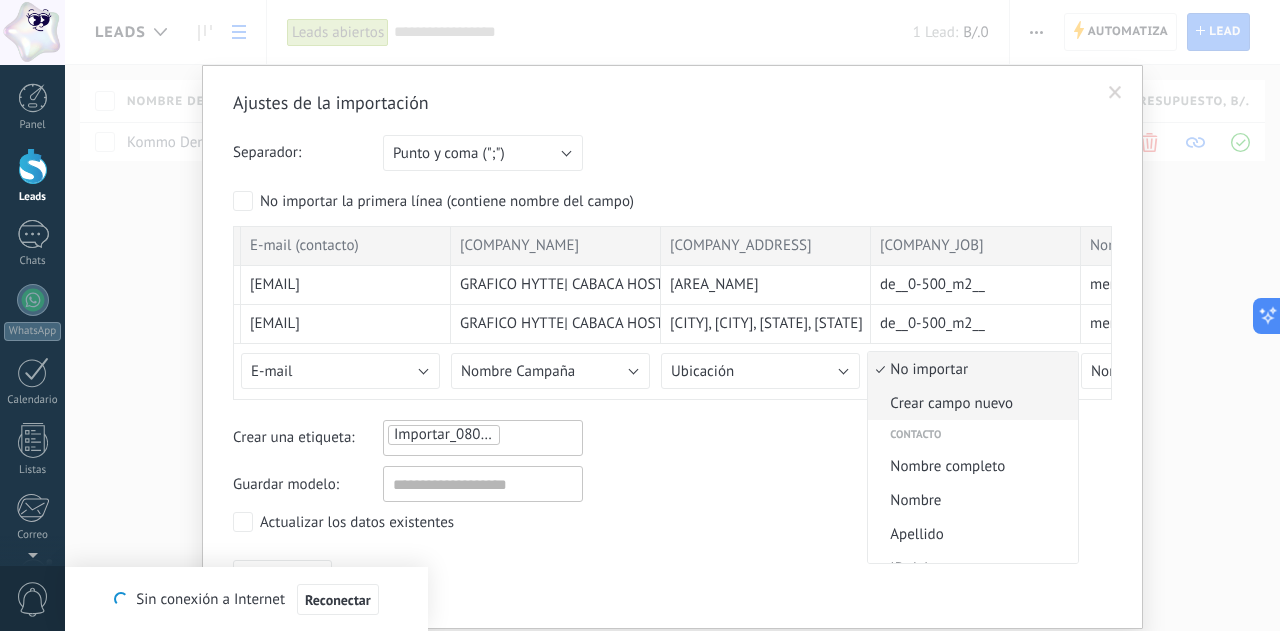 click on "Crear campo nuevo" at bounding box center [970, 403] 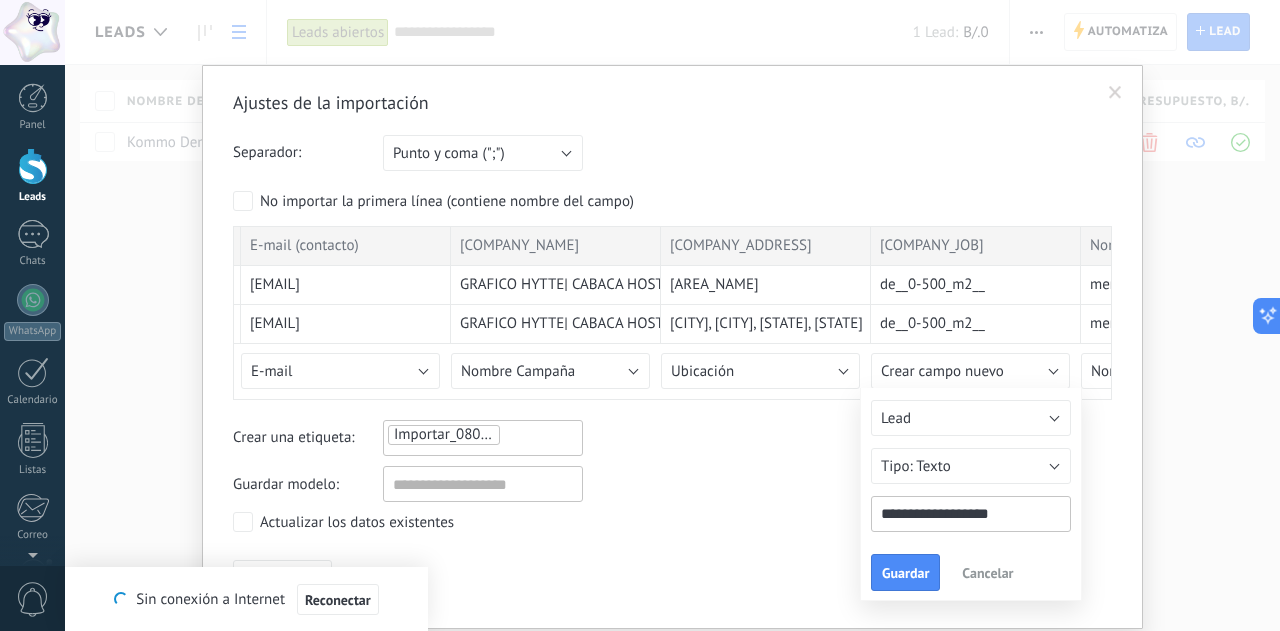 click on "**********" at bounding box center (971, 514) 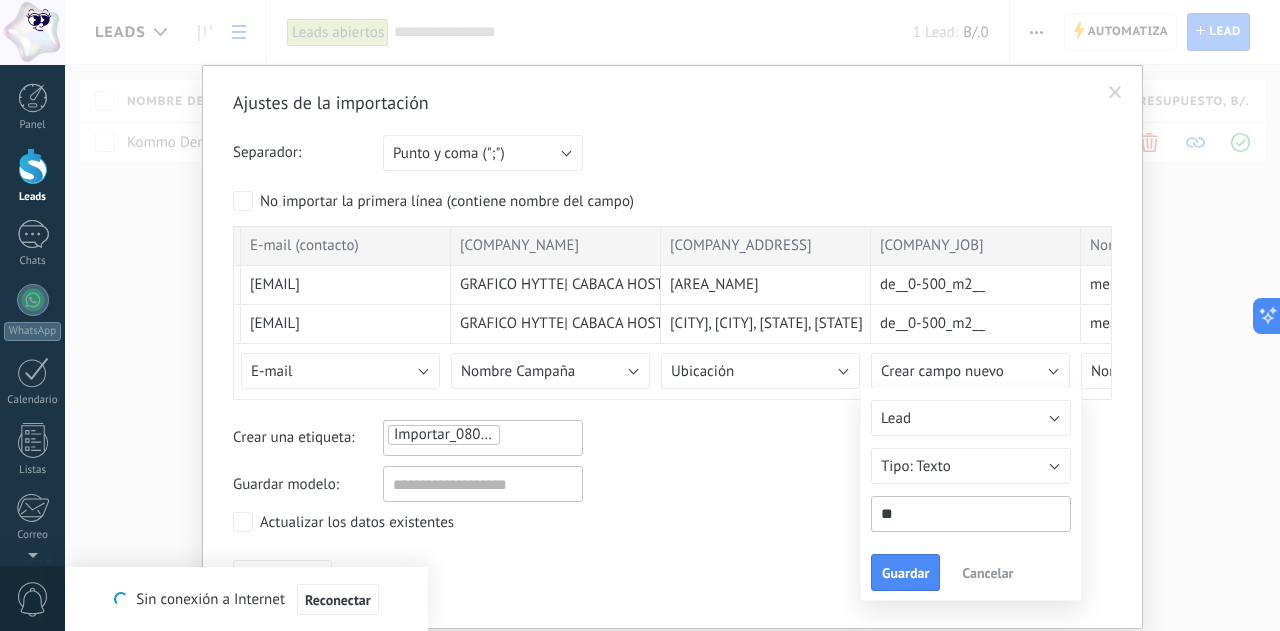 type on "*" 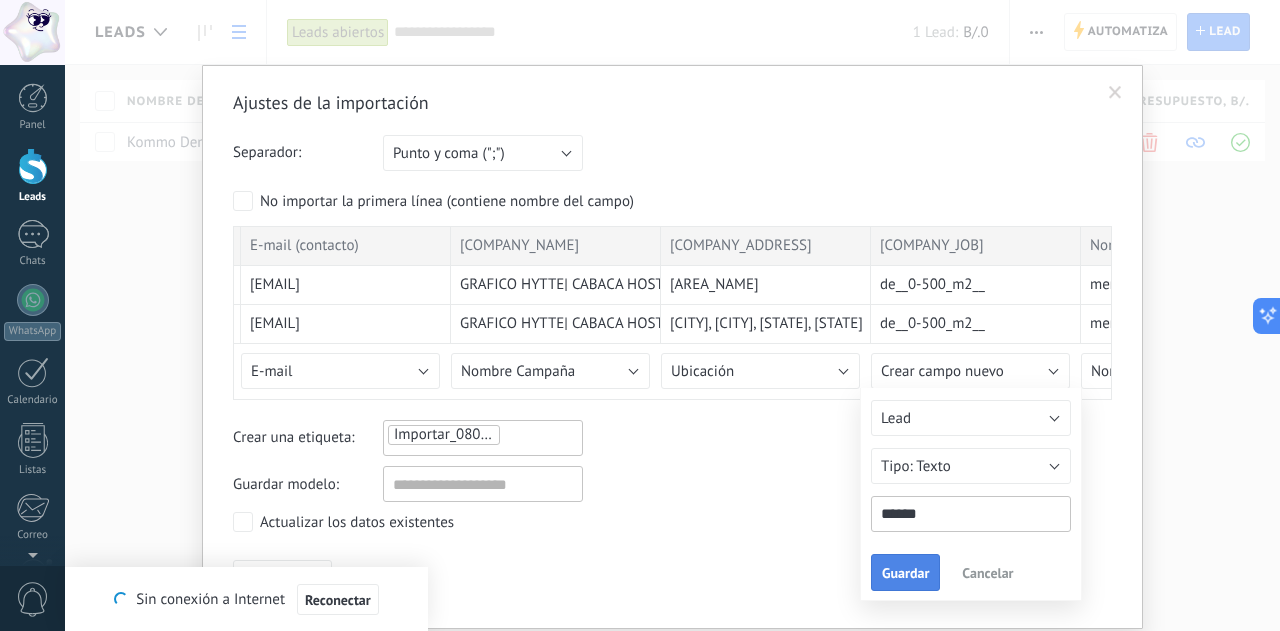 type on "******" 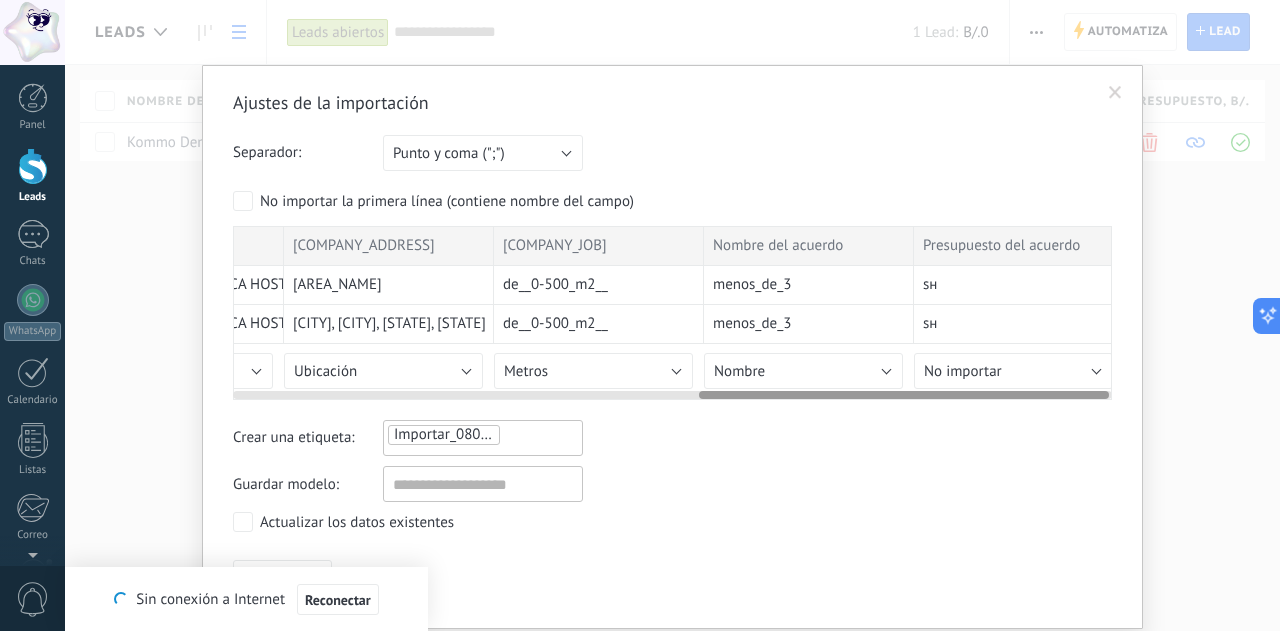 scroll, scrollTop: 0, scrollLeft: 1000, axis: horizontal 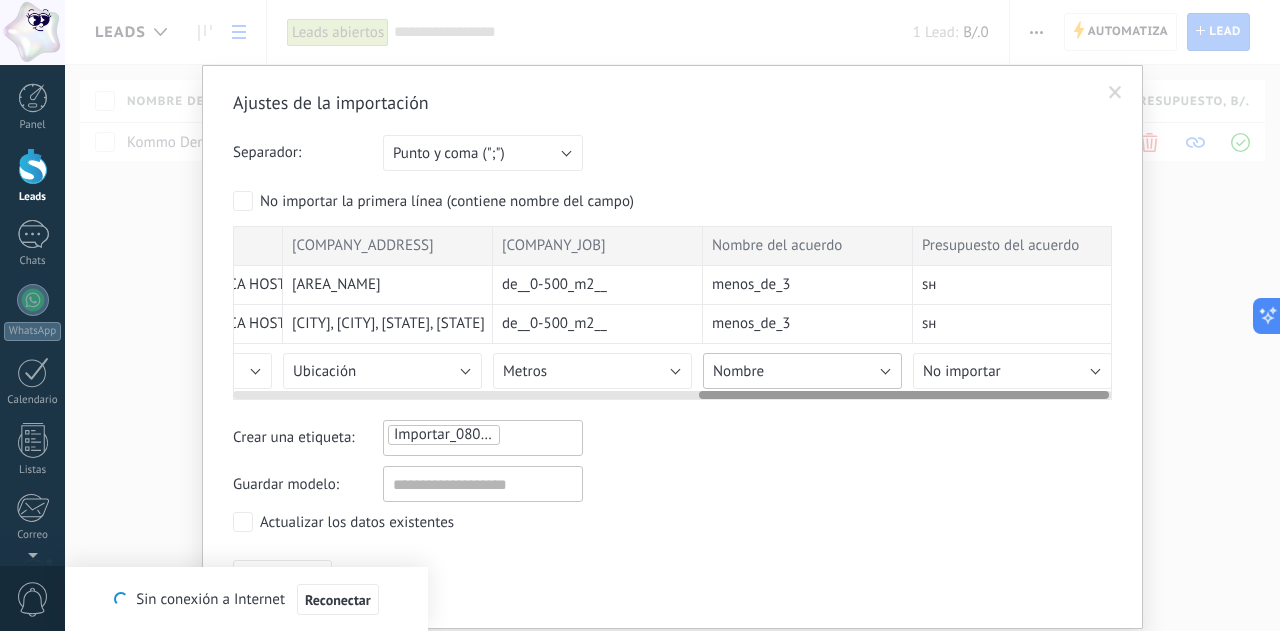 click on "Nombre" at bounding box center (738, 371) 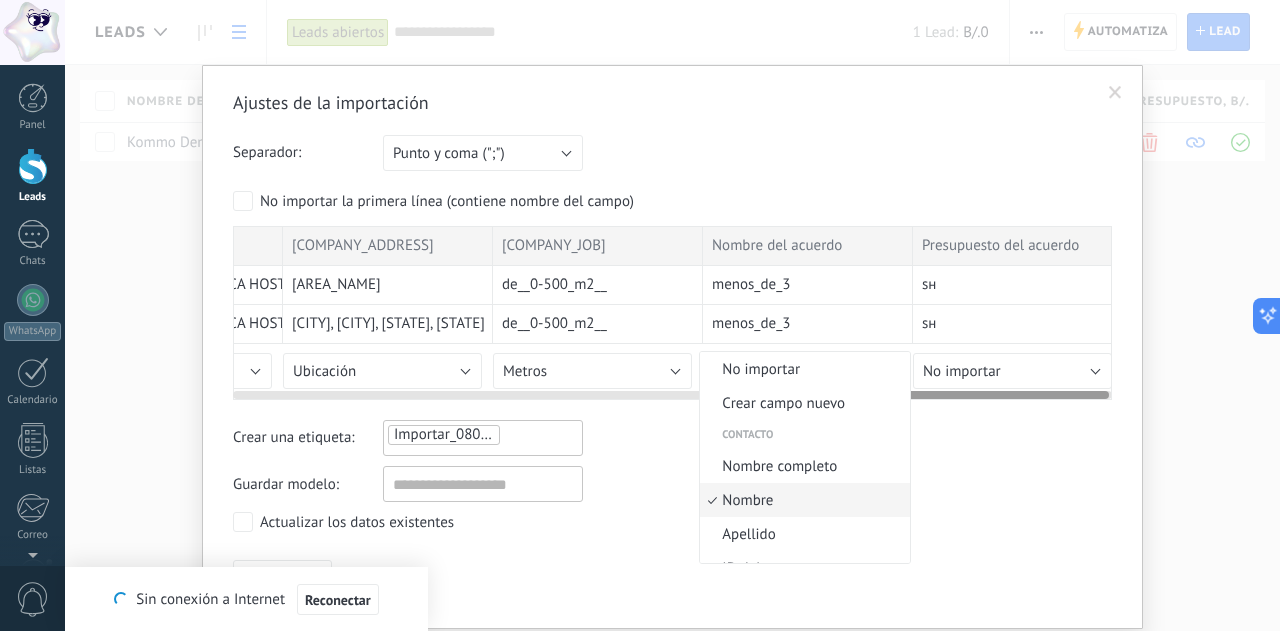 scroll, scrollTop: 46, scrollLeft: 0, axis: vertical 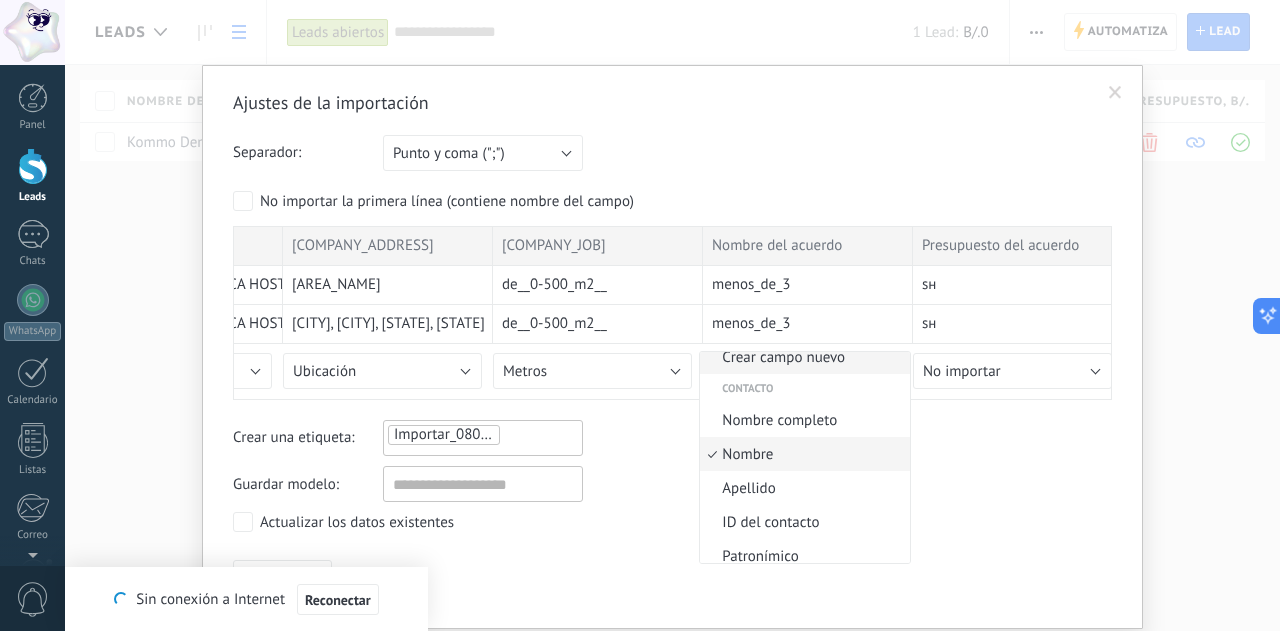 click on "Crear campo nuevo" at bounding box center [802, 357] 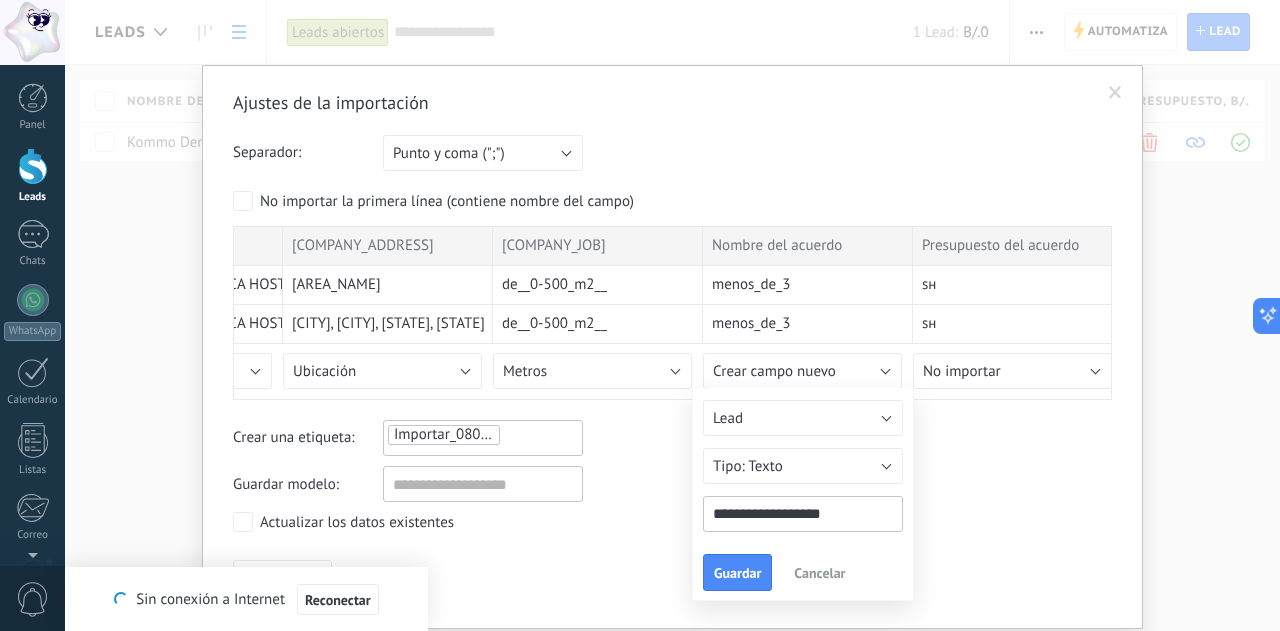click on "**********" at bounding box center [803, 514] 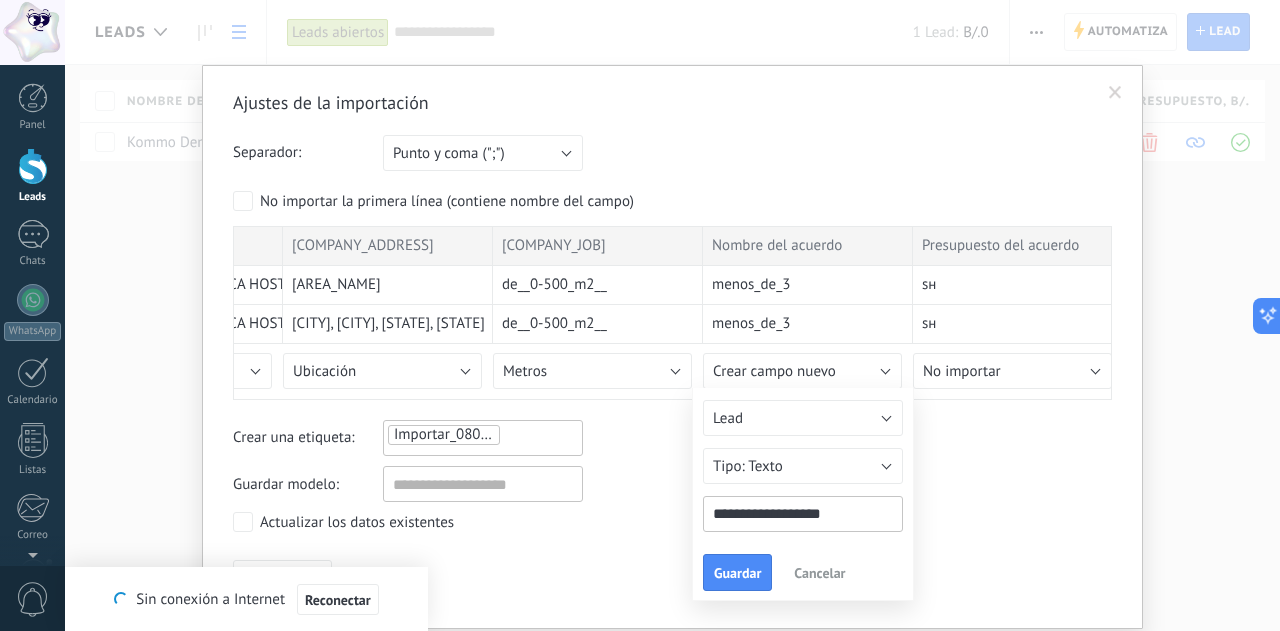 click on "**********" at bounding box center (803, 514) 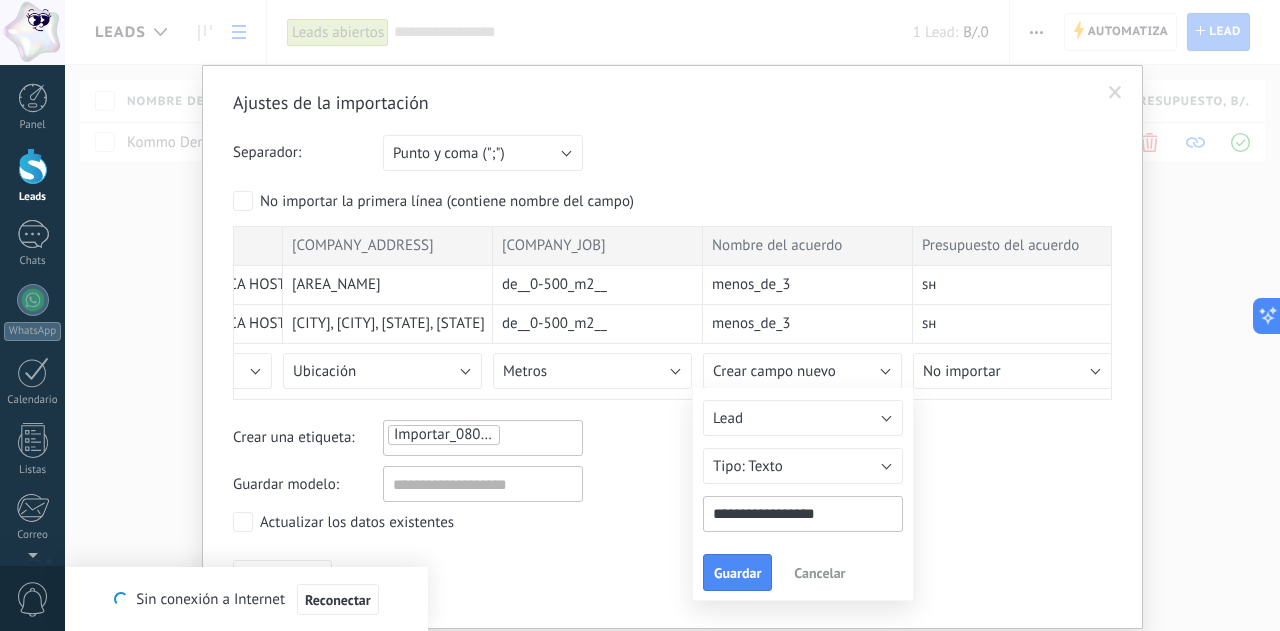 type on "**********" 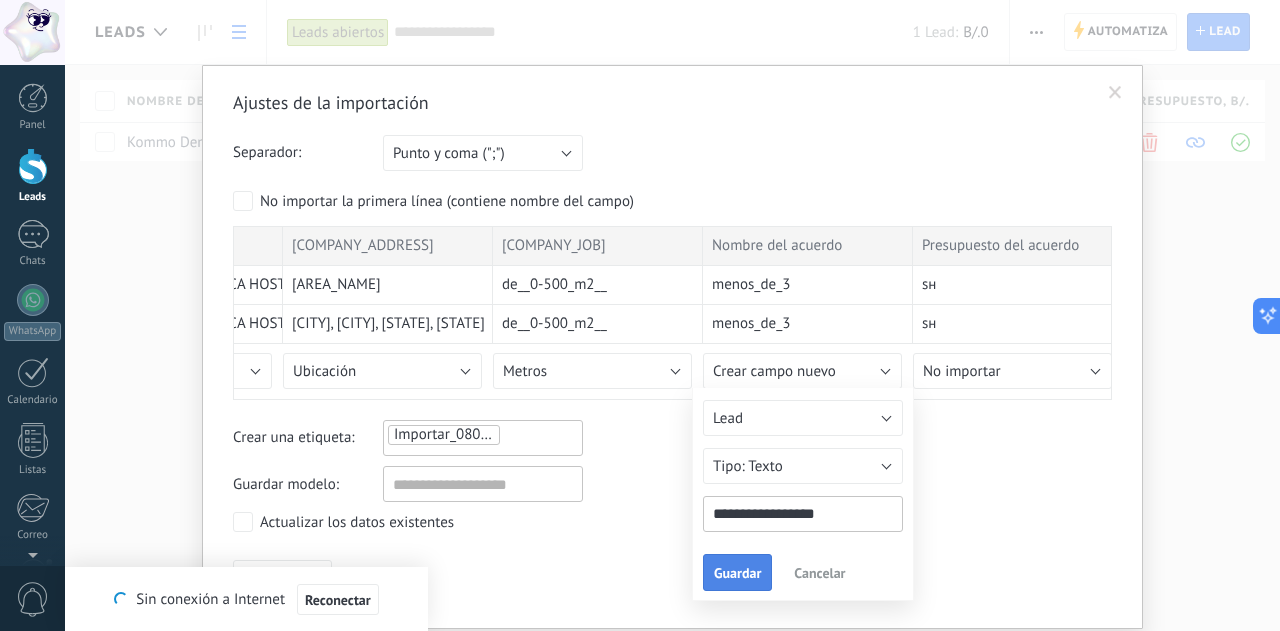 click on "Guardar" at bounding box center [737, 573] 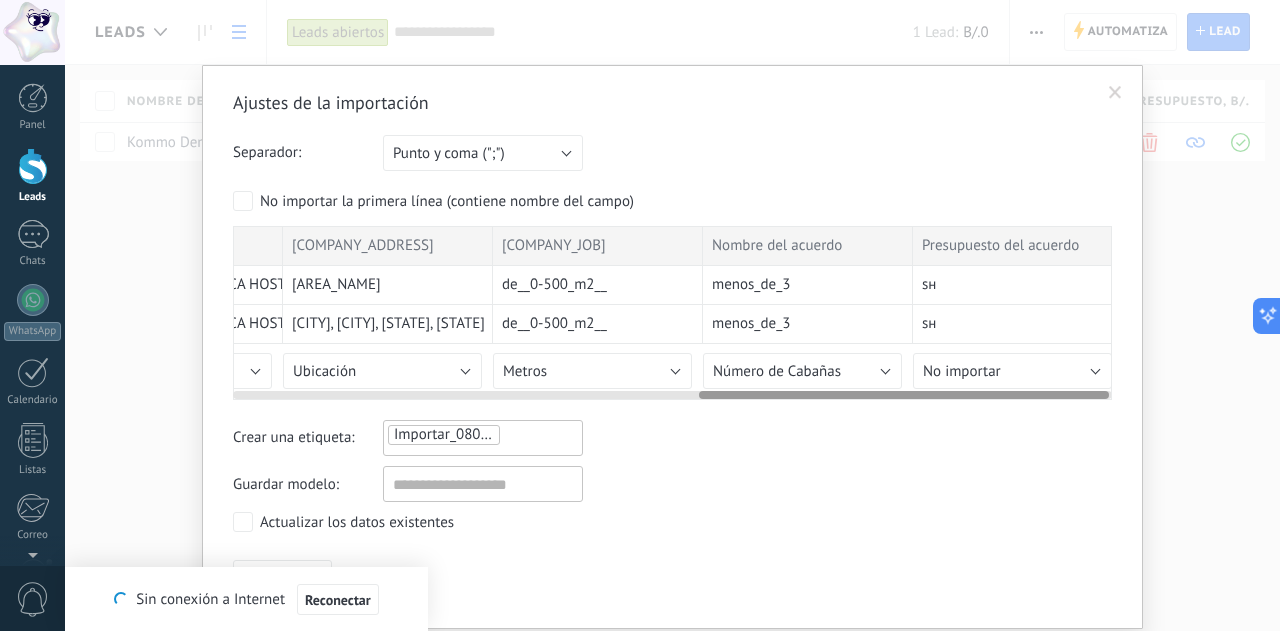 scroll, scrollTop: 0, scrollLeft: 1010, axis: horizontal 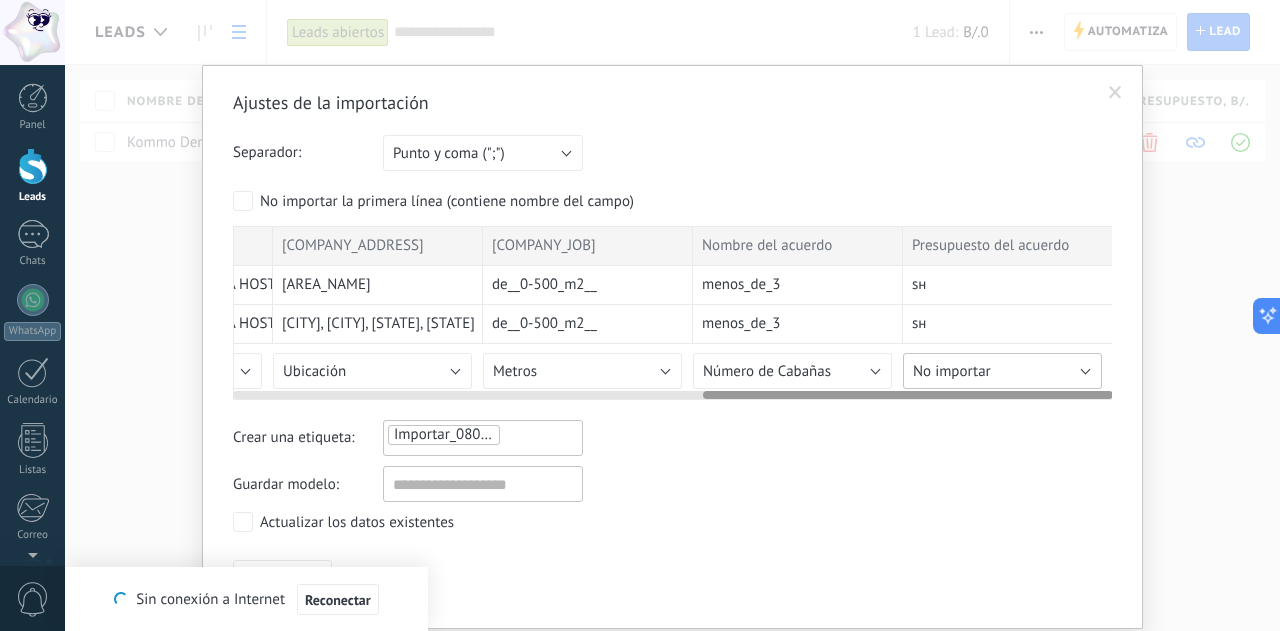 click on "No importar" at bounding box center (952, 371) 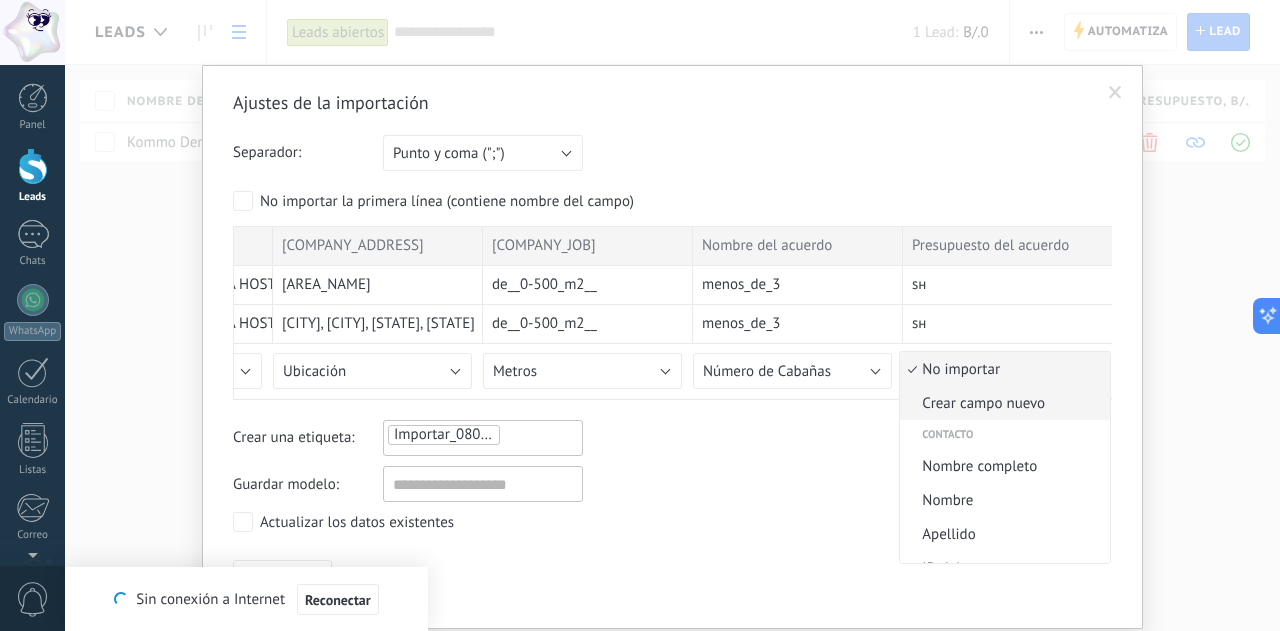 click on "Crear campo nuevo" at bounding box center (1002, 403) 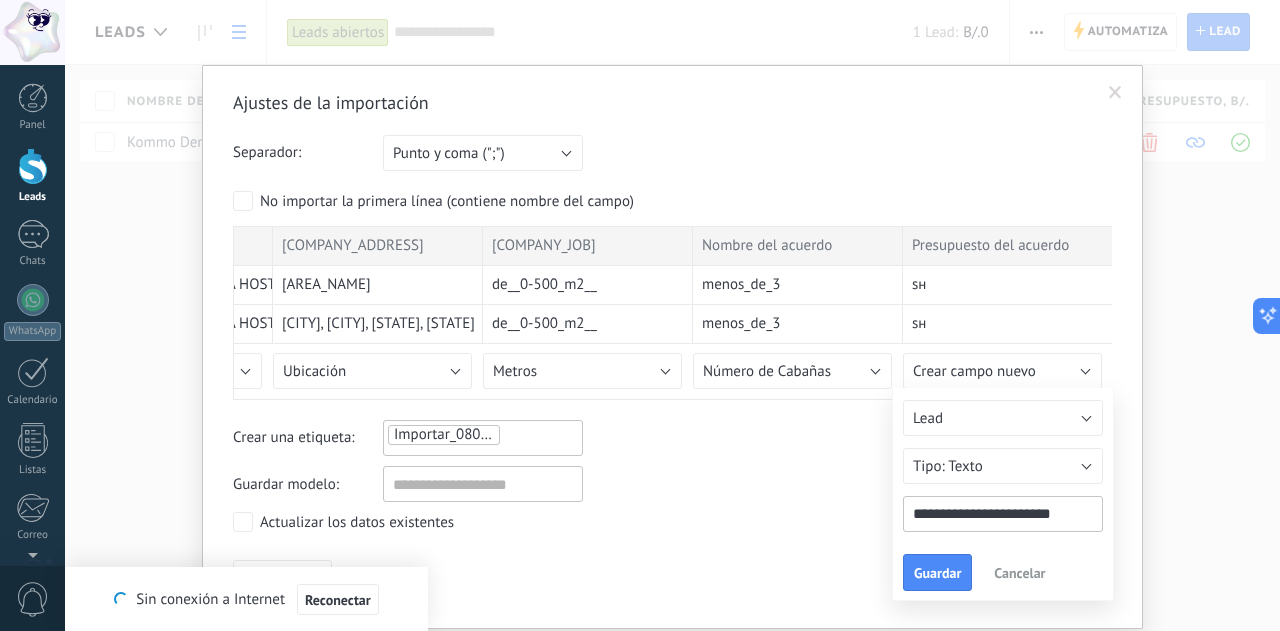 click on "**********" at bounding box center (1003, 514) 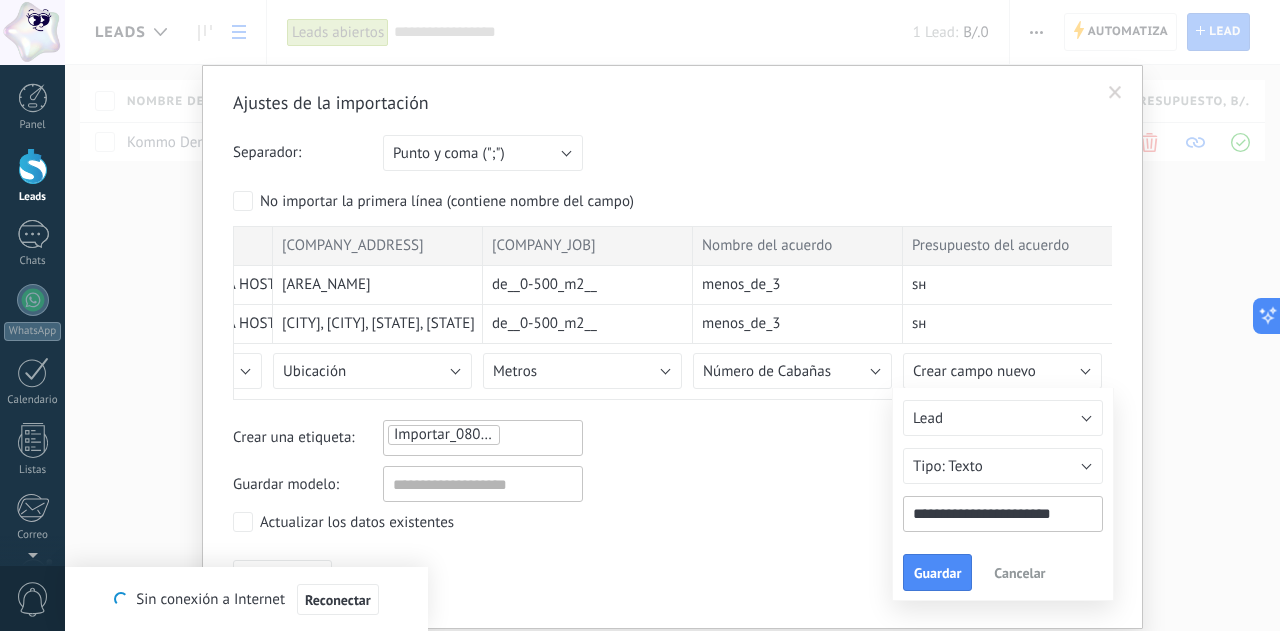 drag, startPoint x: 1073, startPoint y: 511, endPoint x: 990, endPoint y: 515, distance: 83.09633 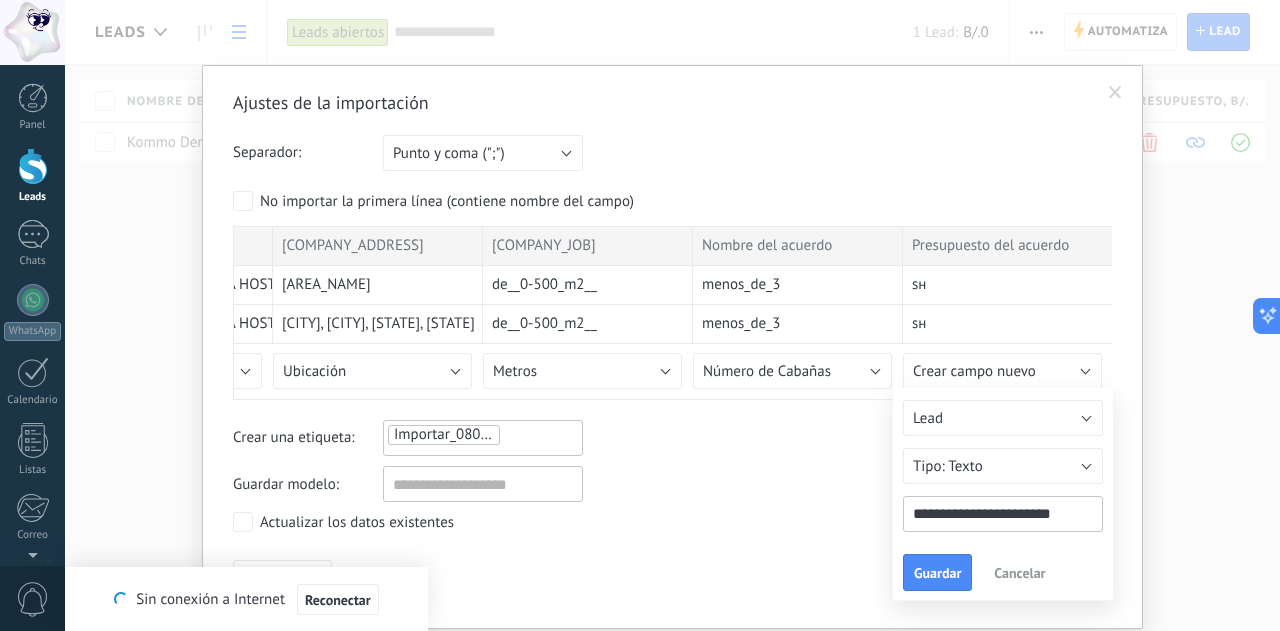 click on "**********" at bounding box center (1003, 514) 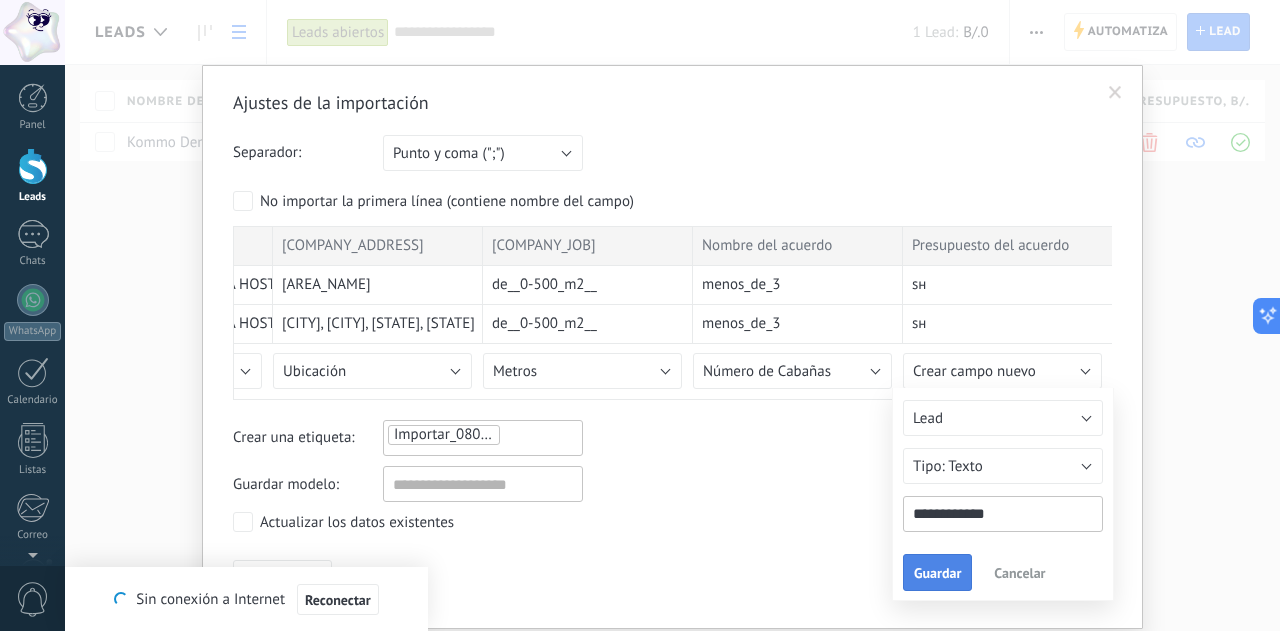 type on "**********" 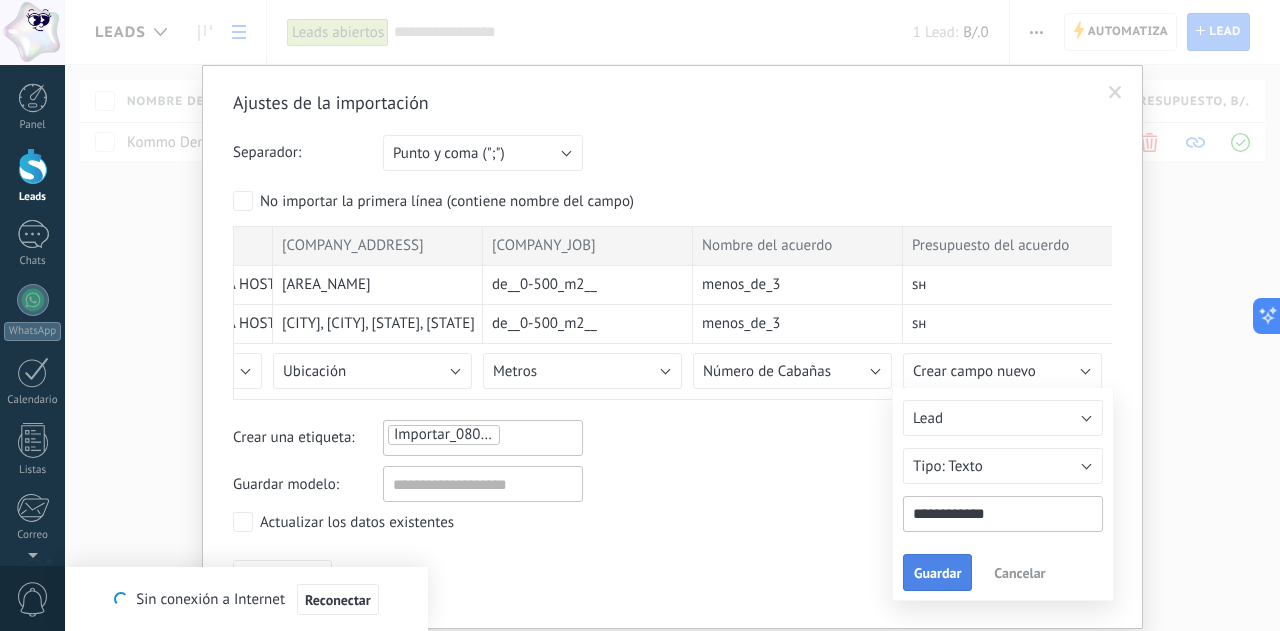 click on "Guardar" at bounding box center [937, 573] 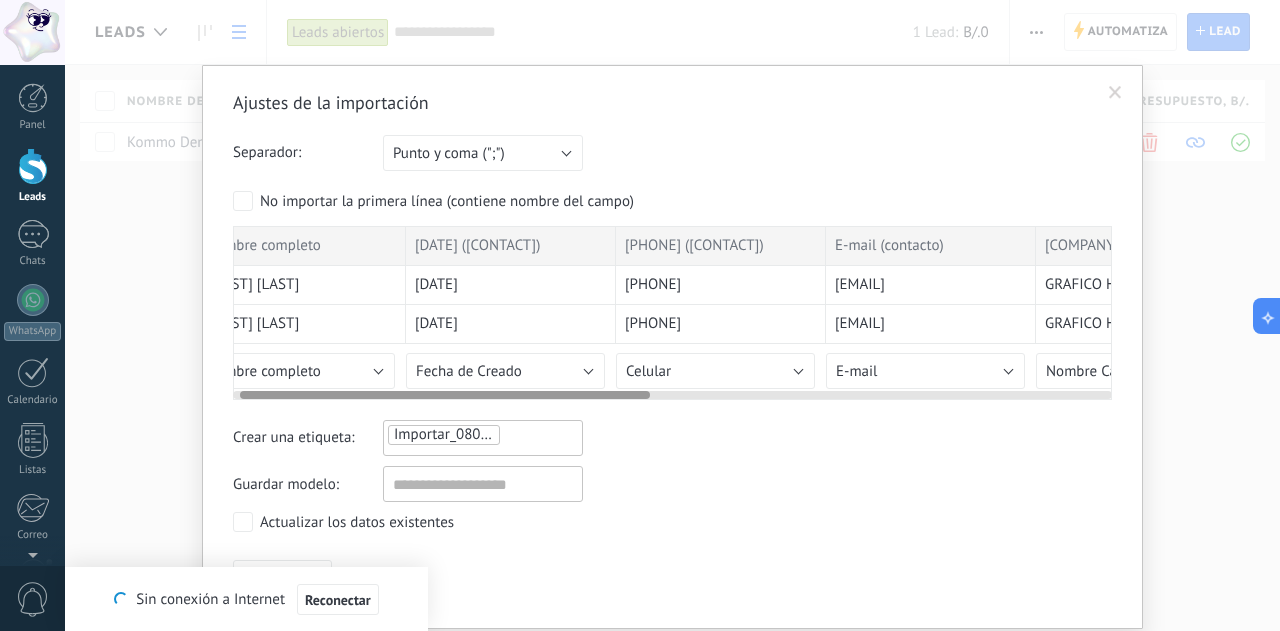 scroll, scrollTop: 0, scrollLeft: 0, axis: both 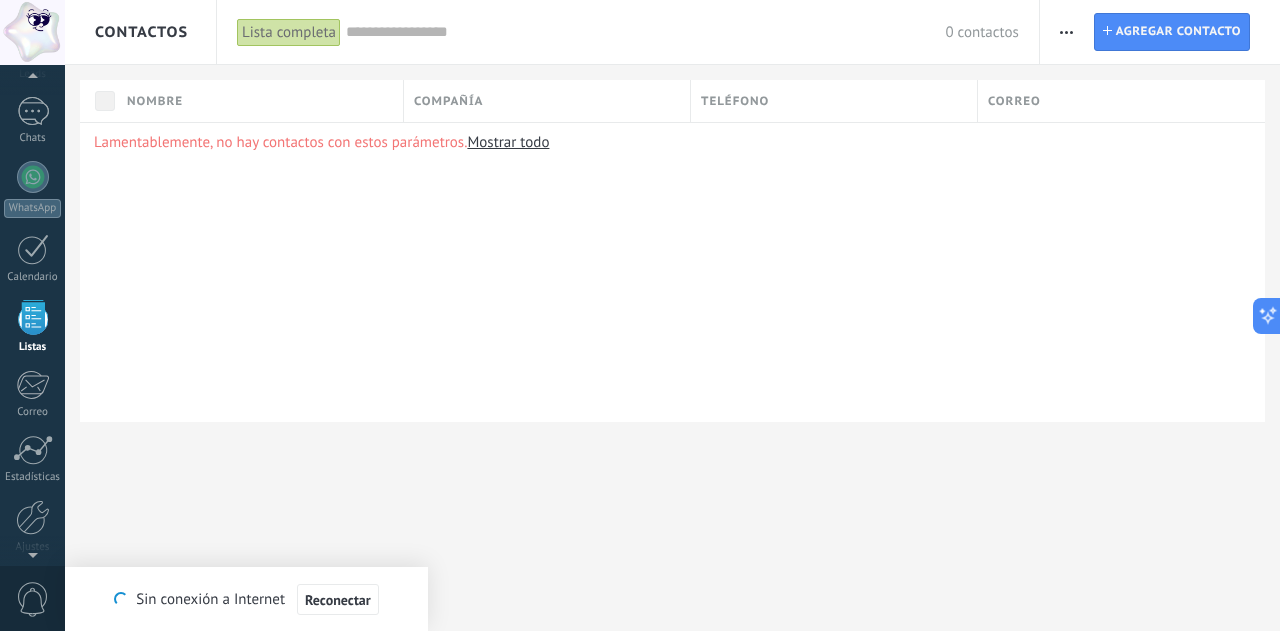 click at bounding box center [1066, 32] 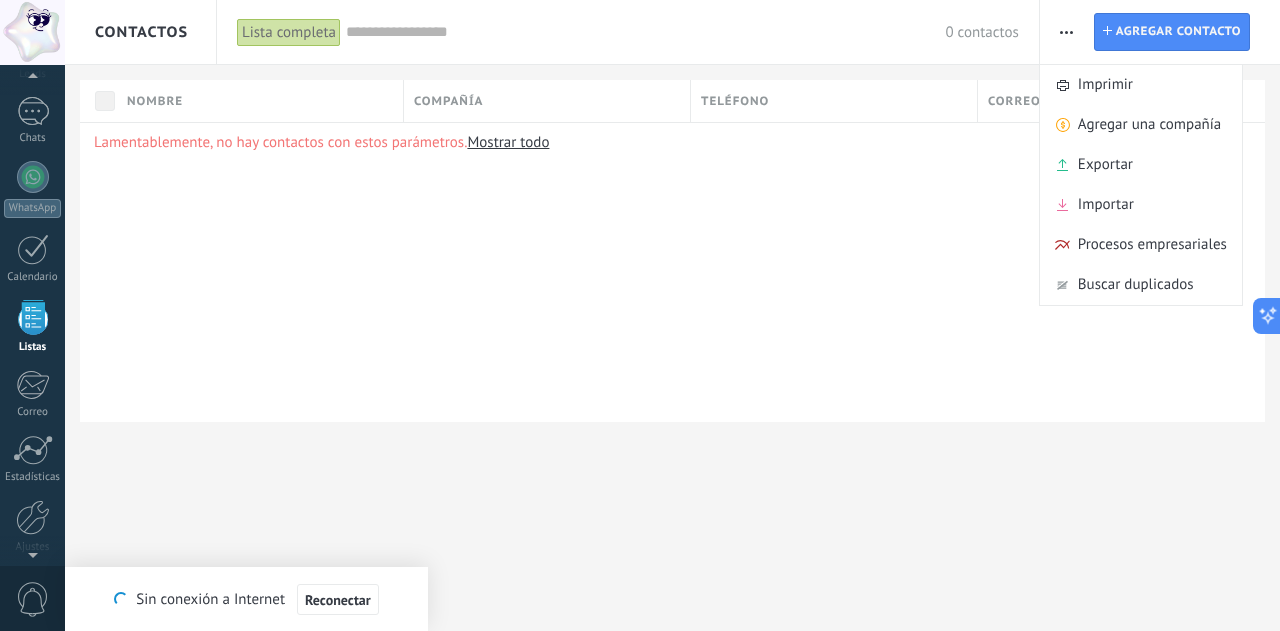 click on "Lamentablemente, no hay contactos con estos parámetros.  Mostrar todo" at bounding box center (672, 272) 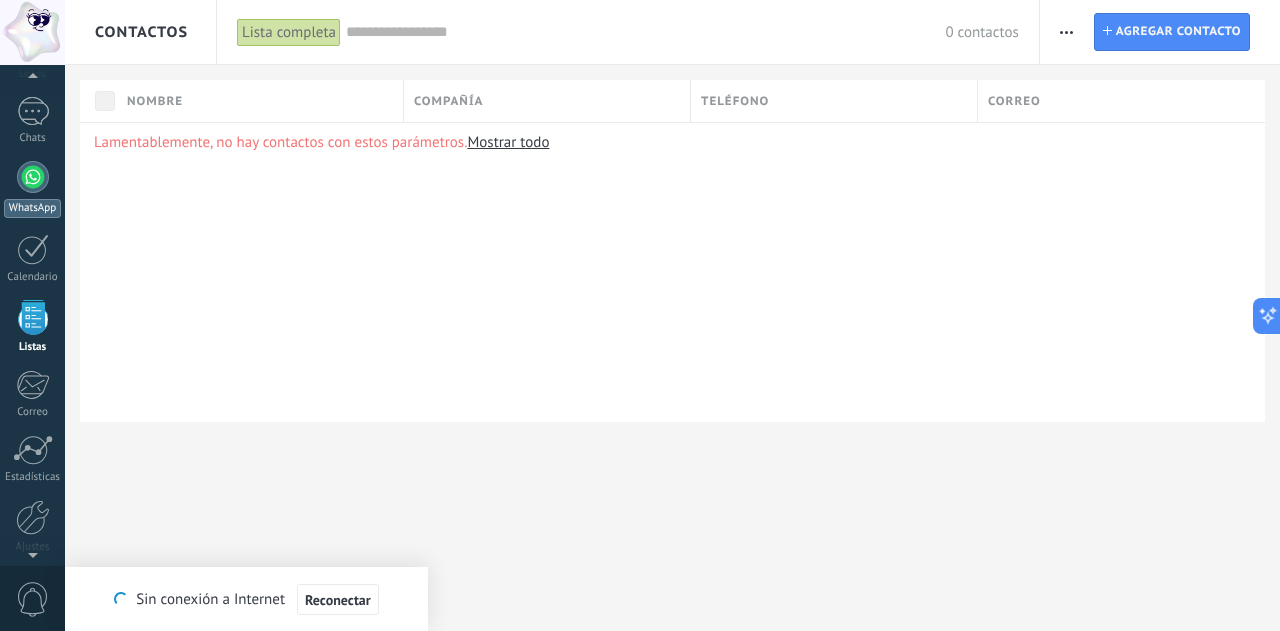 scroll, scrollTop: 0, scrollLeft: 0, axis: both 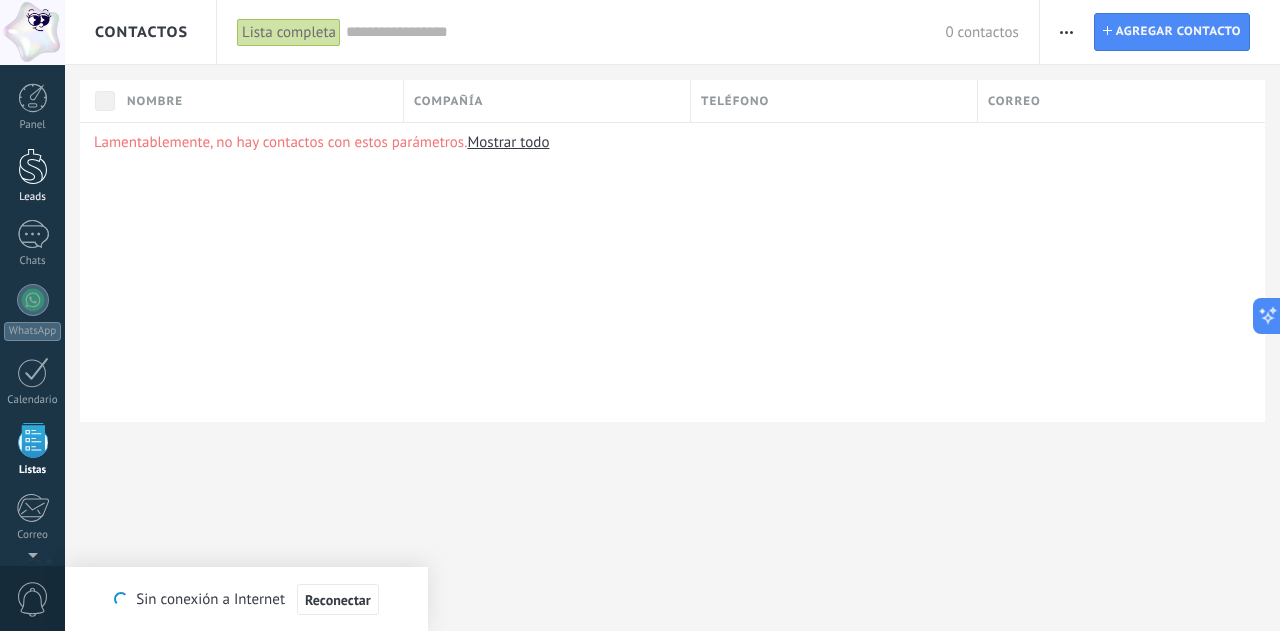 click at bounding box center (33, 166) 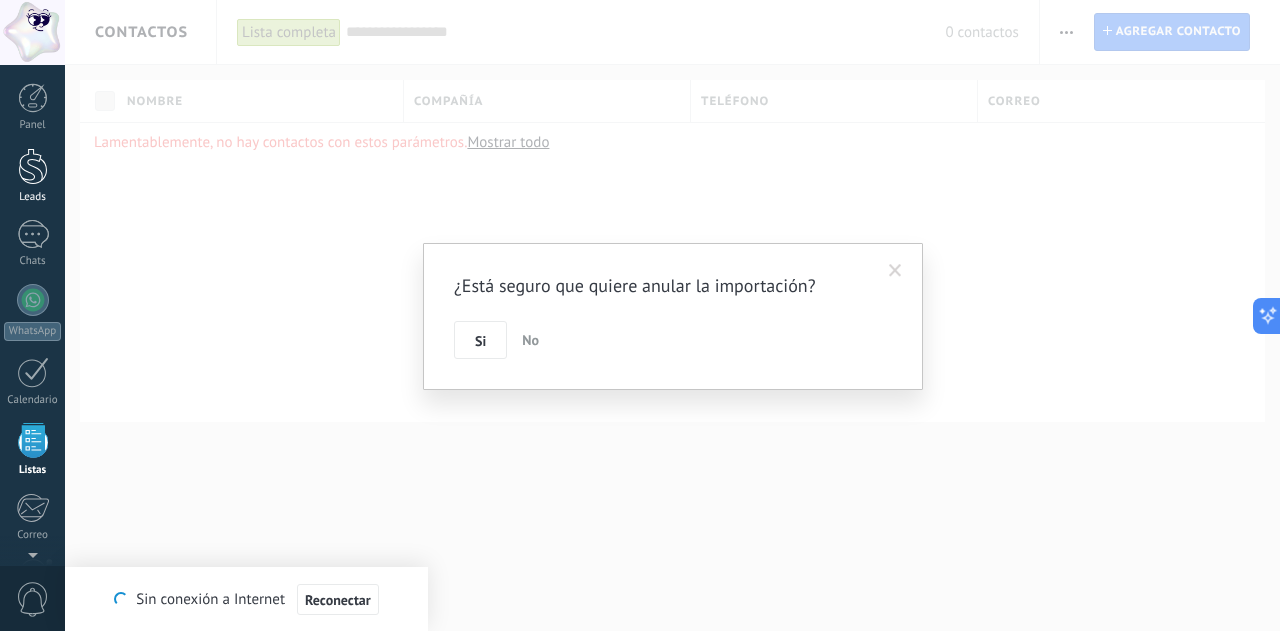 scroll, scrollTop: 123, scrollLeft: 0, axis: vertical 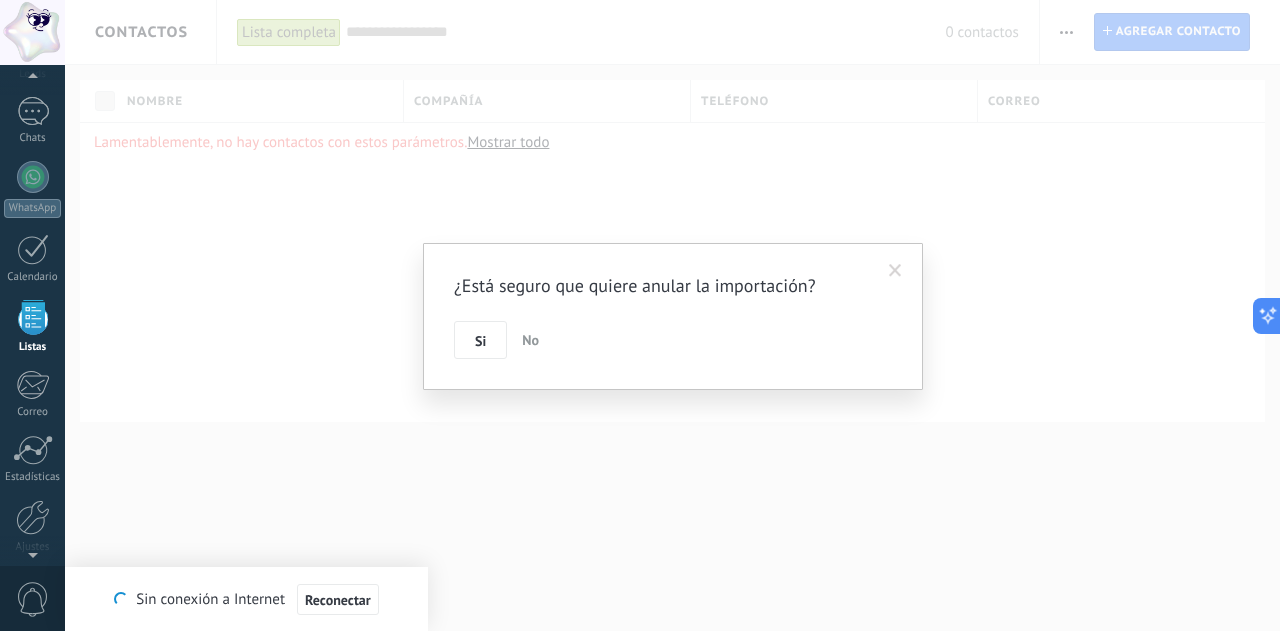 click on "No" at bounding box center [530, 340] 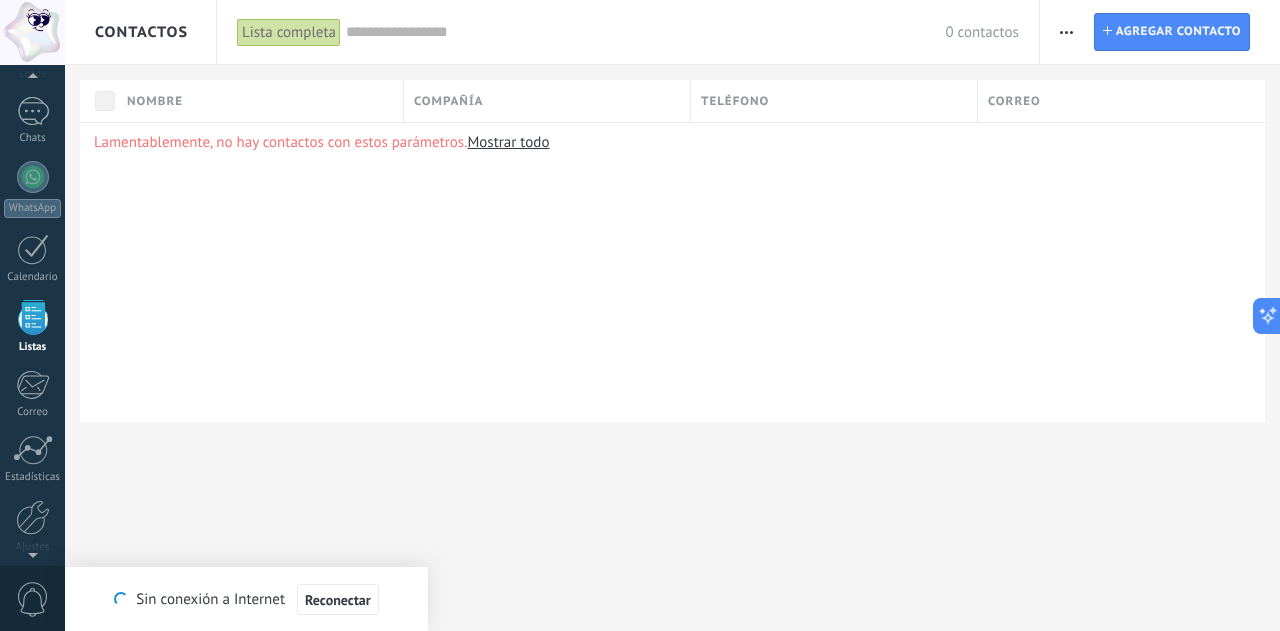 click on "Lamentablemente, no hay contactos con estos parámetros.  Mostrar todo" at bounding box center [672, 272] 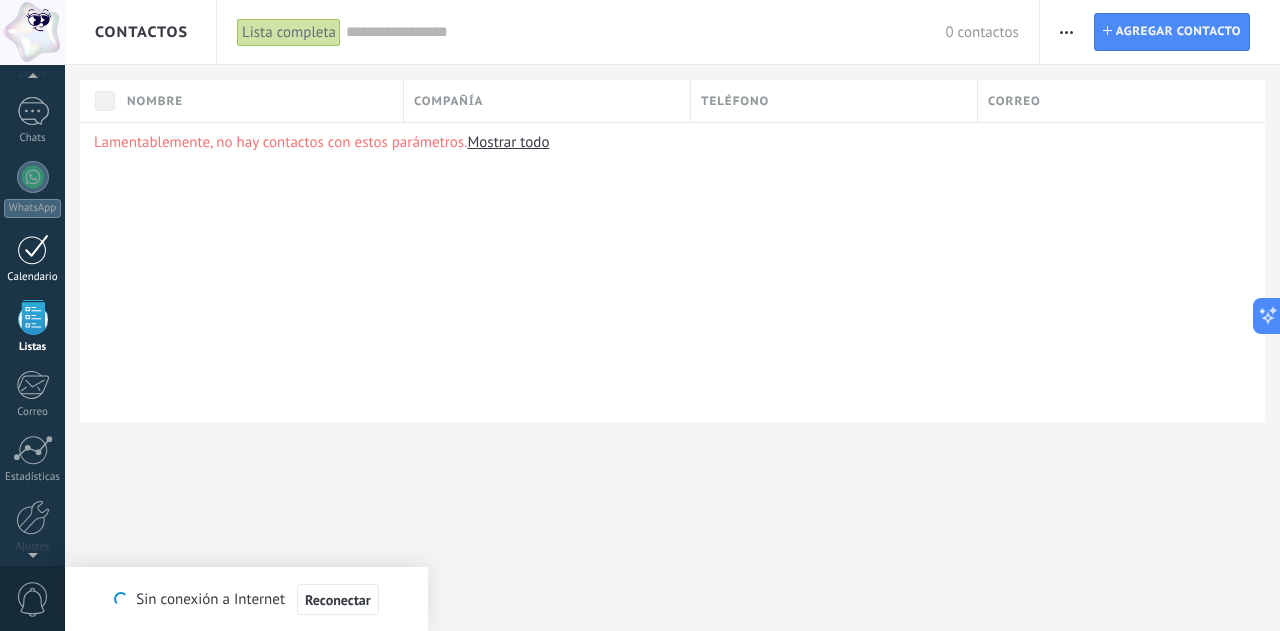 scroll, scrollTop: 0, scrollLeft: 0, axis: both 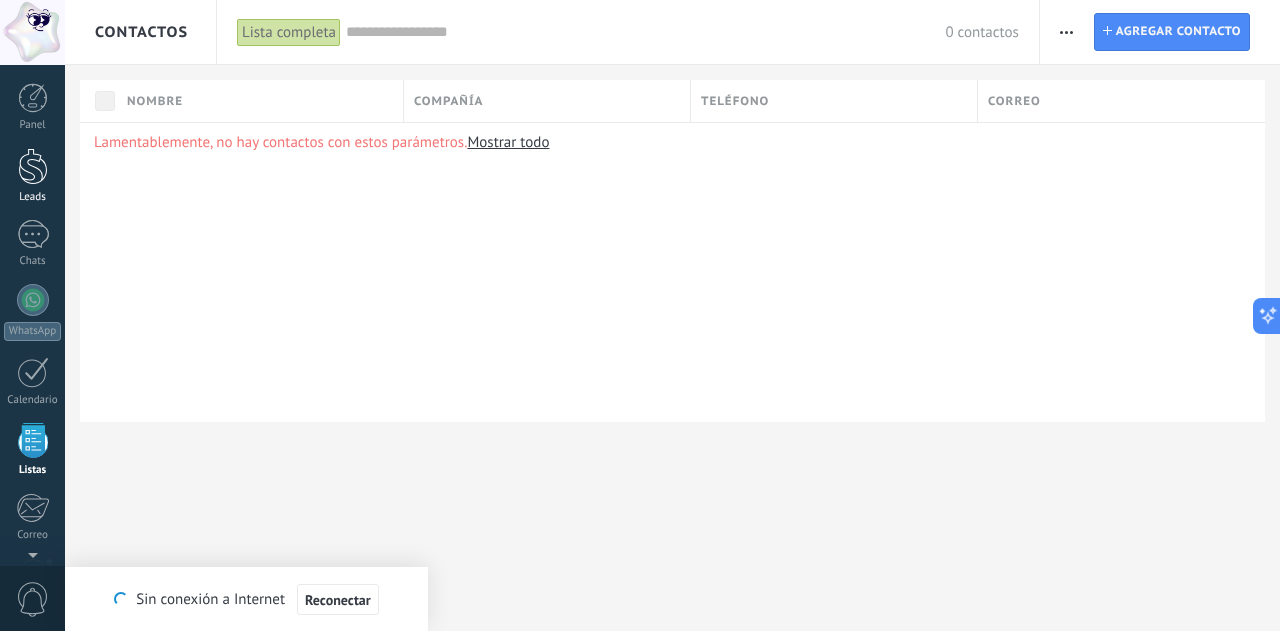 click at bounding box center (33, 166) 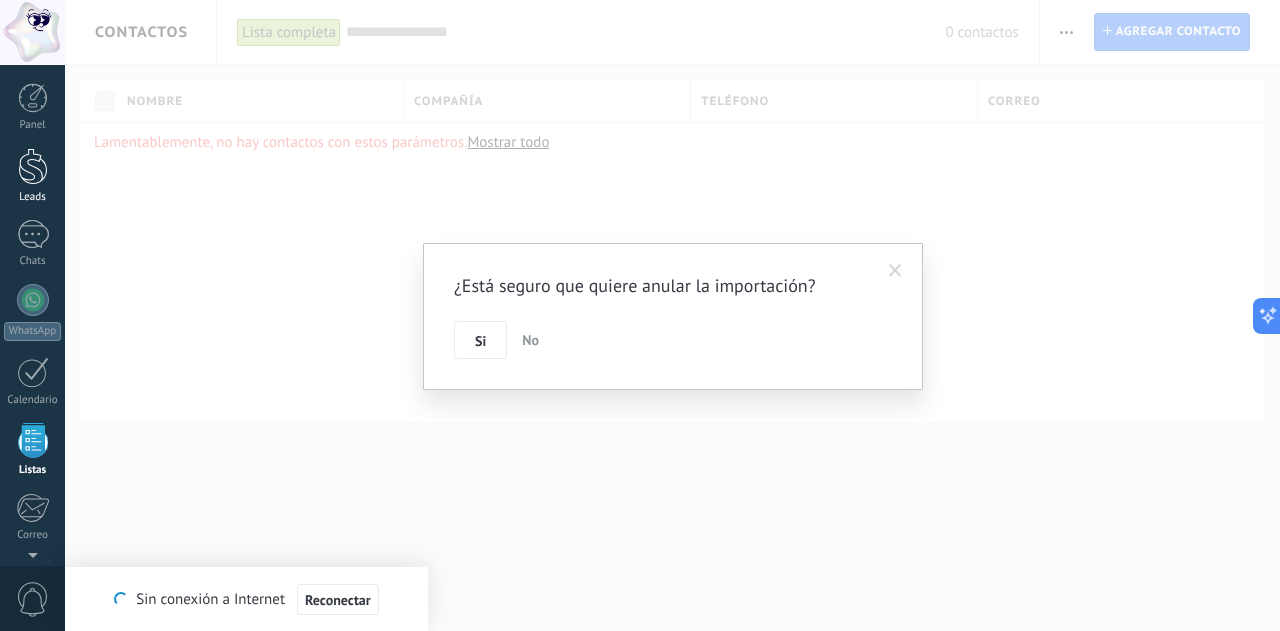 scroll, scrollTop: 123, scrollLeft: 0, axis: vertical 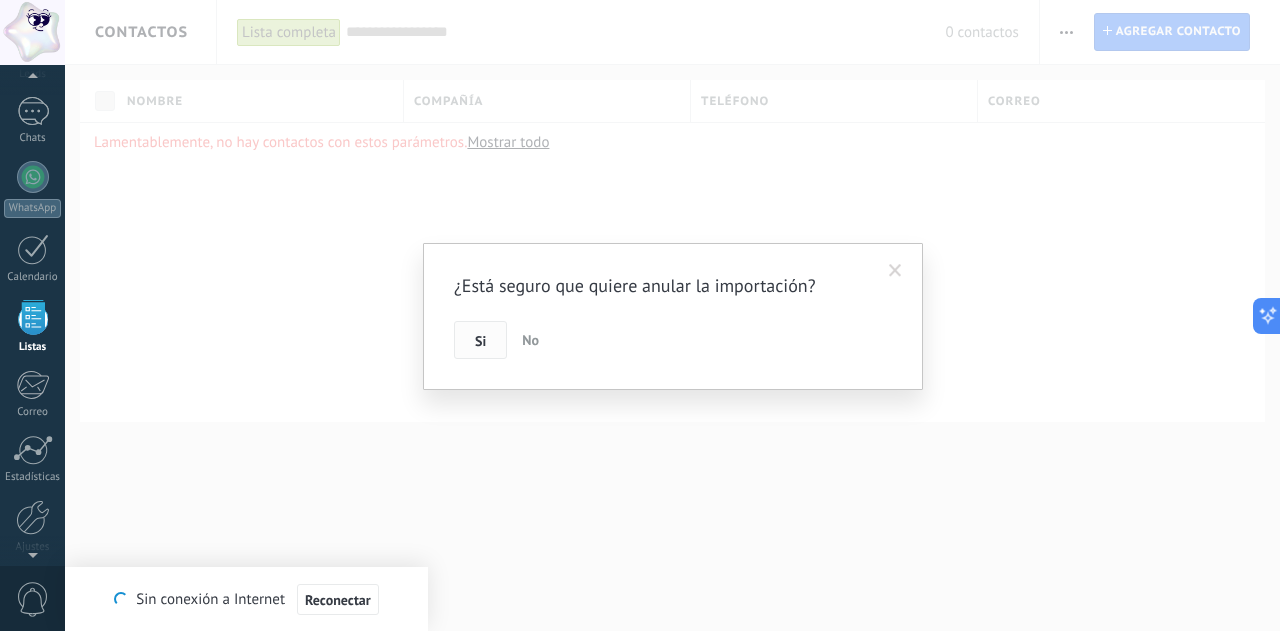 click on "Si" at bounding box center (480, 341) 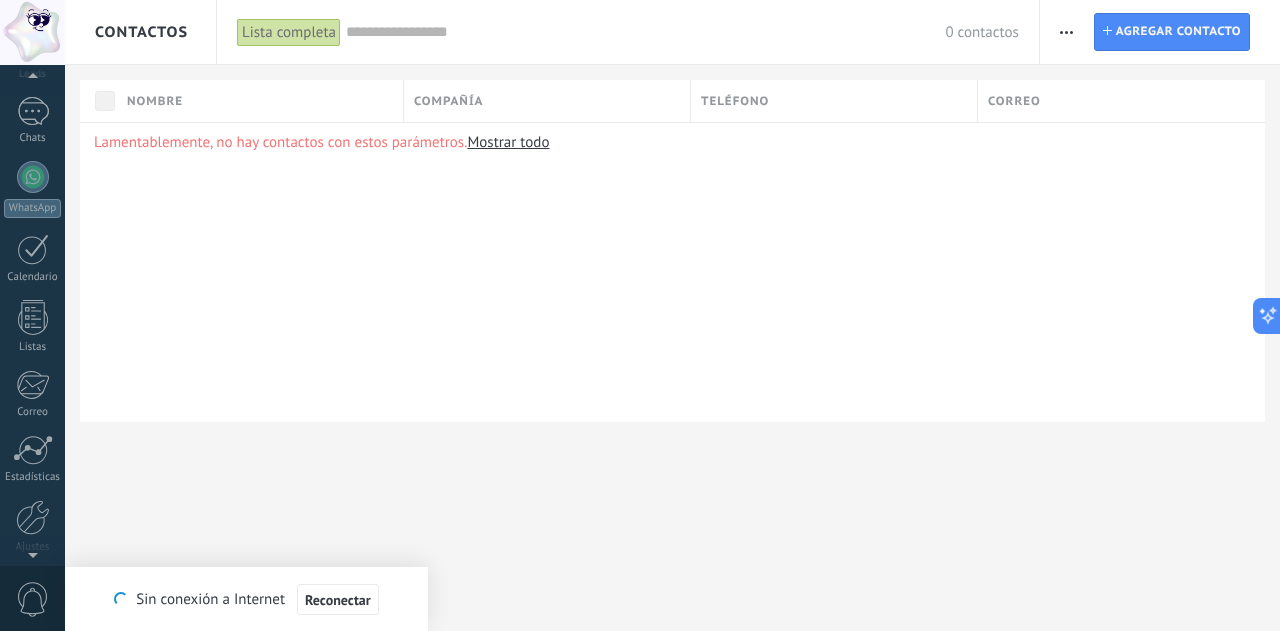 scroll, scrollTop: 0, scrollLeft: 0, axis: both 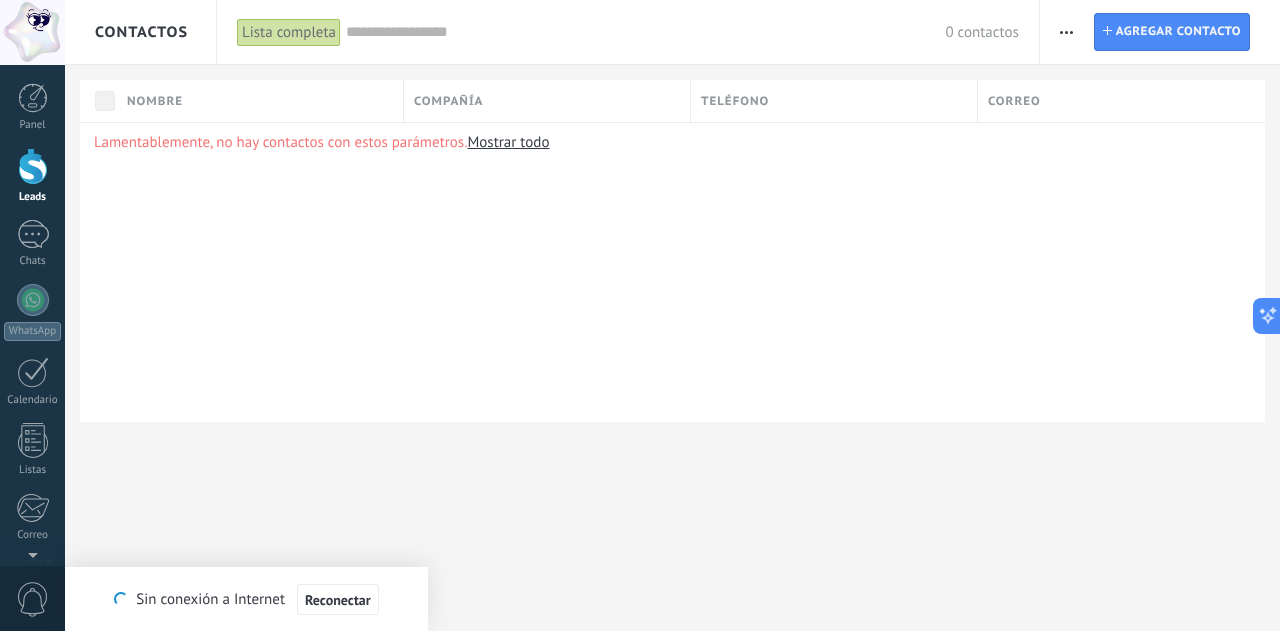 click at bounding box center (33, 166) 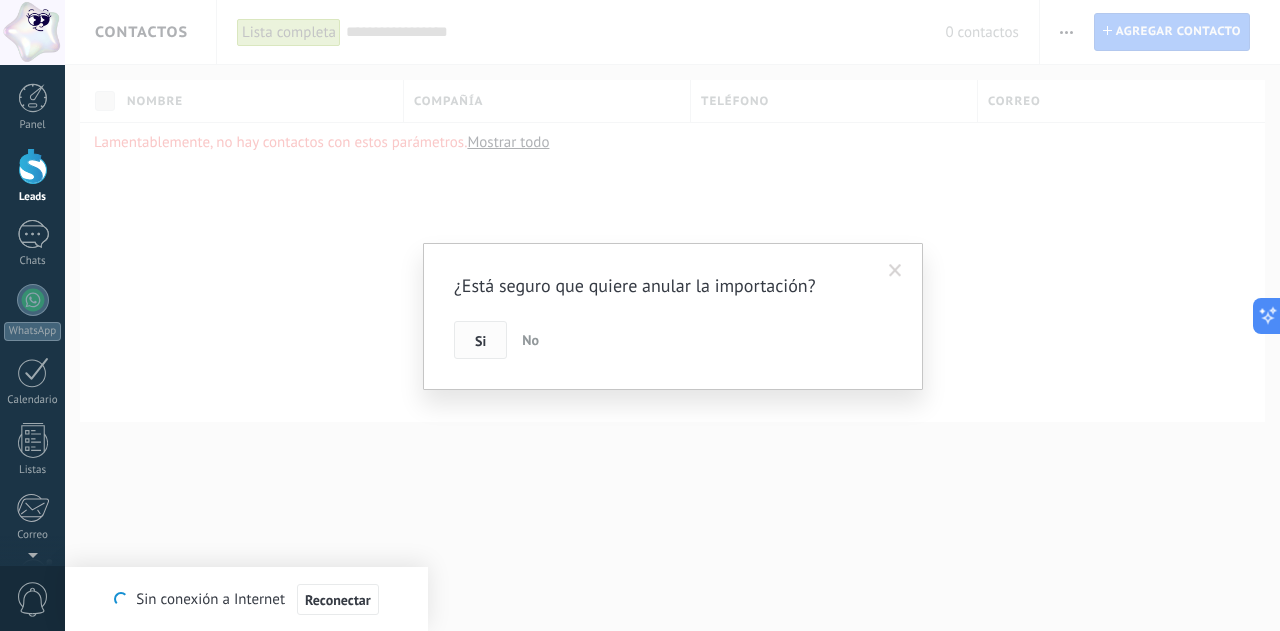 click on "Si" at bounding box center [480, 341] 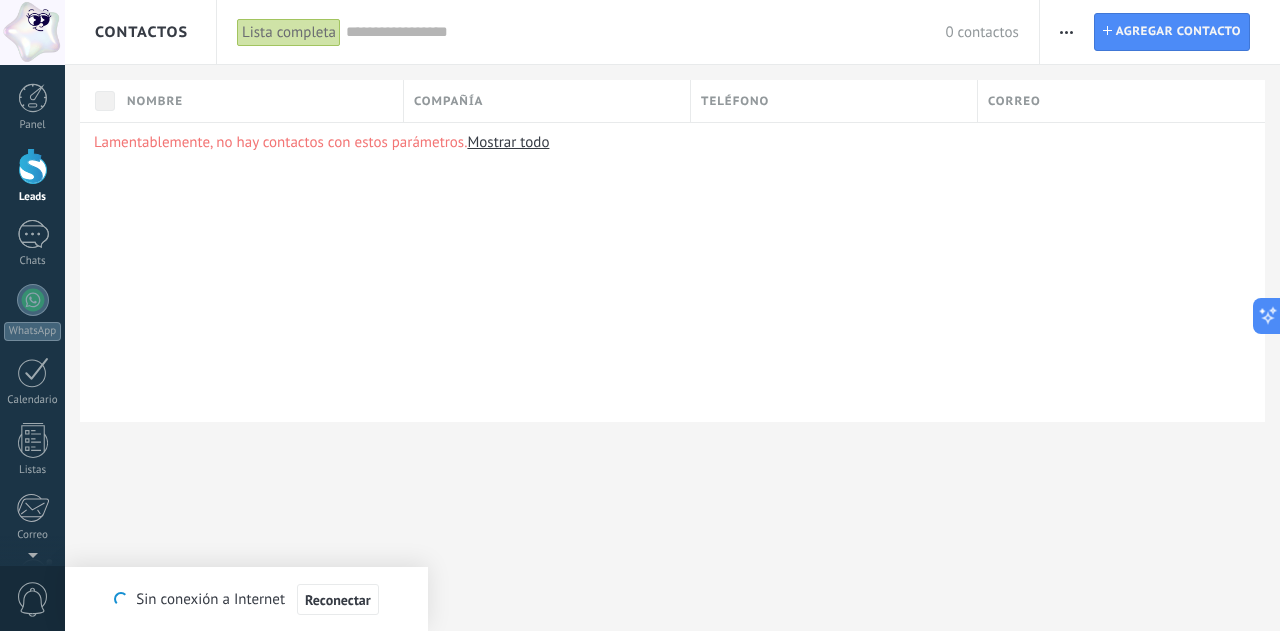 click at bounding box center [1066, 32] 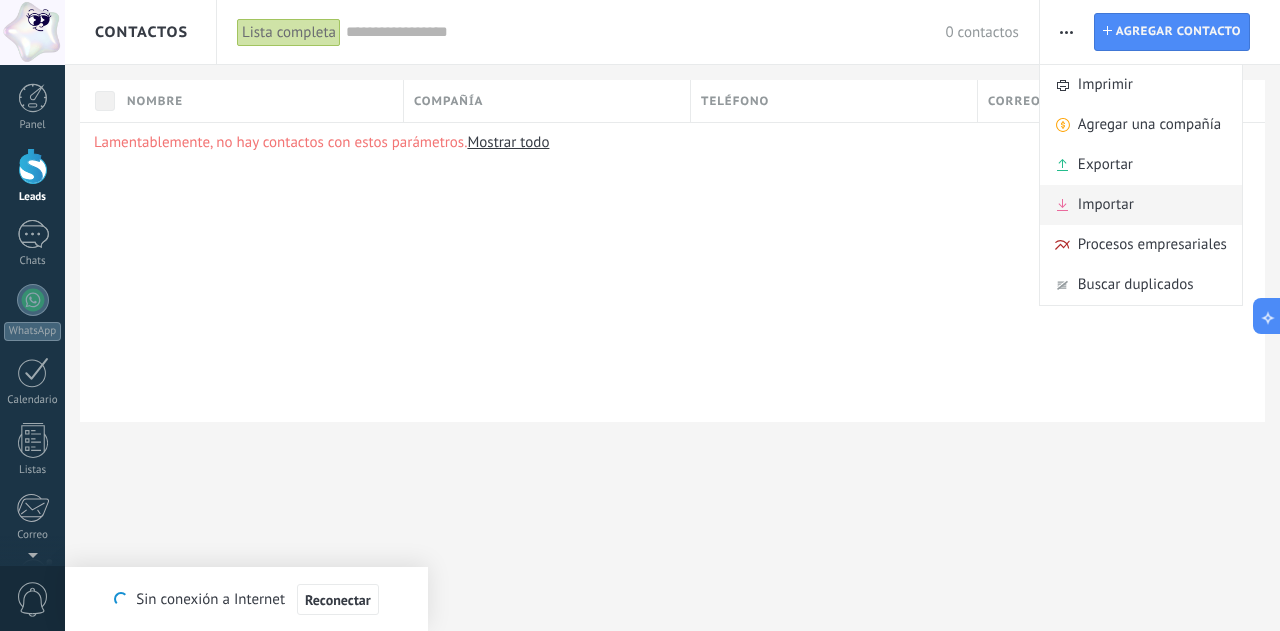 click on "Importar" at bounding box center [1106, 205] 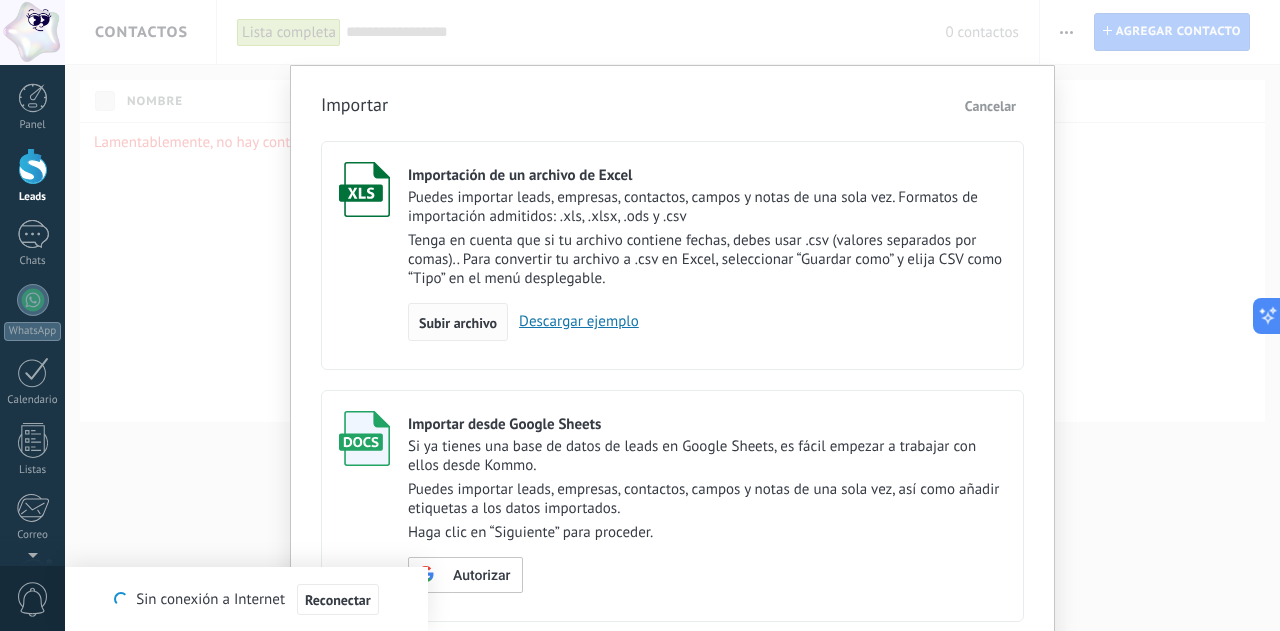 click on "Subir archivo" at bounding box center [458, 323] 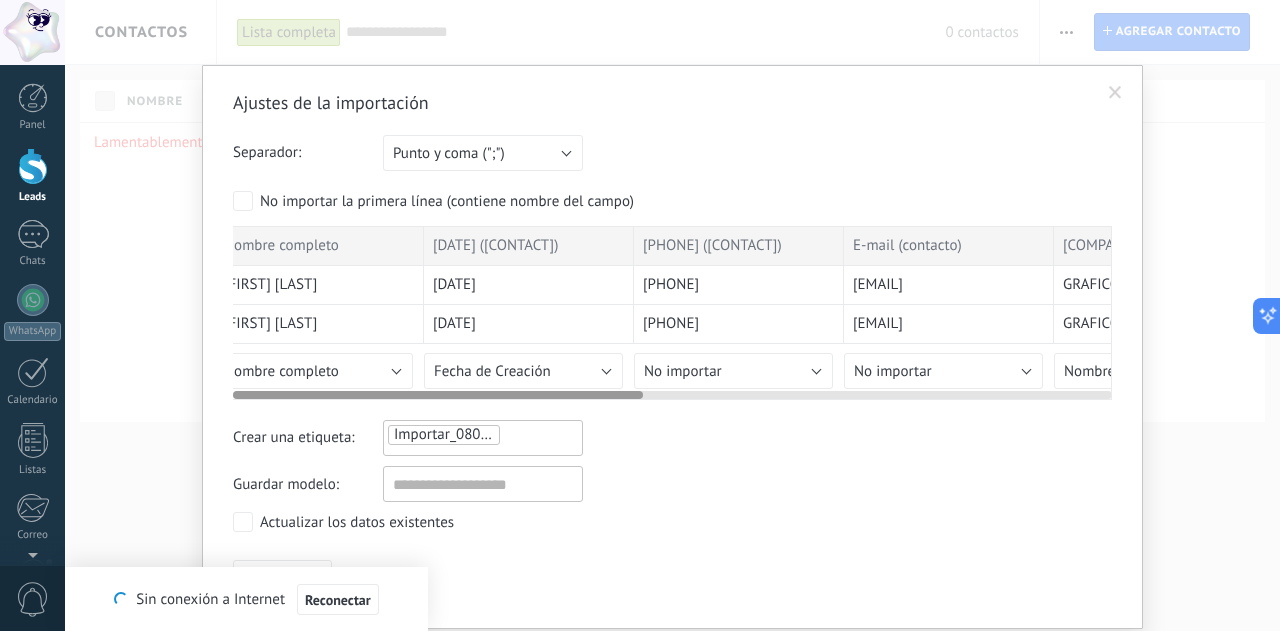 scroll, scrollTop: 0, scrollLeft: 0, axis: both 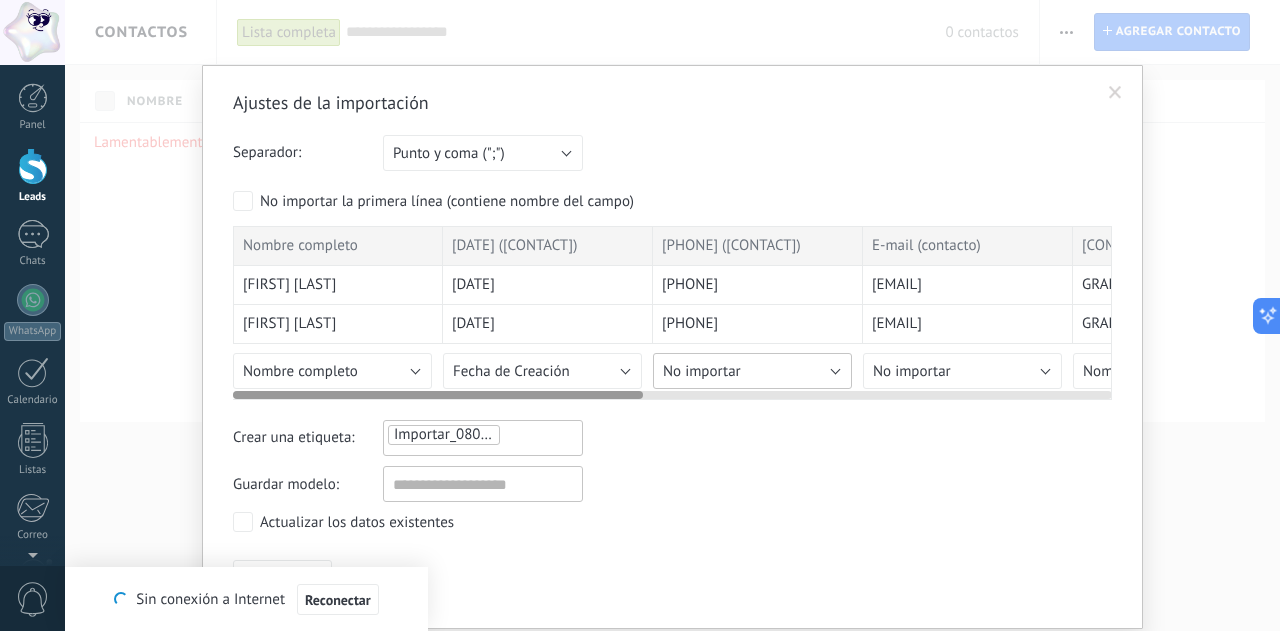 click on "No importar" at bounding box center (752, 371) 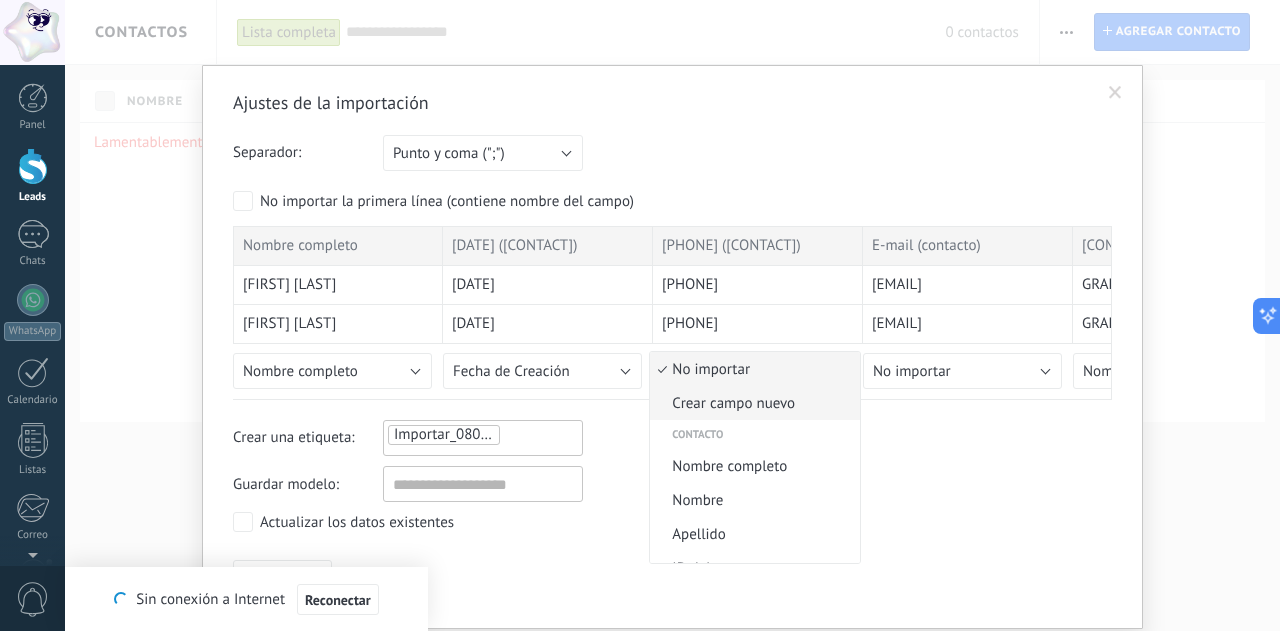 click on "Crear campo nuevo" at bounding box center [752, 403] 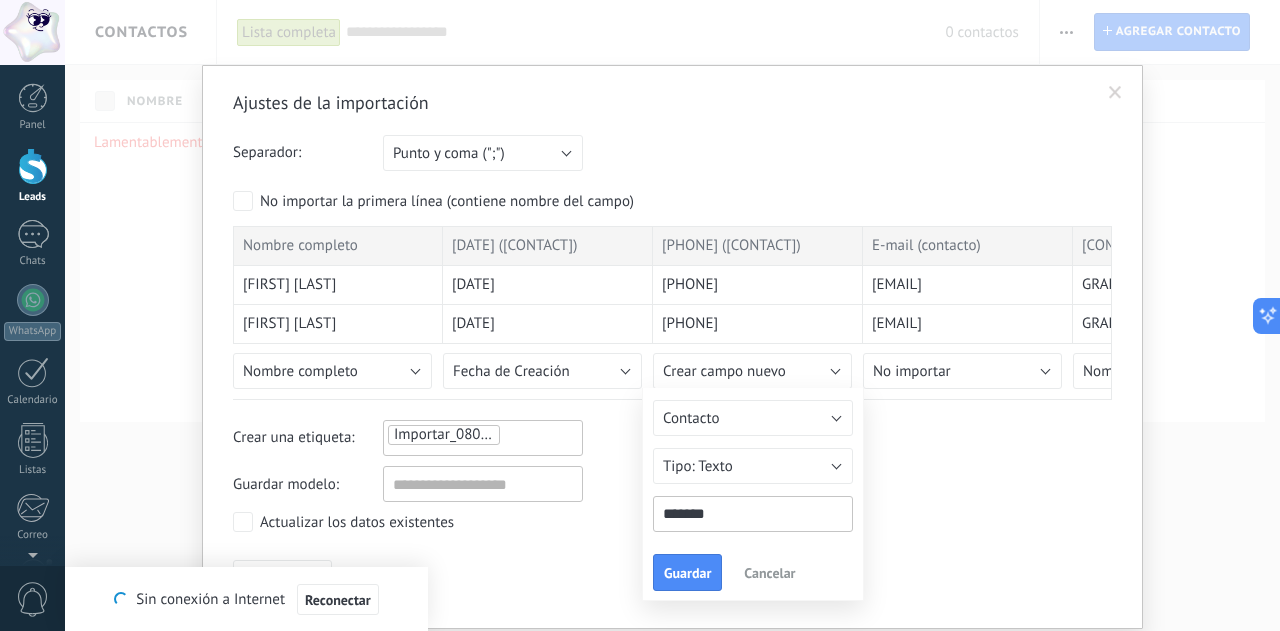 type on "*******" 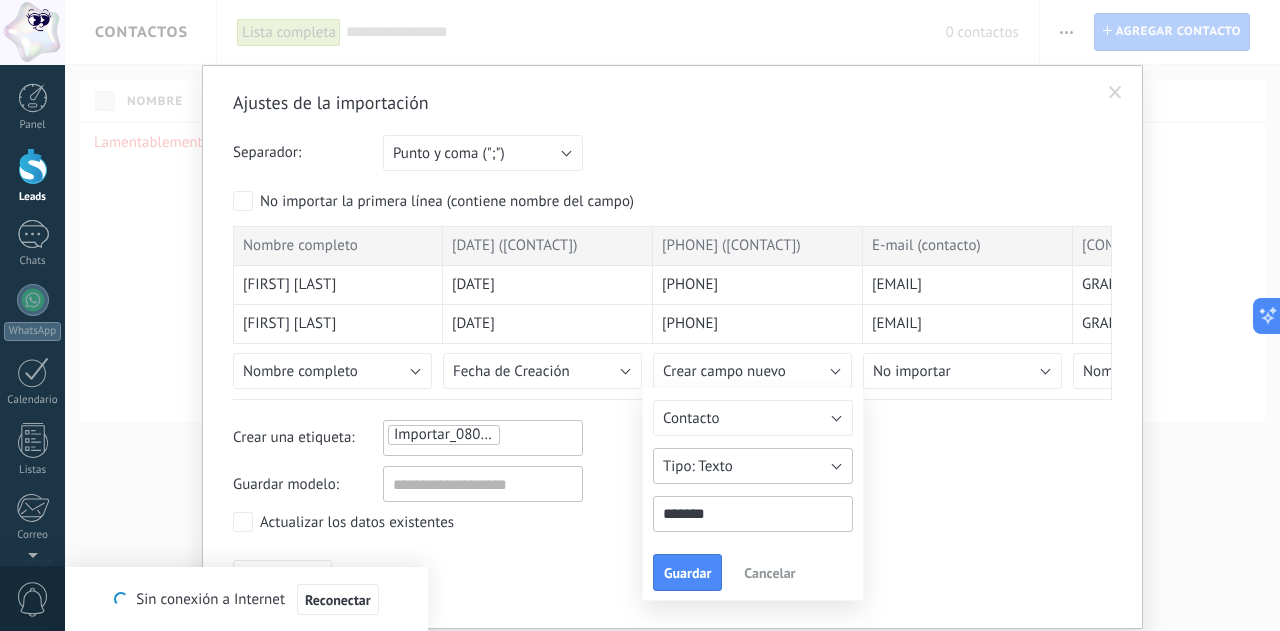 click on "Texto" at bounding box center [753, 466] 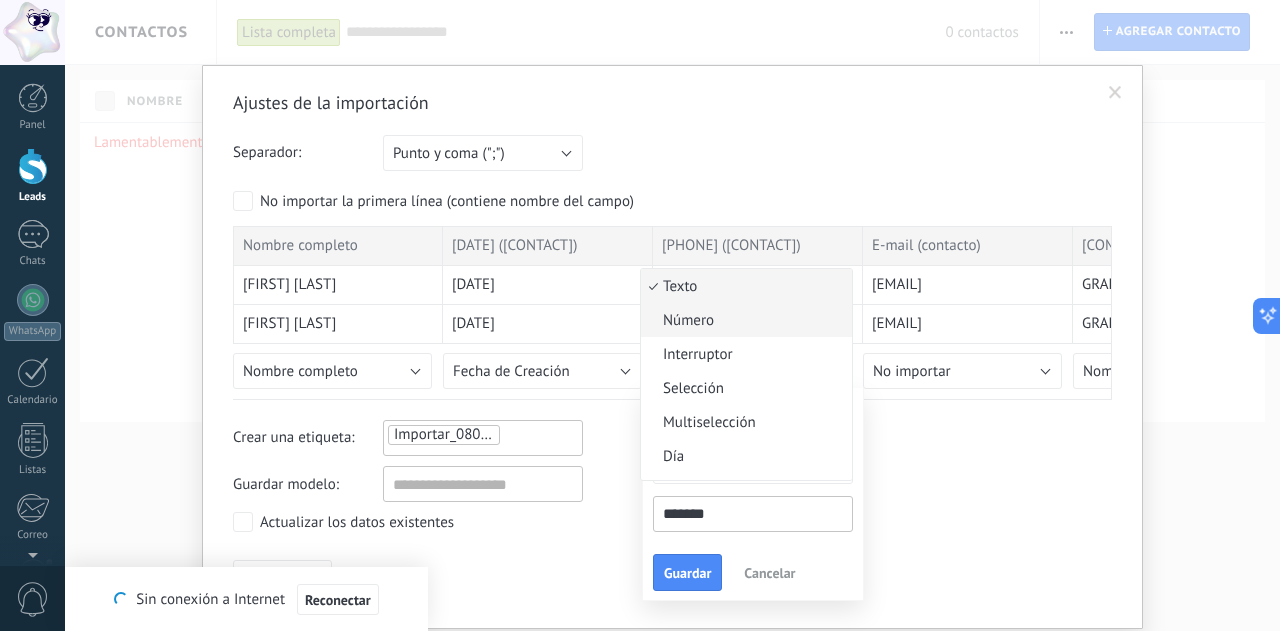 click on "Número" at bounding box center [743, 320] 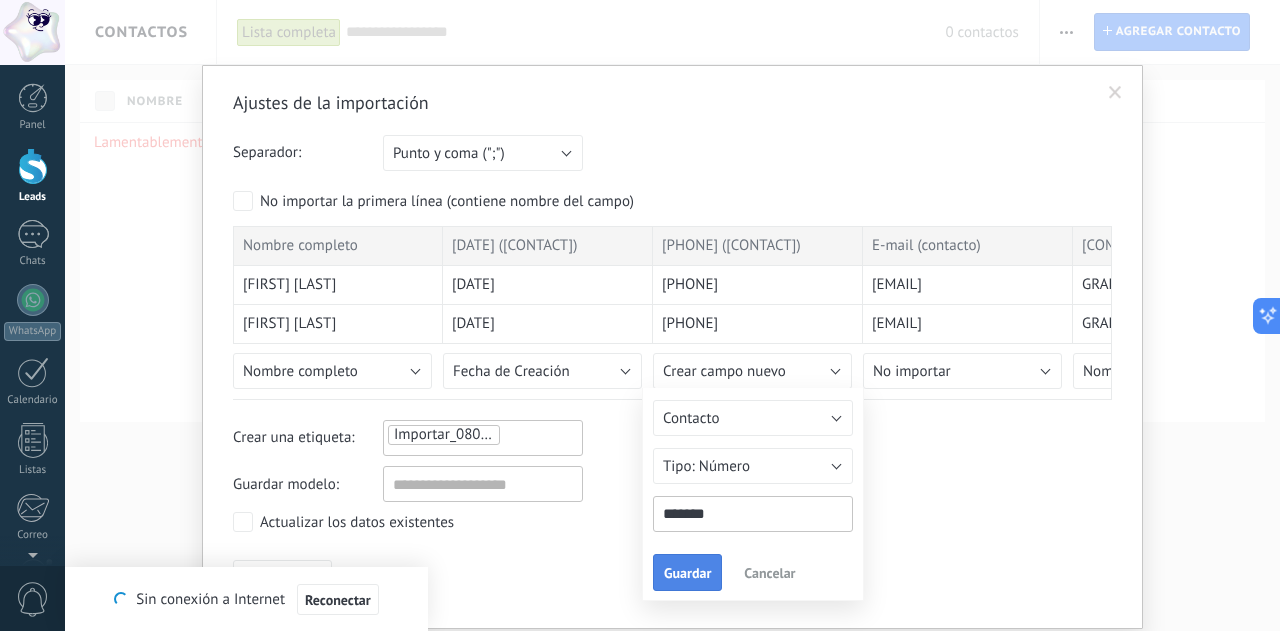 click on "Guardar" at bounding box center [687, 573] 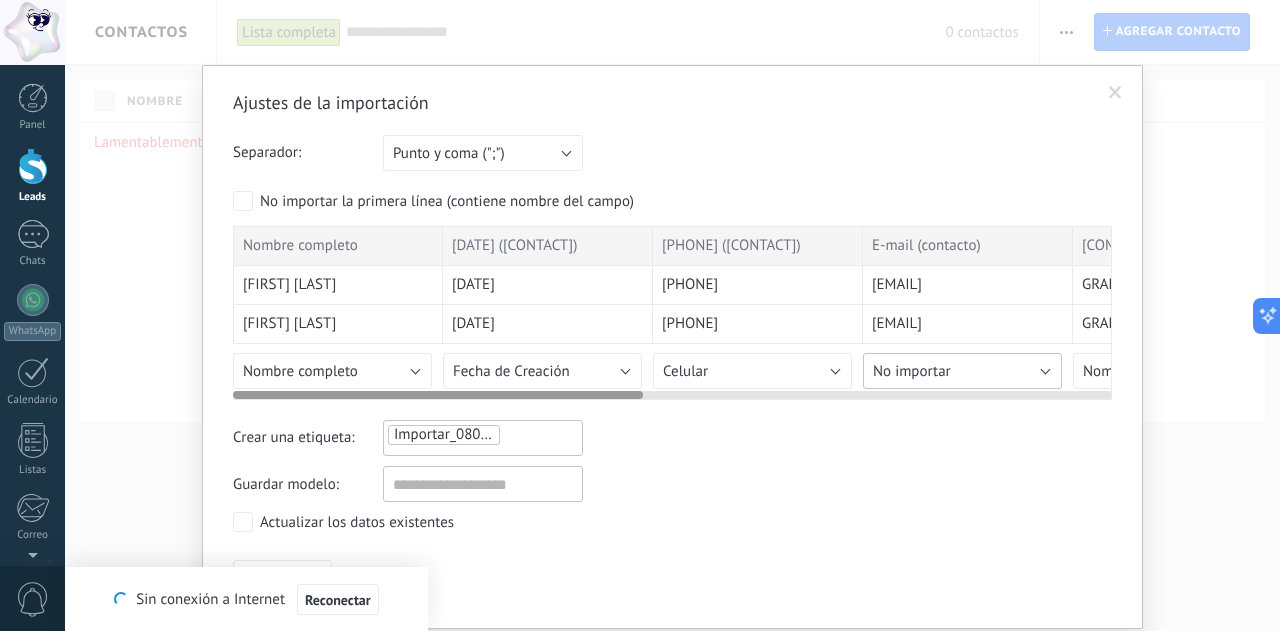 click on "No importar" at bounding box center (912, 371) 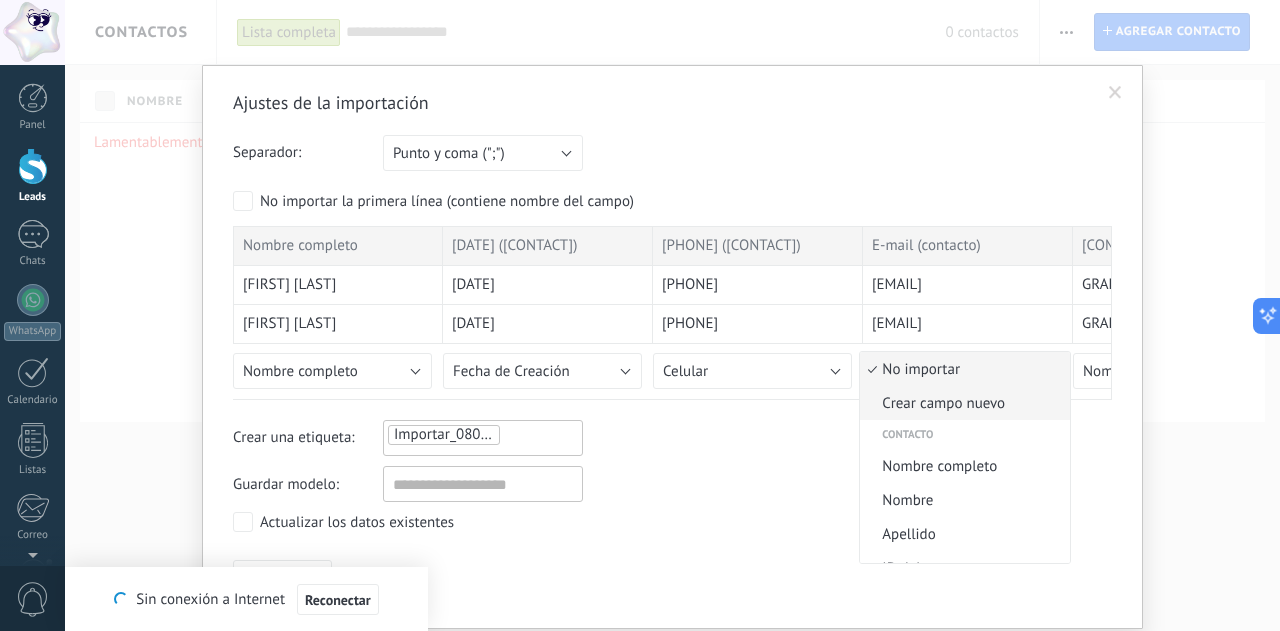click on "Crear campo nuevo" at bounding box center [962, 403] 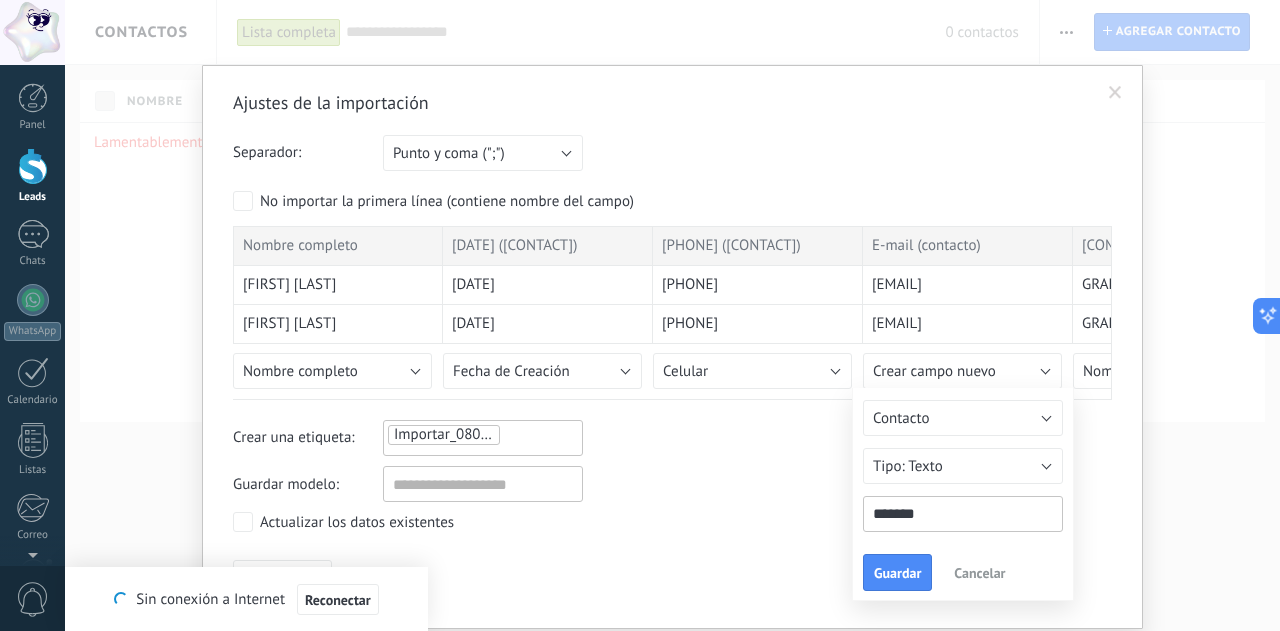 type on "******" 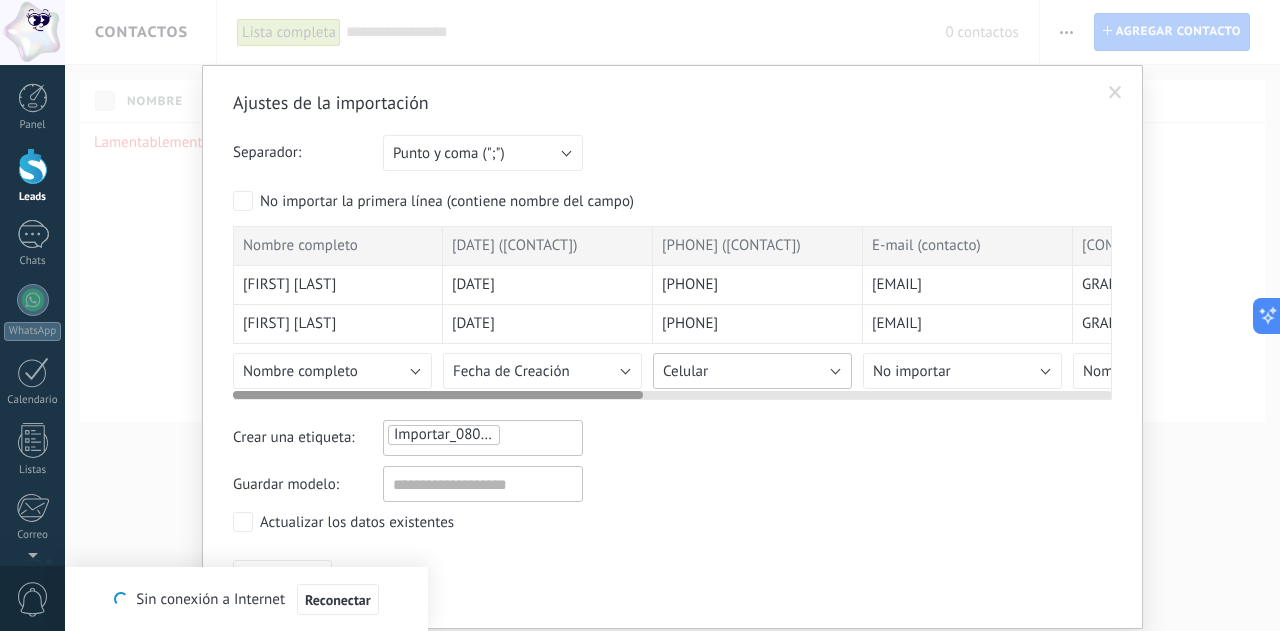 click on "Celular" at bounding box center (752, 371) 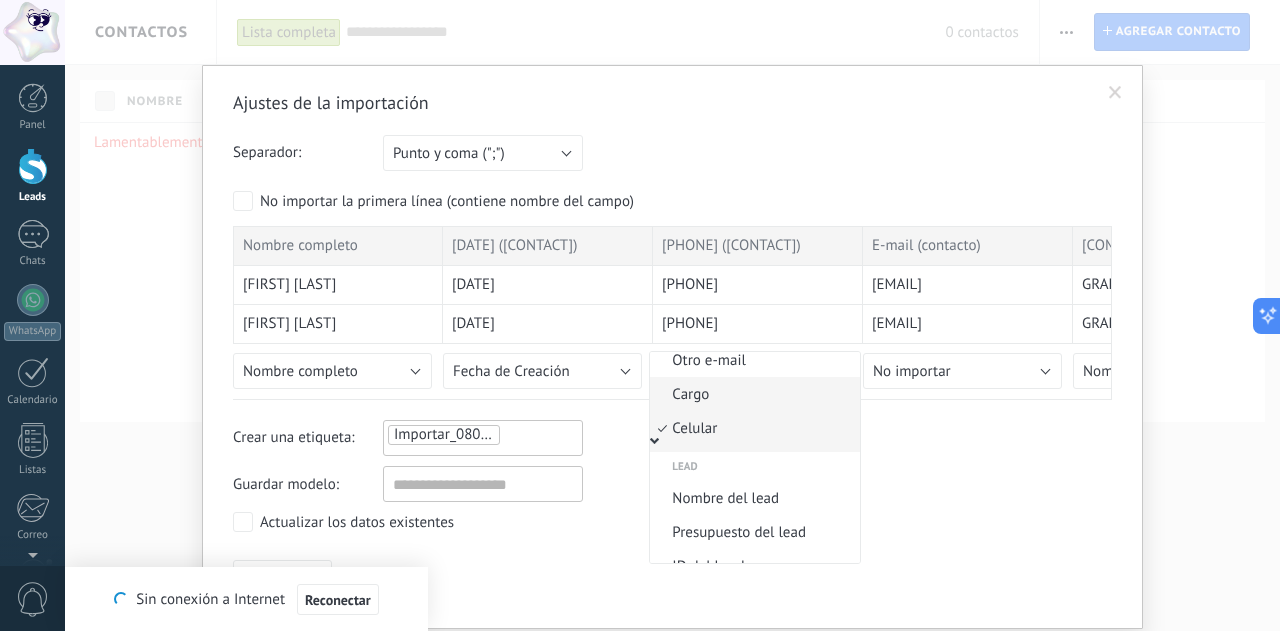 scroll, scrollTop: 709, scrollLeft: 0, axis: vertical 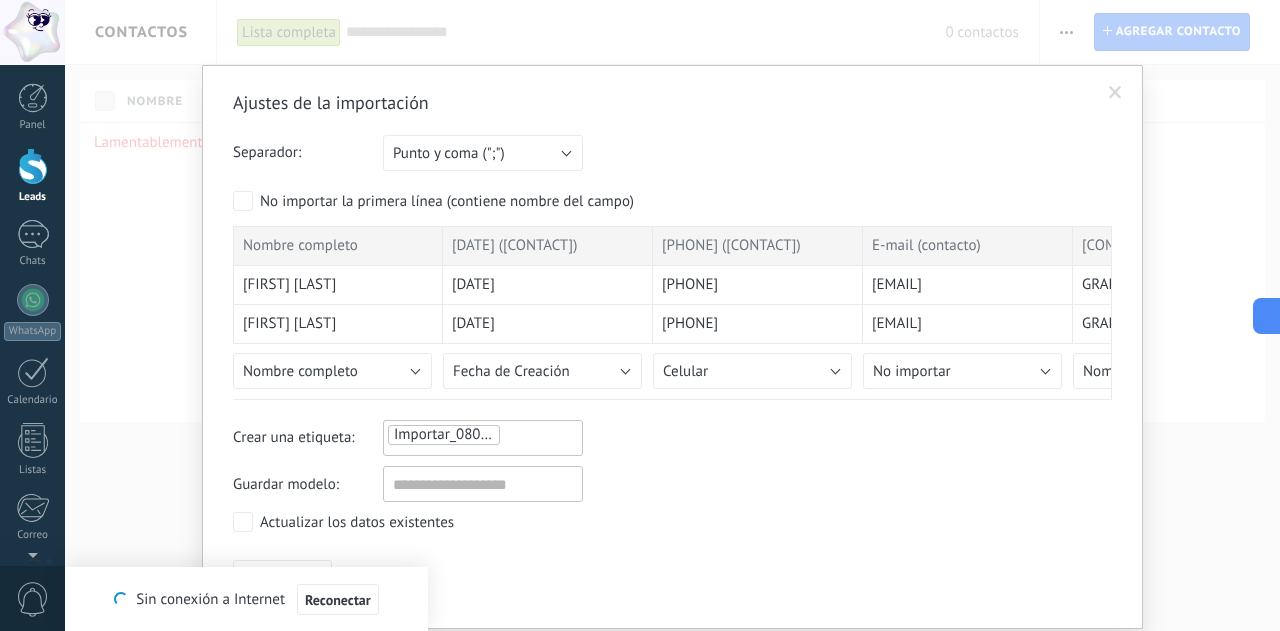 click on "Create a tag: [IMPORT_TAG]" at bounding box center [672, 438] 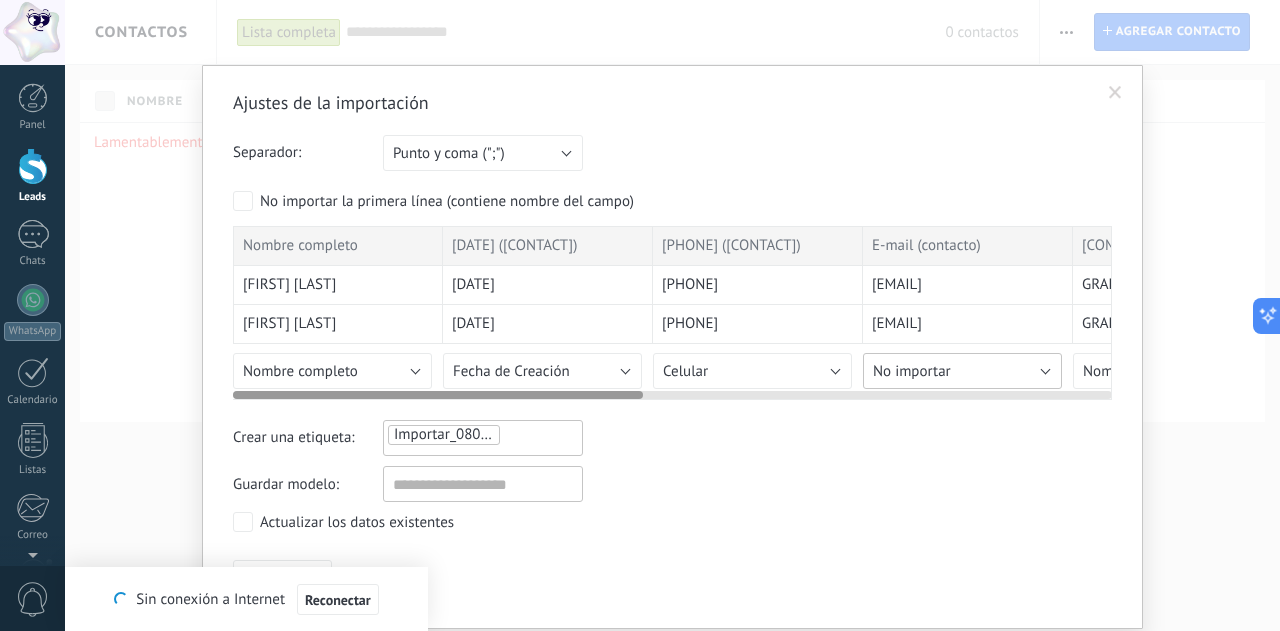 click on "No importar" at bounding box center (962, 371) 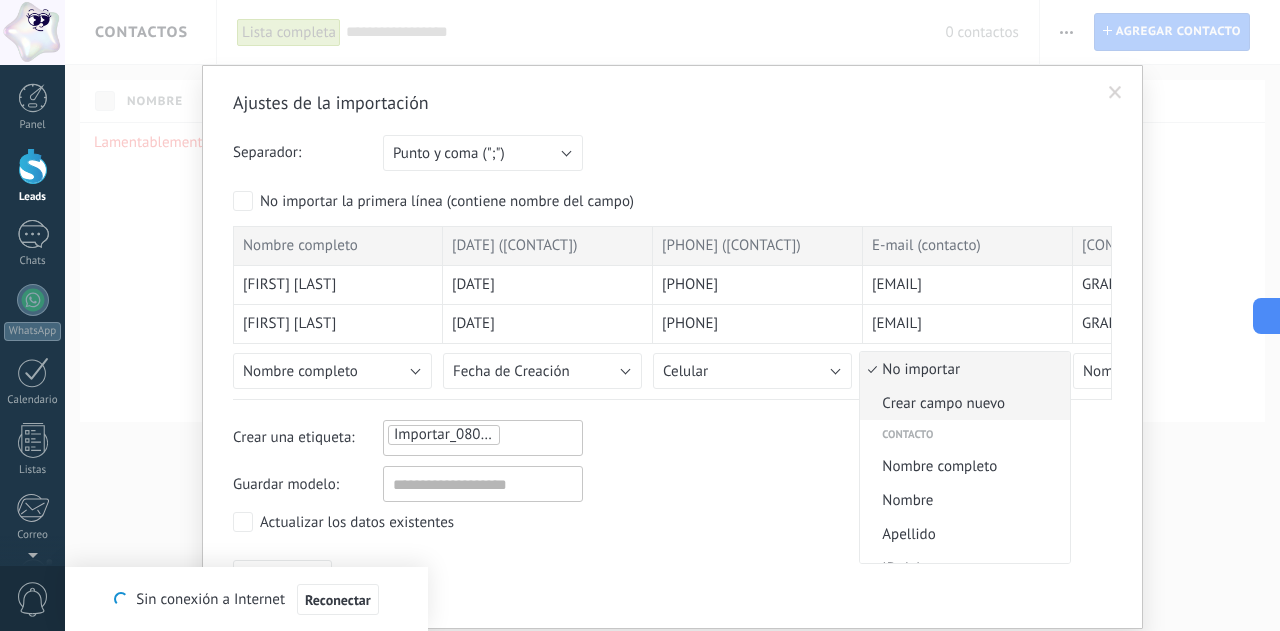 click on "Crear campo nuevo" at bounding box center [962, 403] 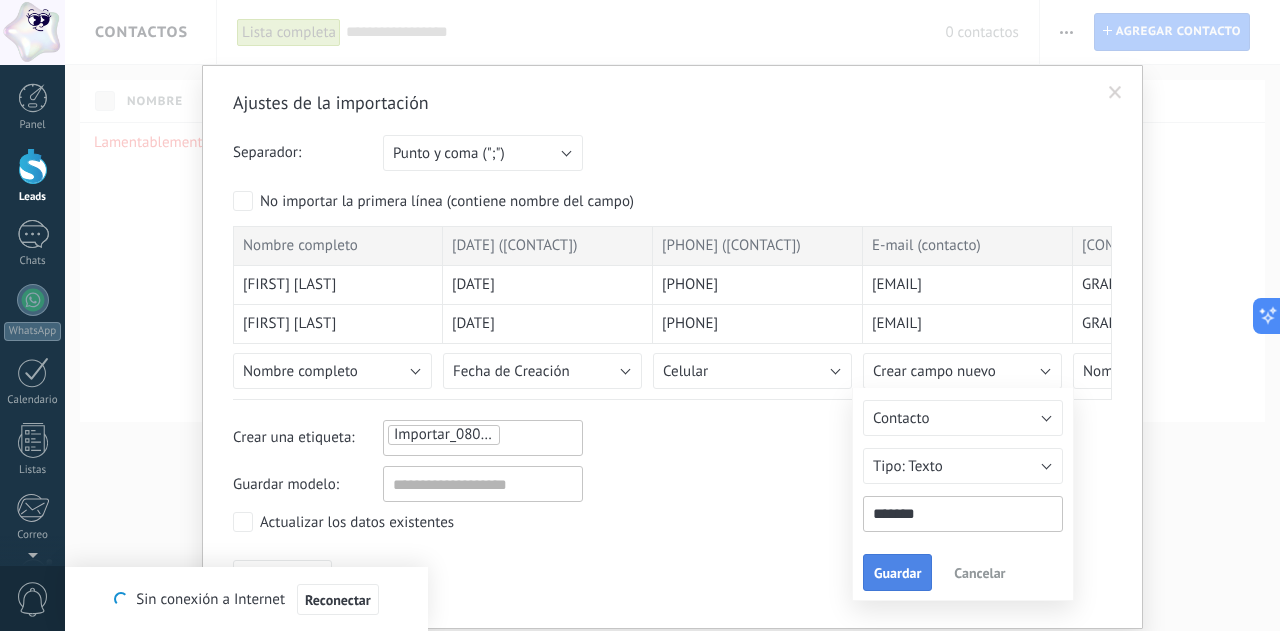 type on "******" 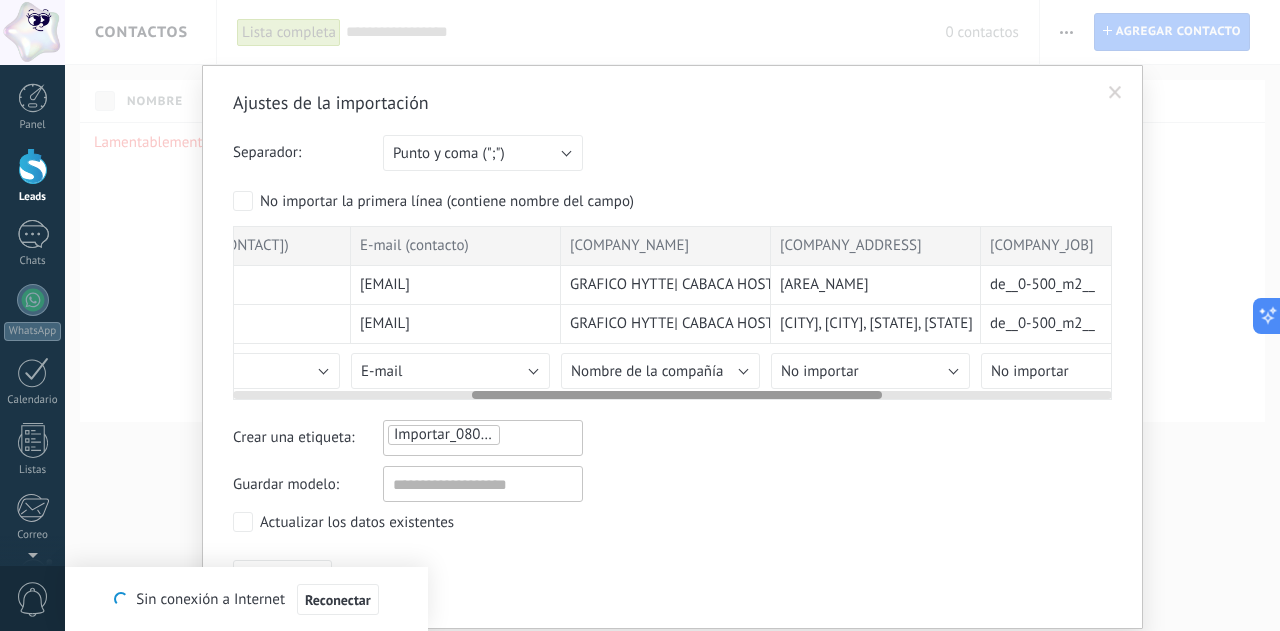 scroll, scrollTop: 0, scrollLeft: 514, axis: horizontal 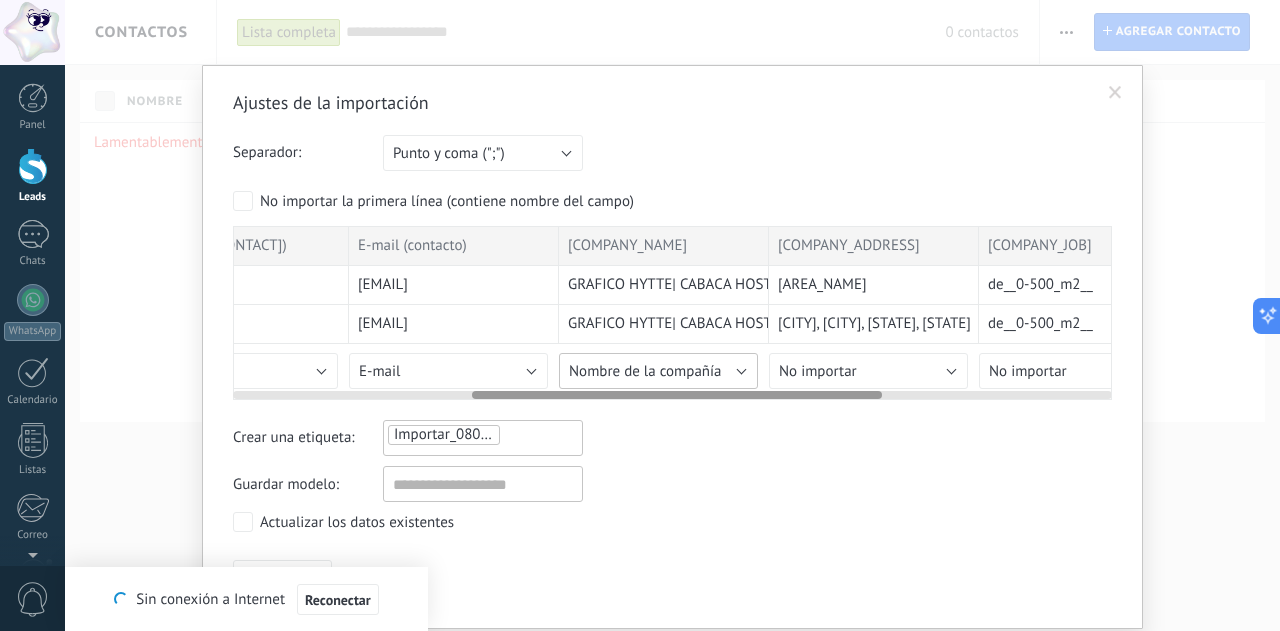 click on "Nombre de la compañía" at bounding box center (645, 371) 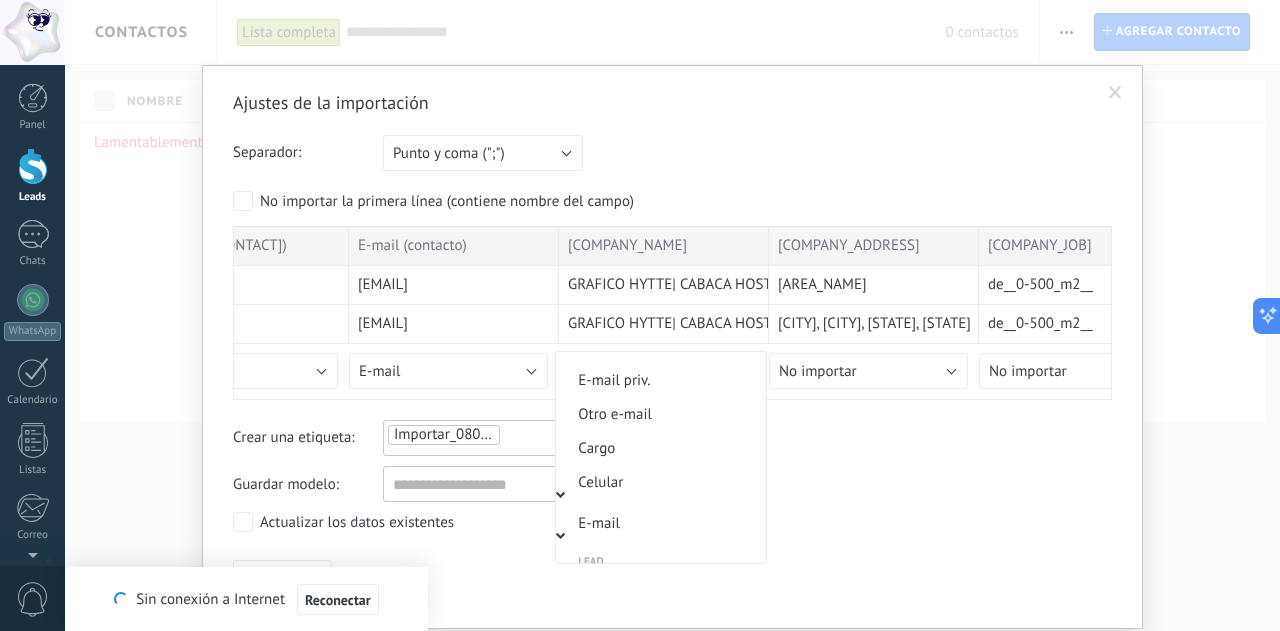 scroll, scrollTop: 0, scrollLeft: 0, axis: both 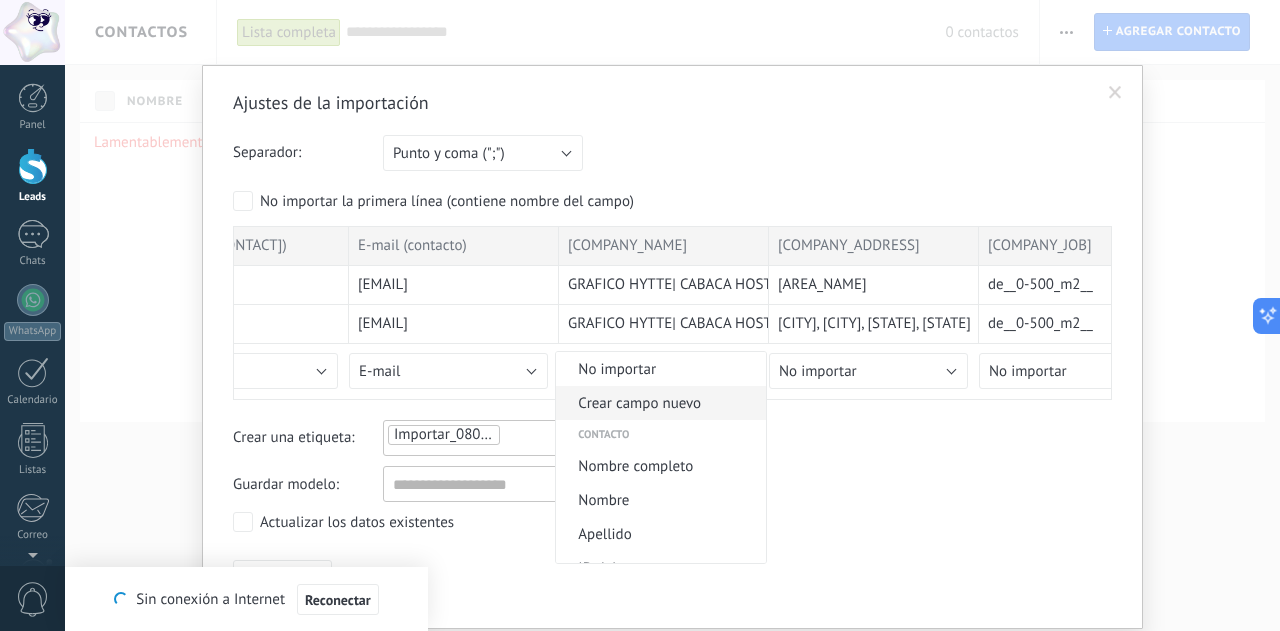 click on "Crear campo nuevo" at bounding box center [658, 403] 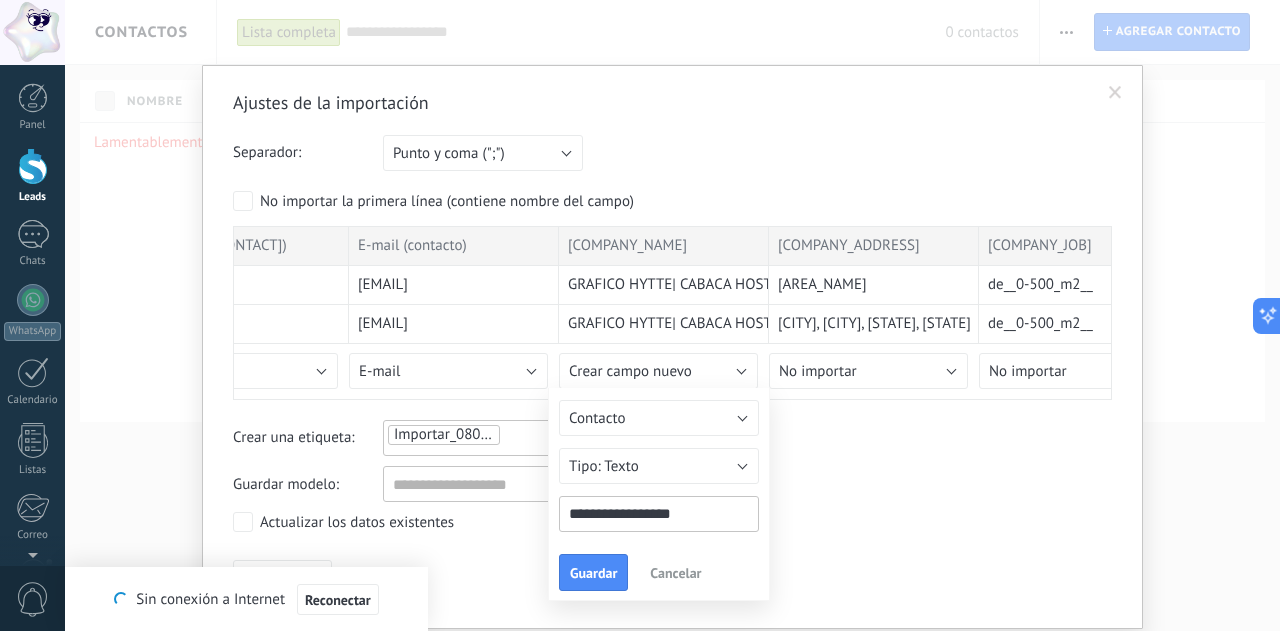 click on "**********" at bounding box center [659, 514] 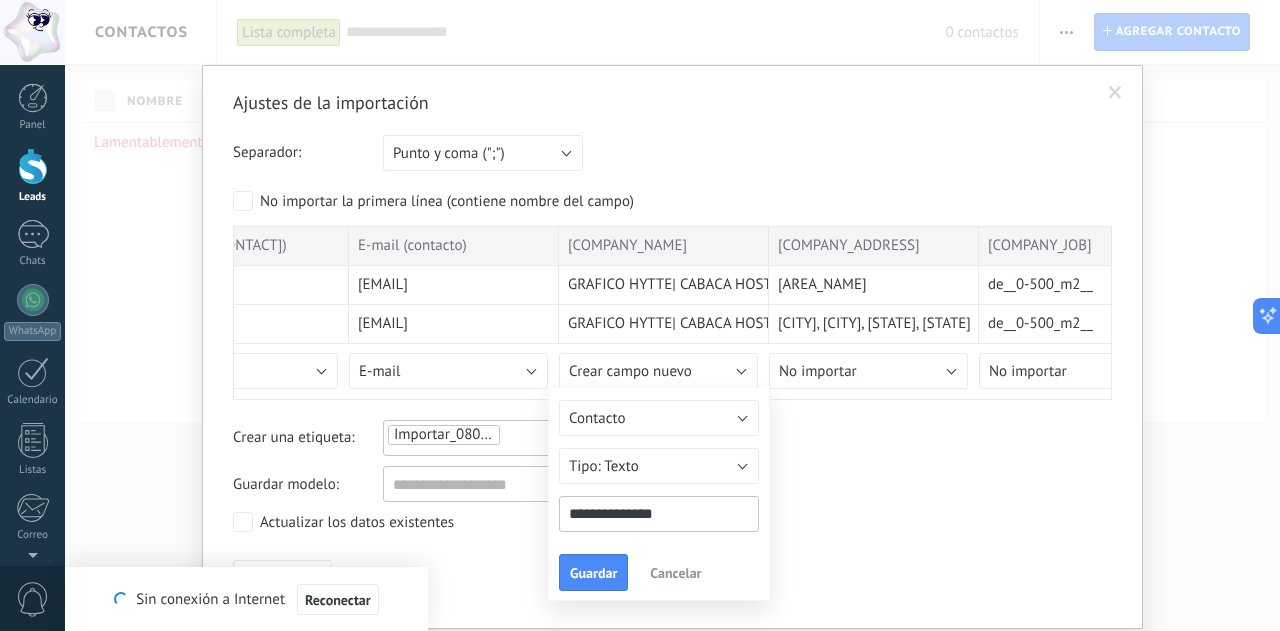 click on "**********" at bounding box center (659, 514) 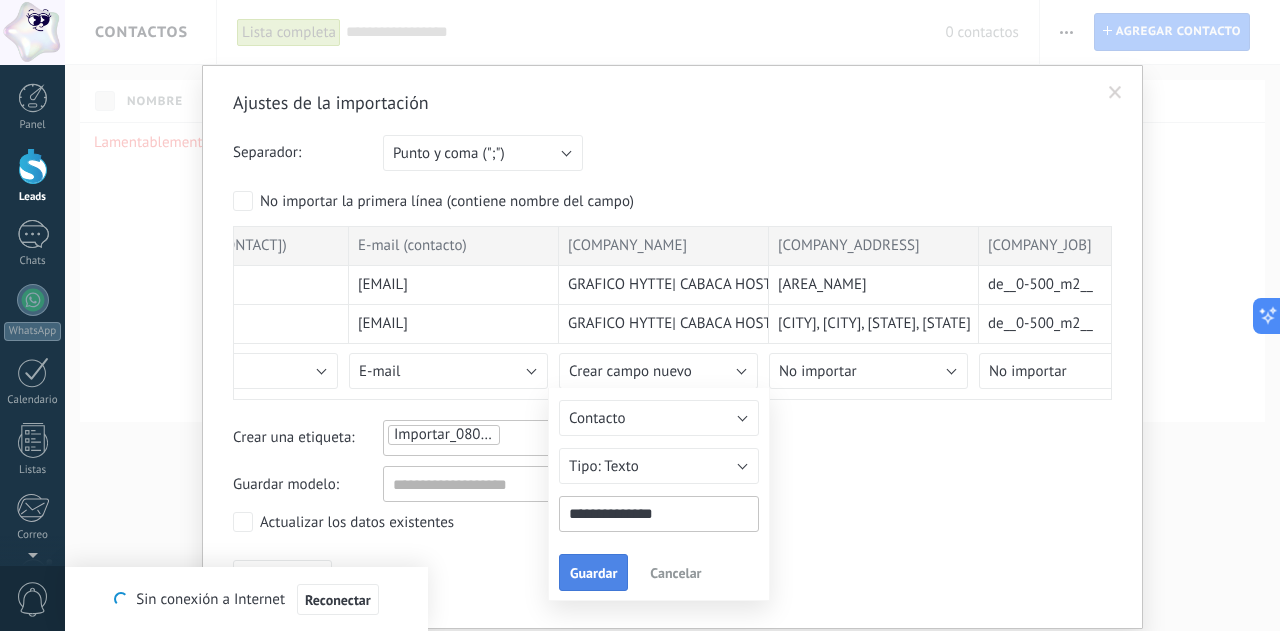 type on "**********" 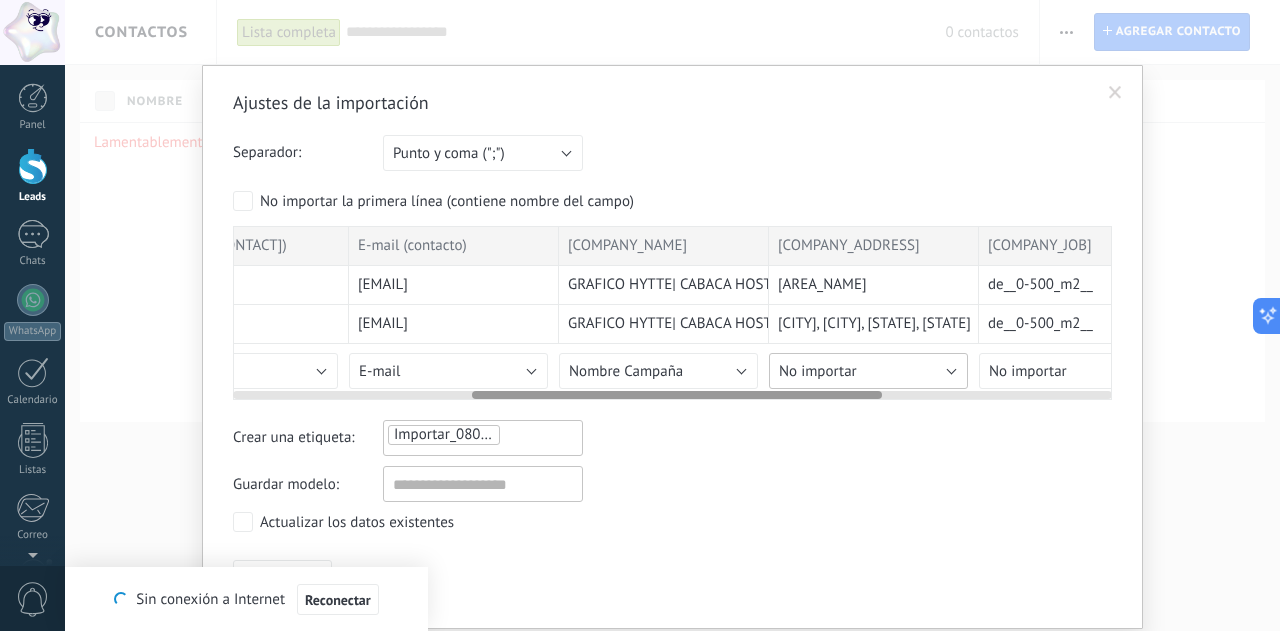 click on "No importar" at bounding box center [818, 371] 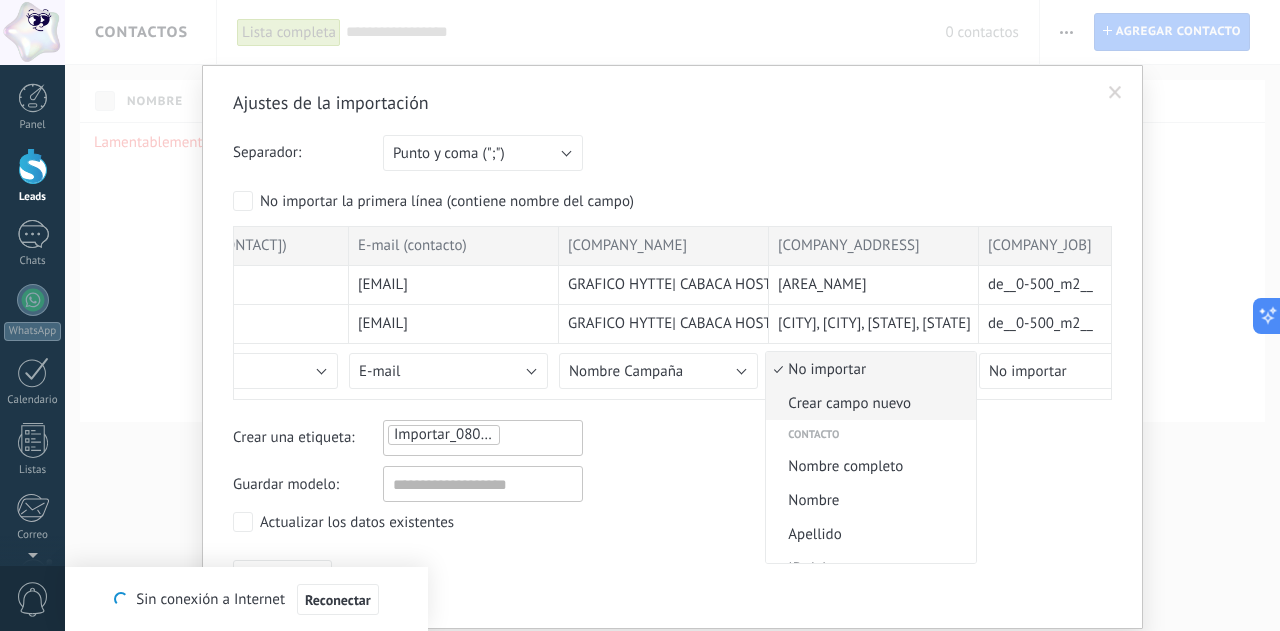 click on "Crear campo nuevo" at bounding box center [868, 403] 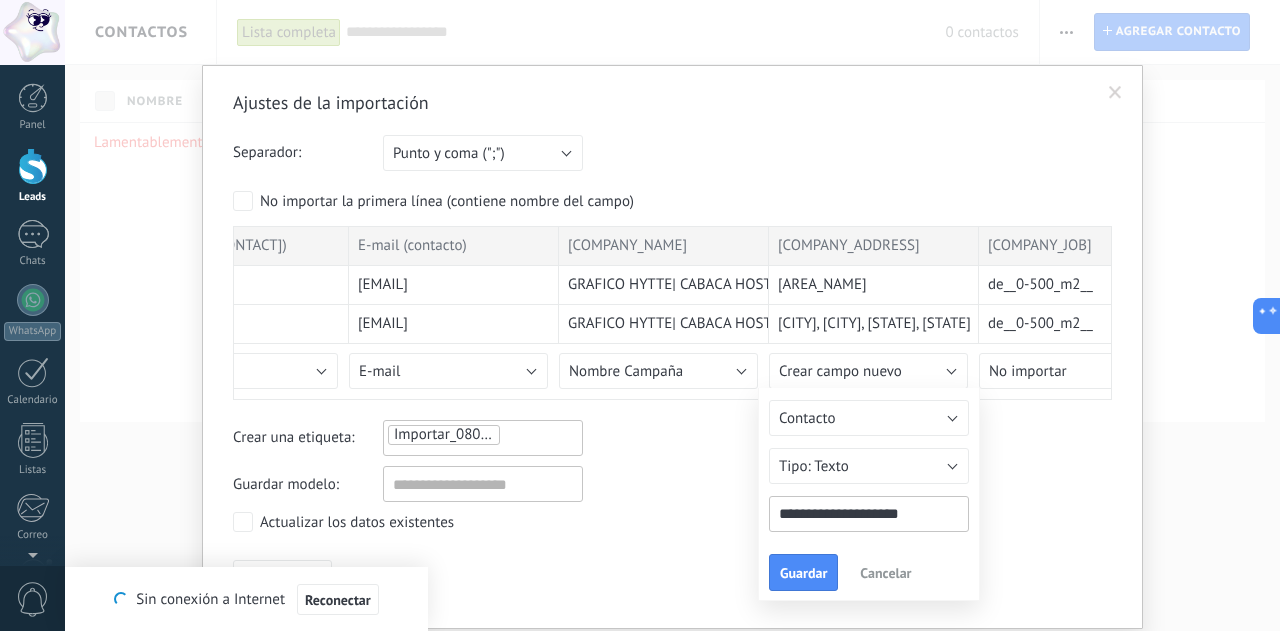 click on "**********" at bounding box center (869, 514) 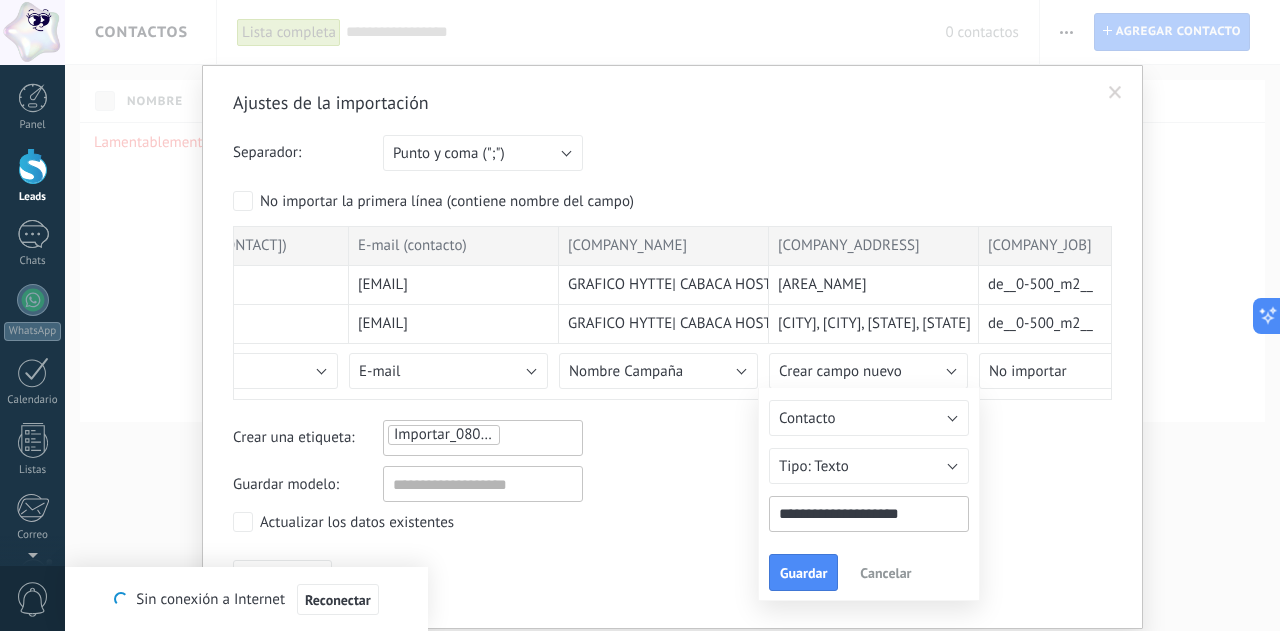 click on "**********" at bounding box center [869, 514] 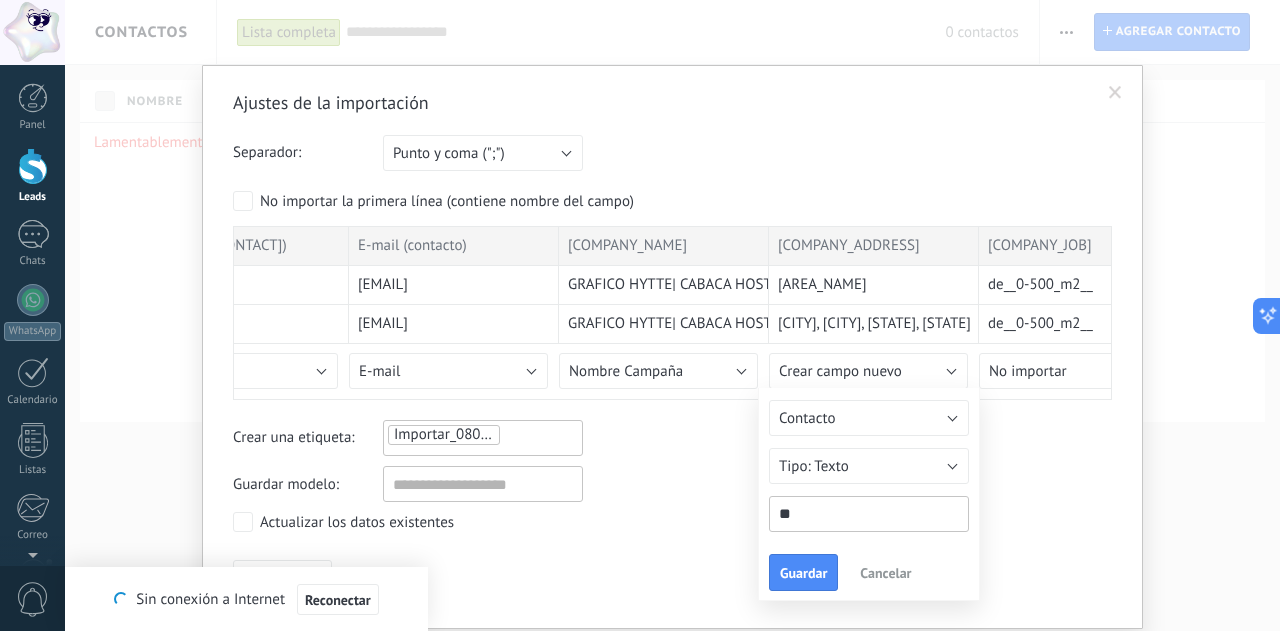 type on "*" 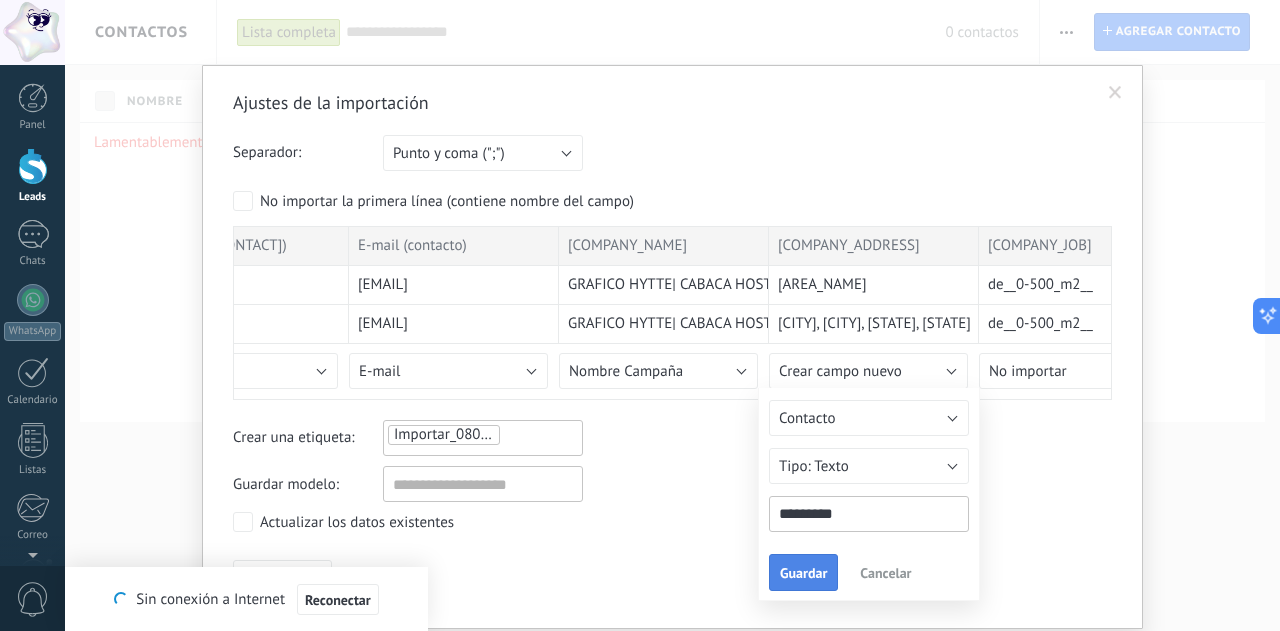 type on "*********" 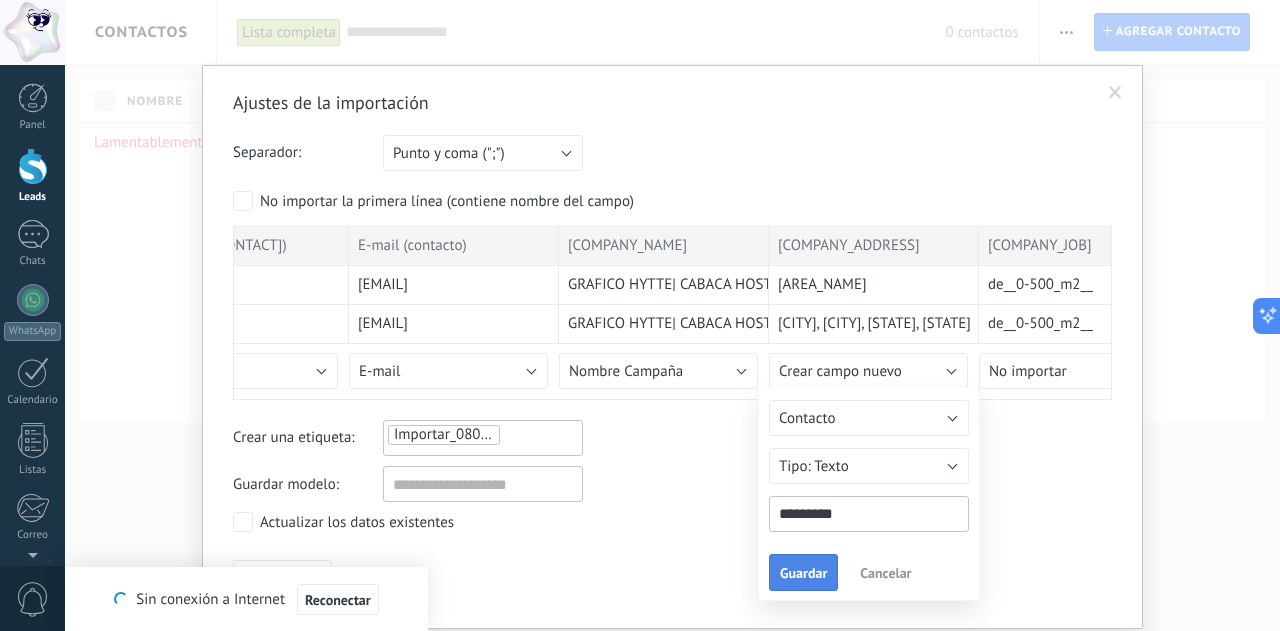 click on "Guardar" at bounding box center [803, 573] 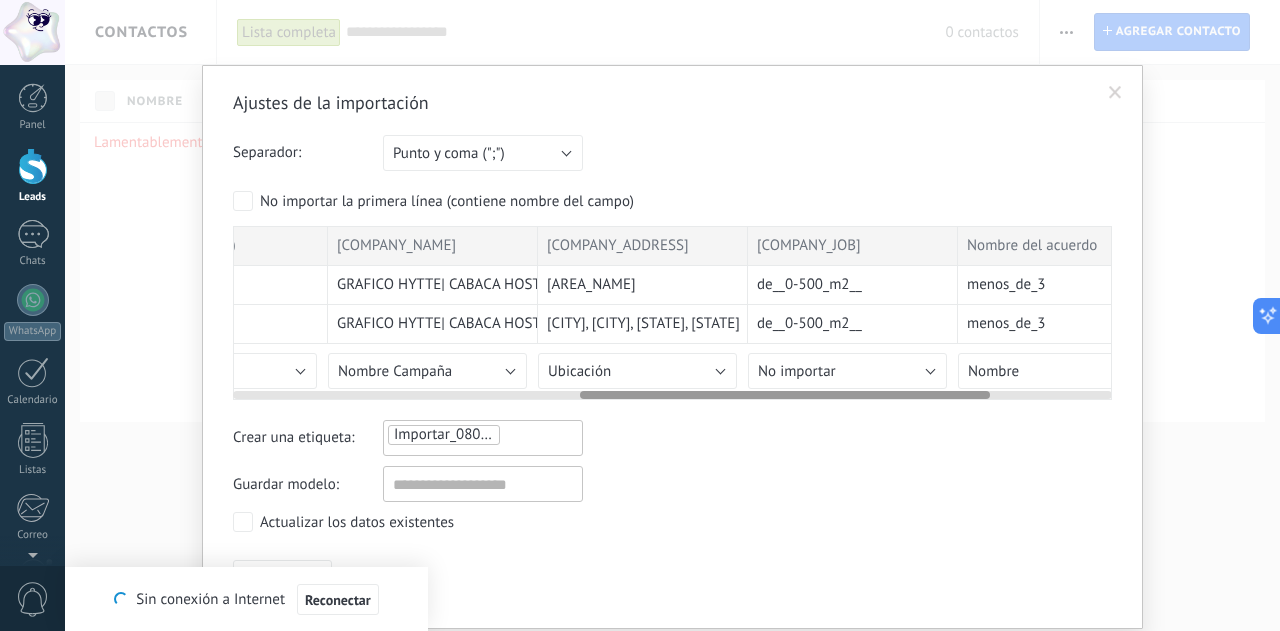 scroll, scrollTop: 0, scrollLeft: 746, axis: horizontal 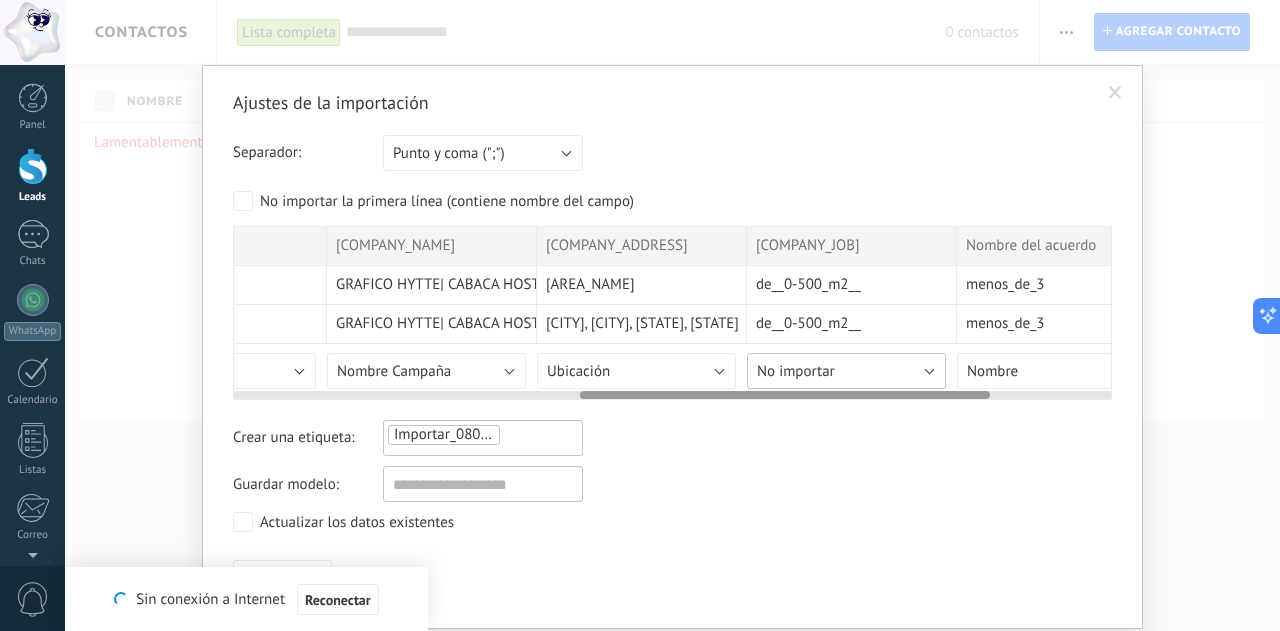 click on "No importar" at bounding box center (796, 371) 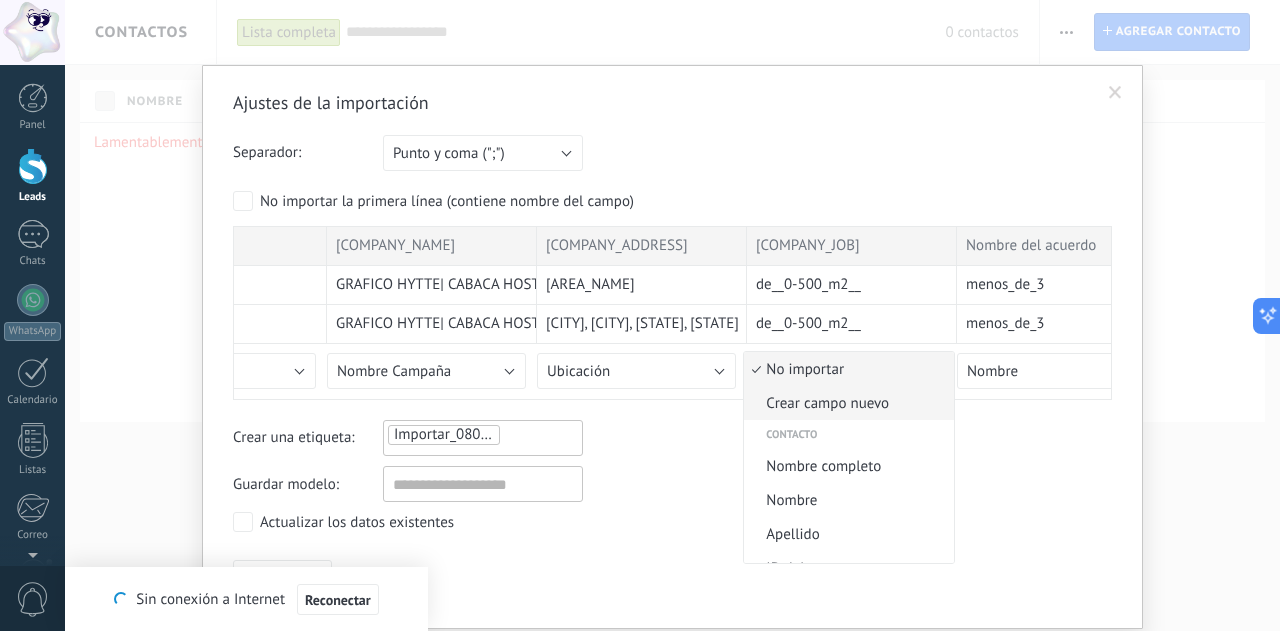 click on "Crear campo nuevo" at bounding box center [846, 403] 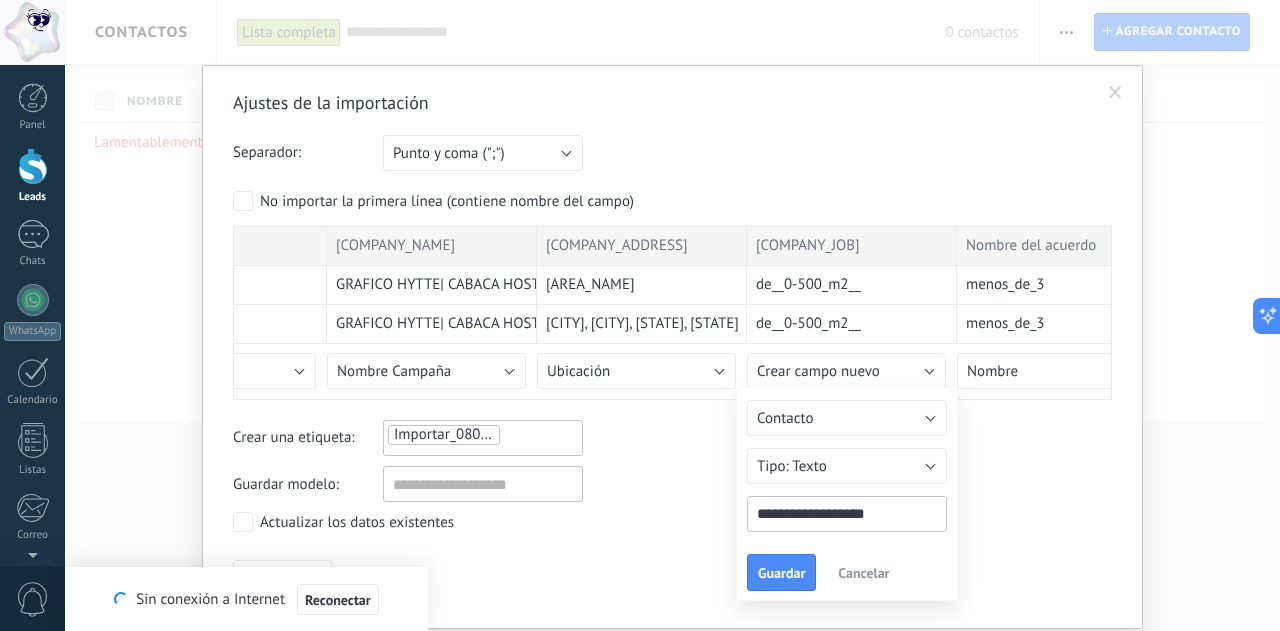 click on "**********" at bounding box center [847, 514] 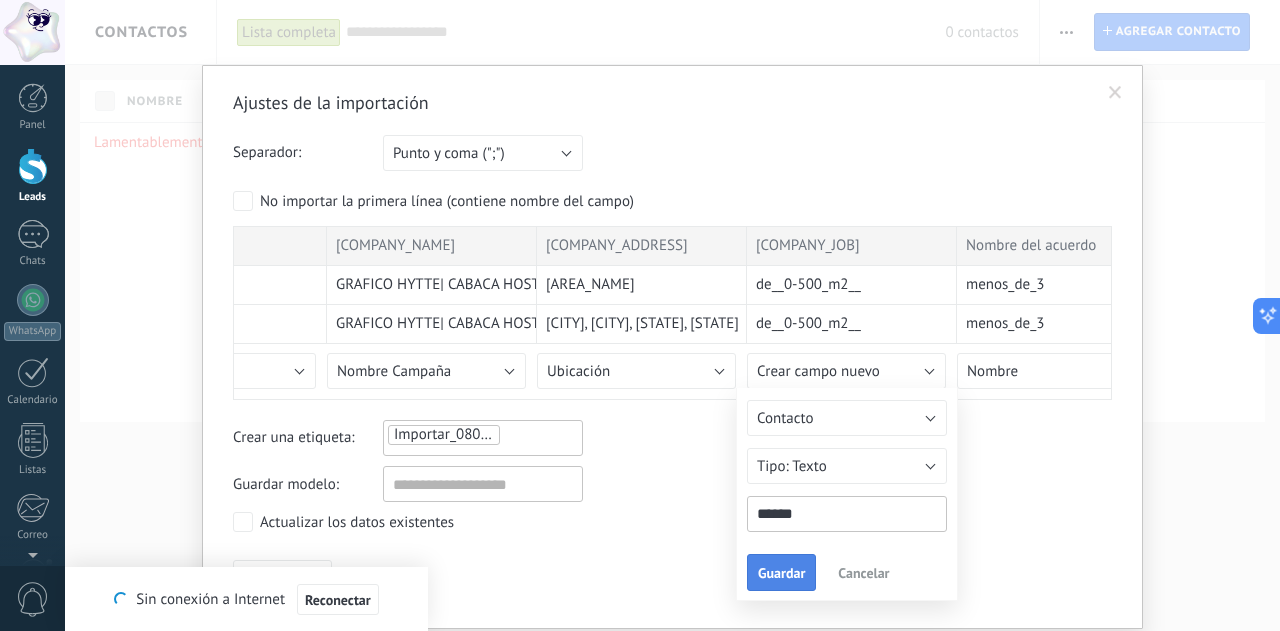 type on "******" 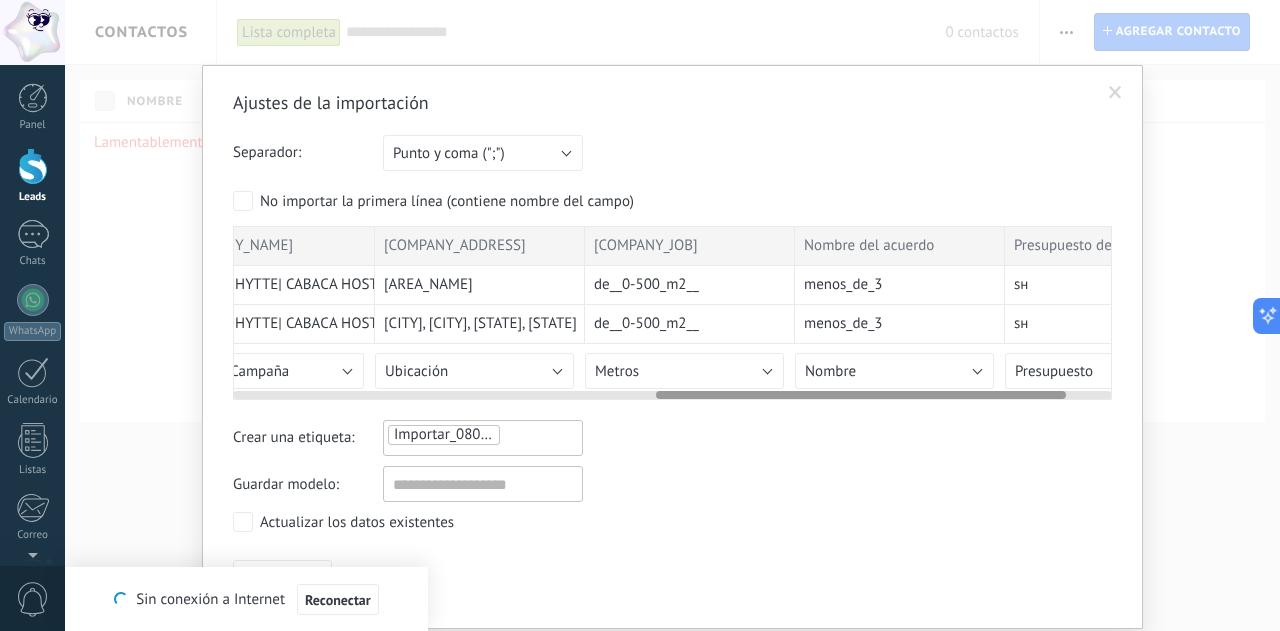 scroll, scrollTop: 0, scrollLeft: 1010, axis: horizontal 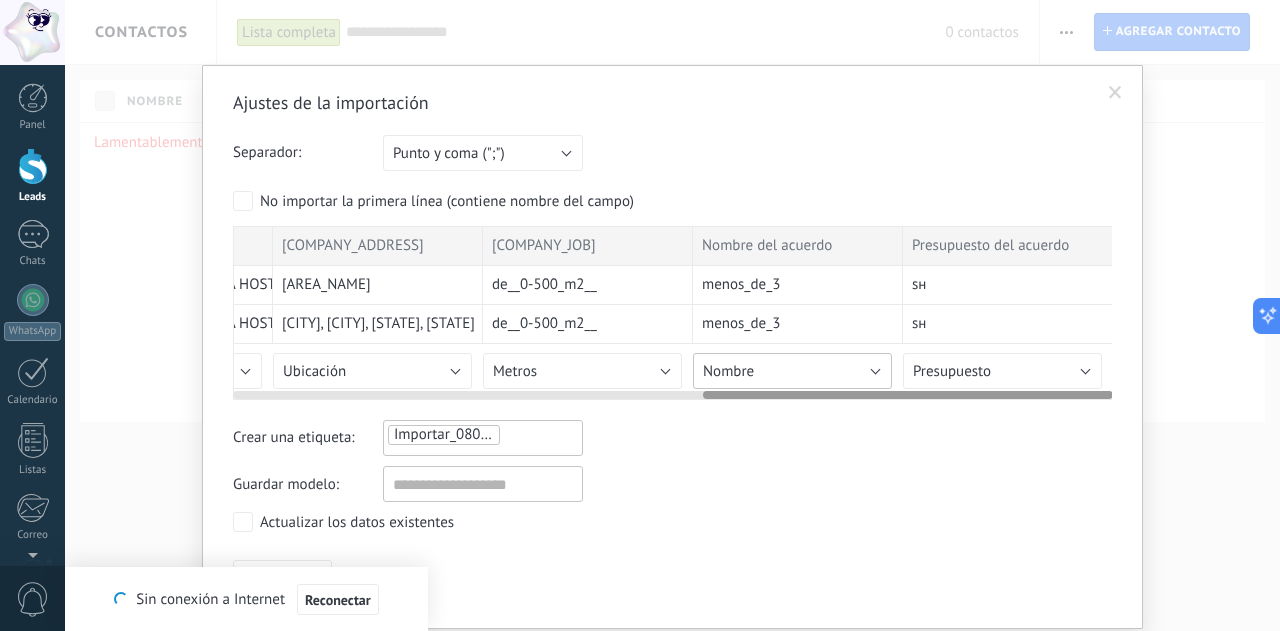 click on "Nombre" at bounding box center (792, 371) 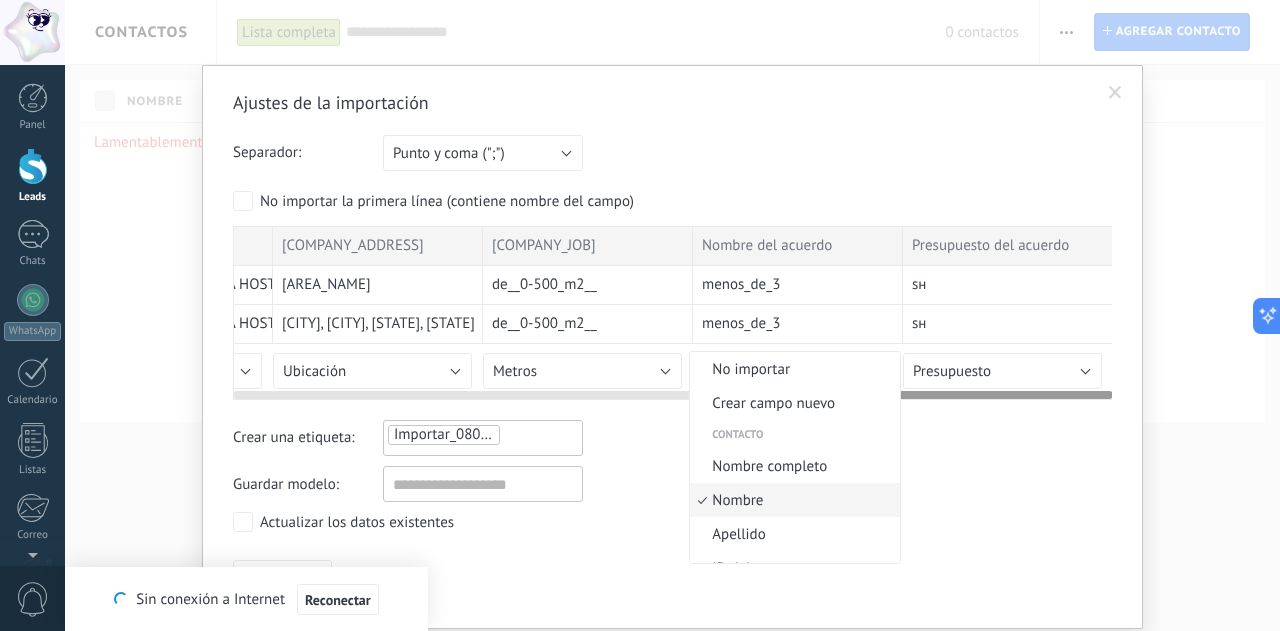scroll, scrollTop: 46, scrollLeft: 0, axis: vertical 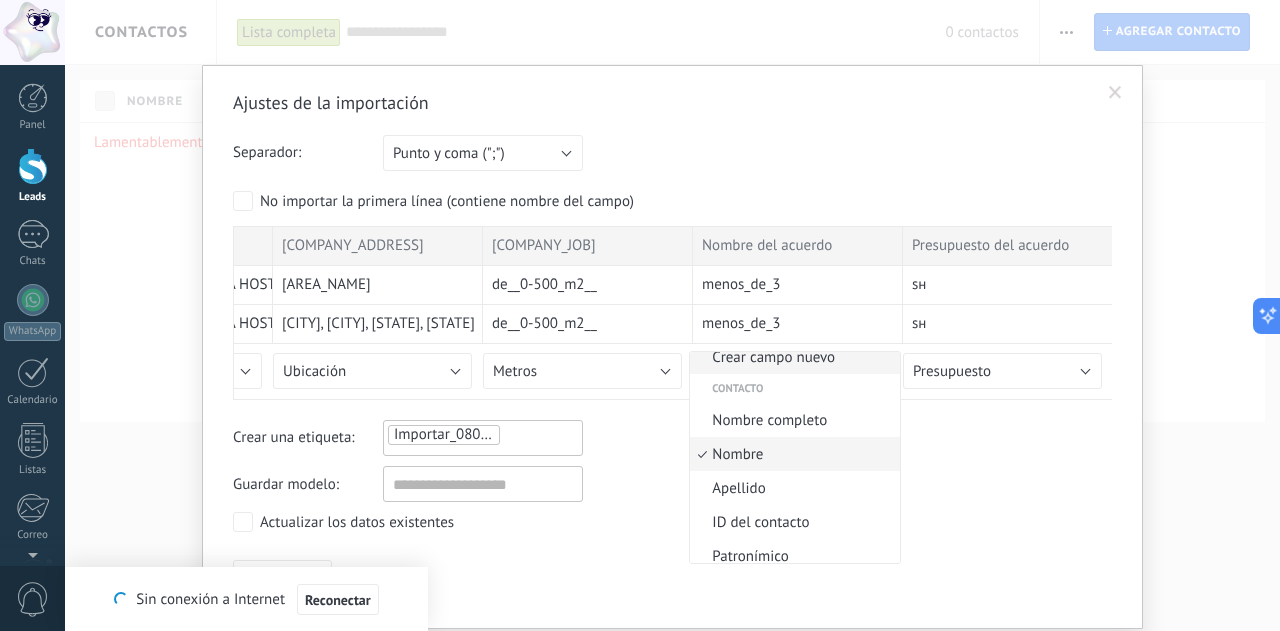 click on "Crear campo nuevo" at bounding box center (792, 357) 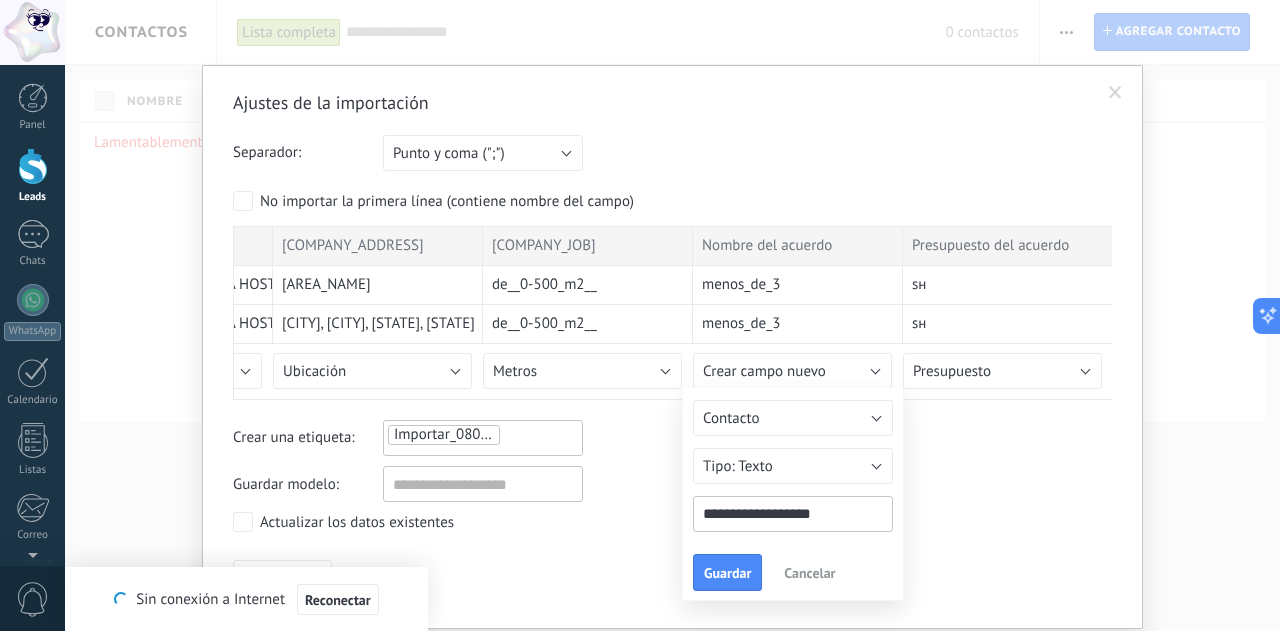 click on "**********" at bounding box center (793, 514) 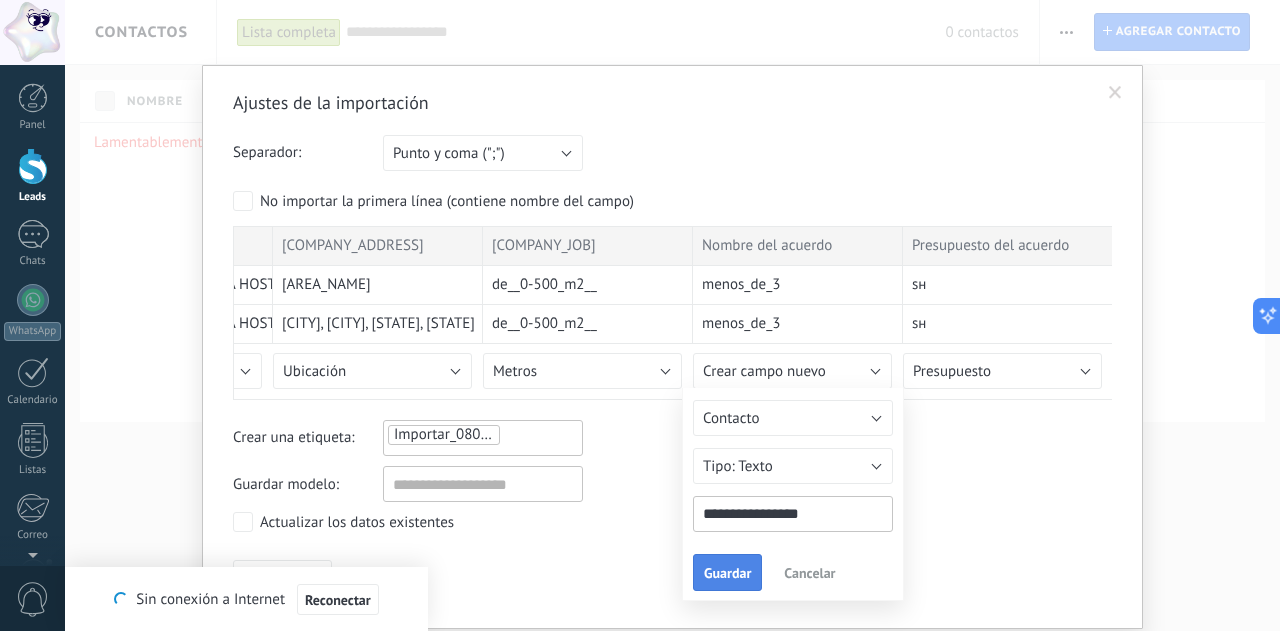 type on "**********" 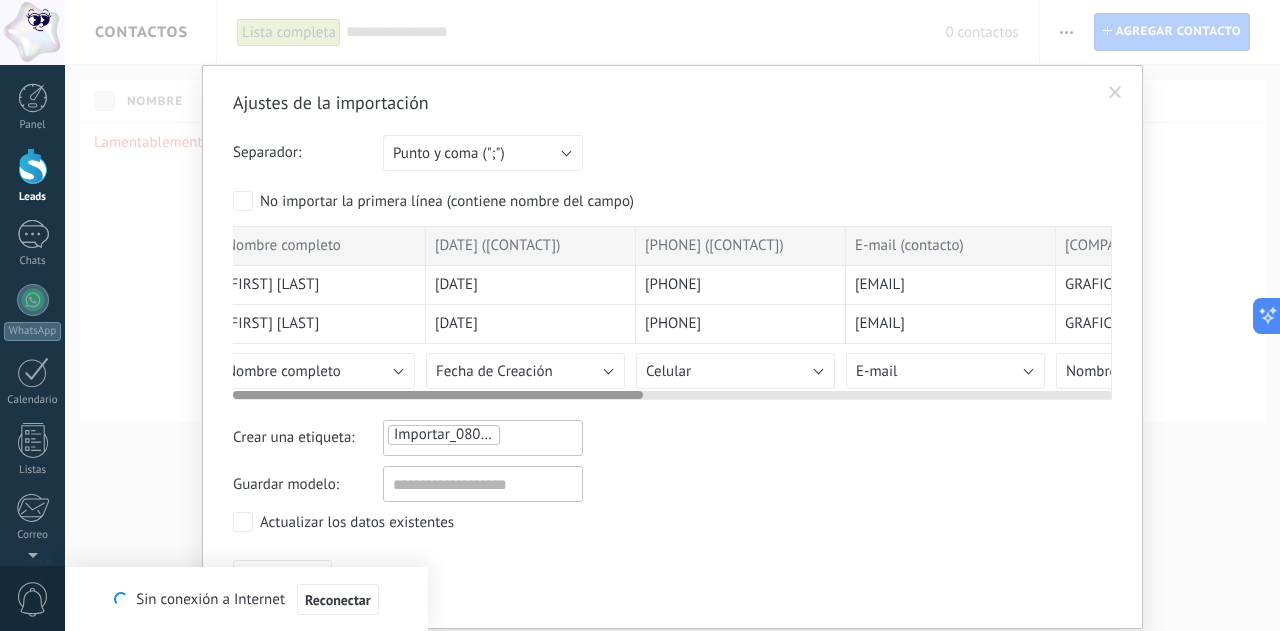scroll, scrollTop: 0, scrollLeft: 0, axis: both 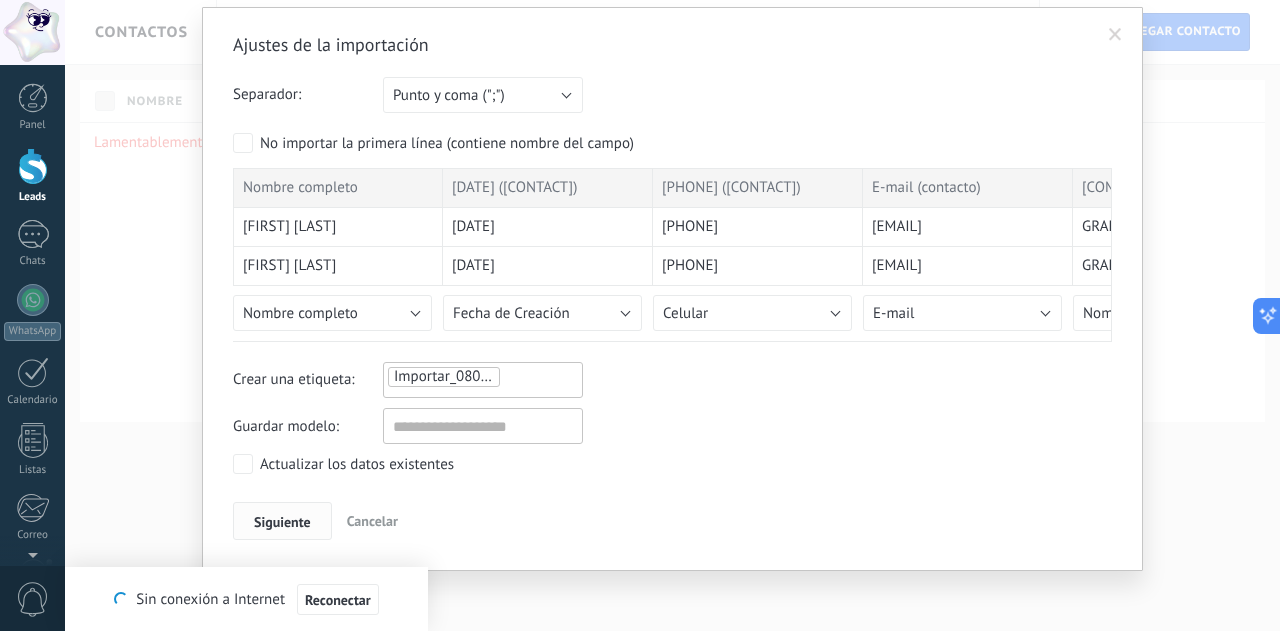 click on "Siguiente" at bounding box center (282, 522) 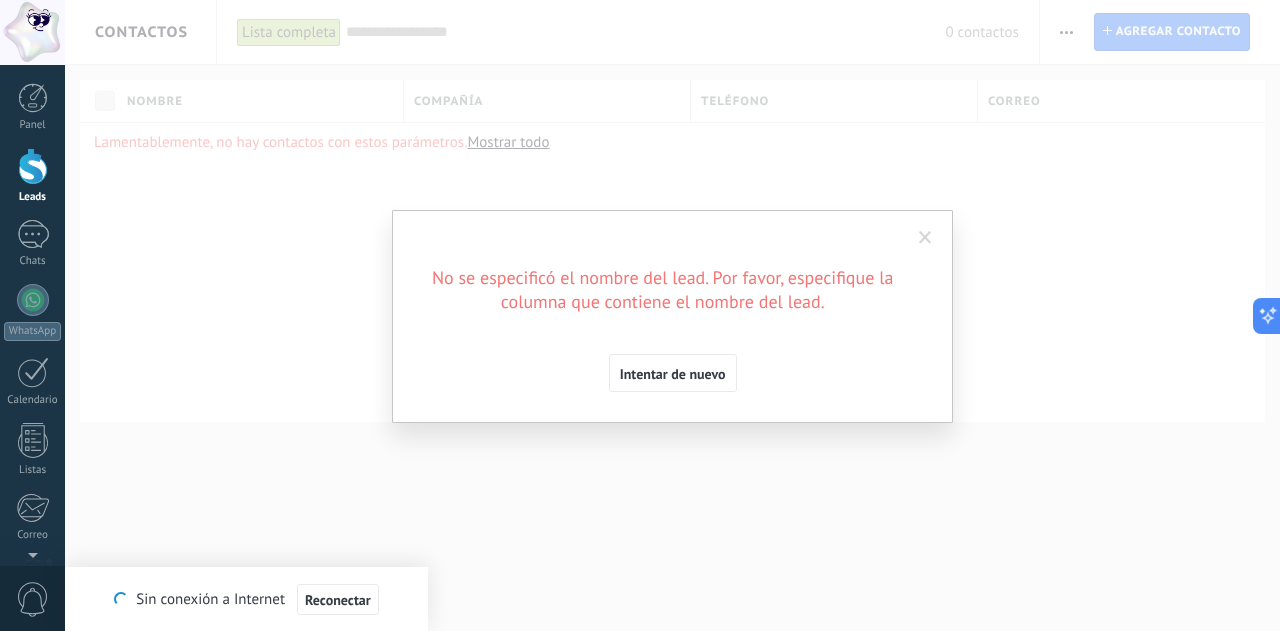 scroll, scrollTop: 0, scrollLeft: 0, axis: both 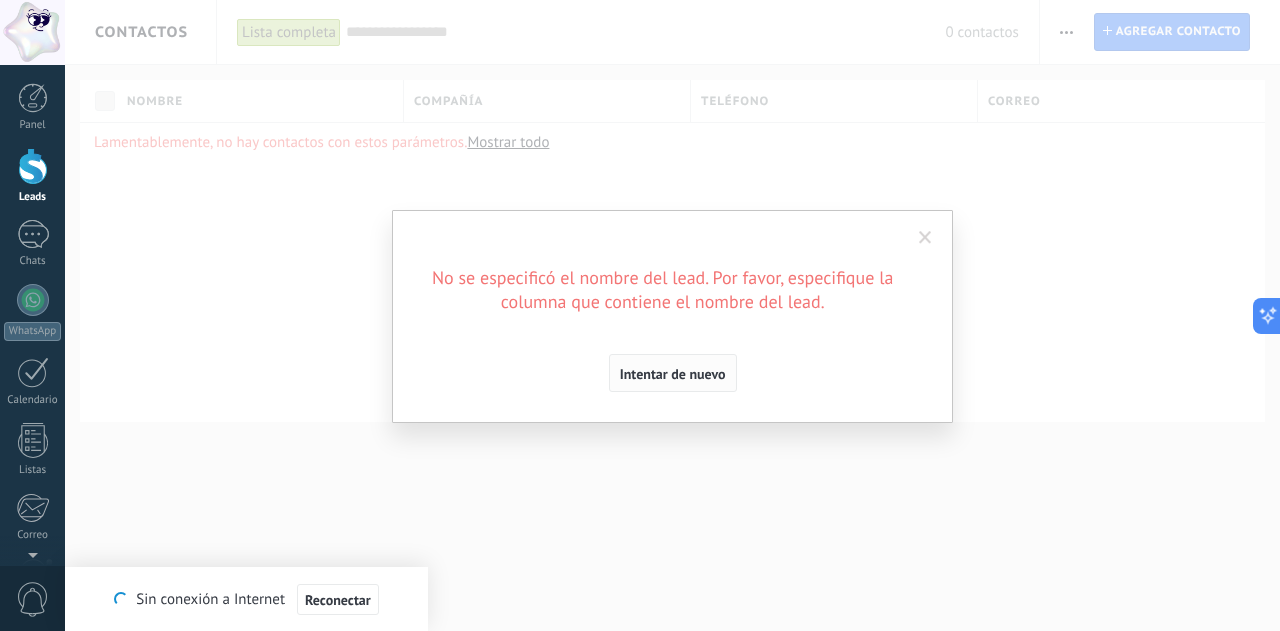 click on "Intentar de nuevo" at bounding box center [673, 374] 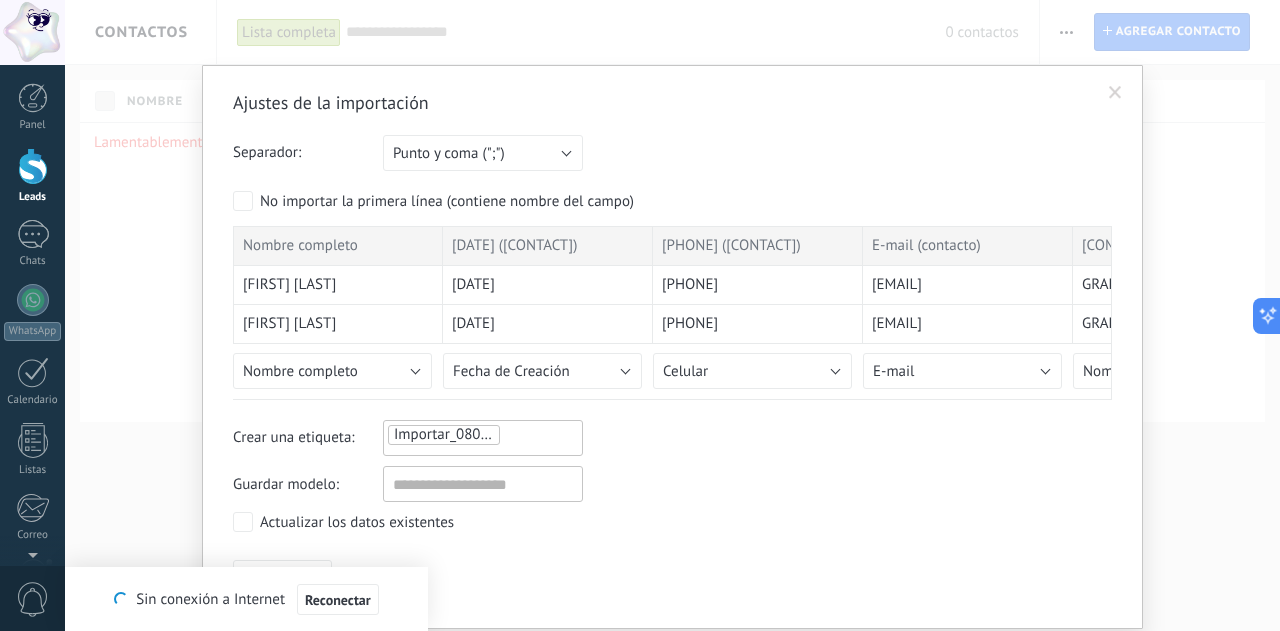 scroll, scrollTop: 58, scrollLeft: 0, axis: vertical 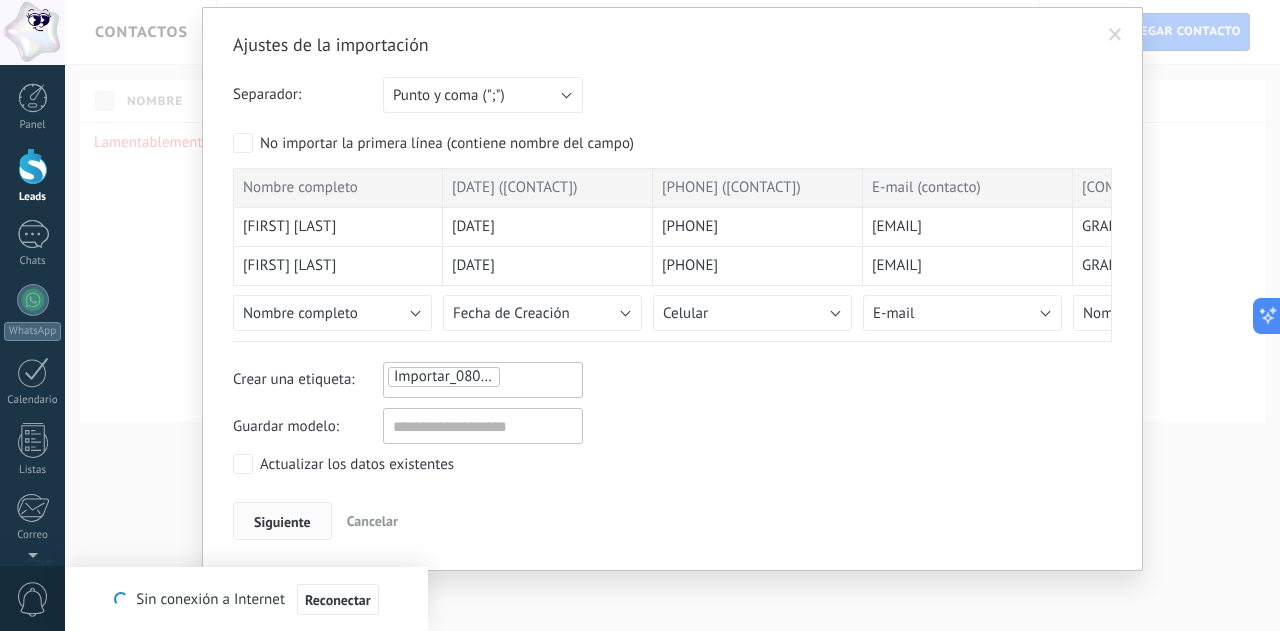 click on "Siguiente" at bounding box center (282, 522) 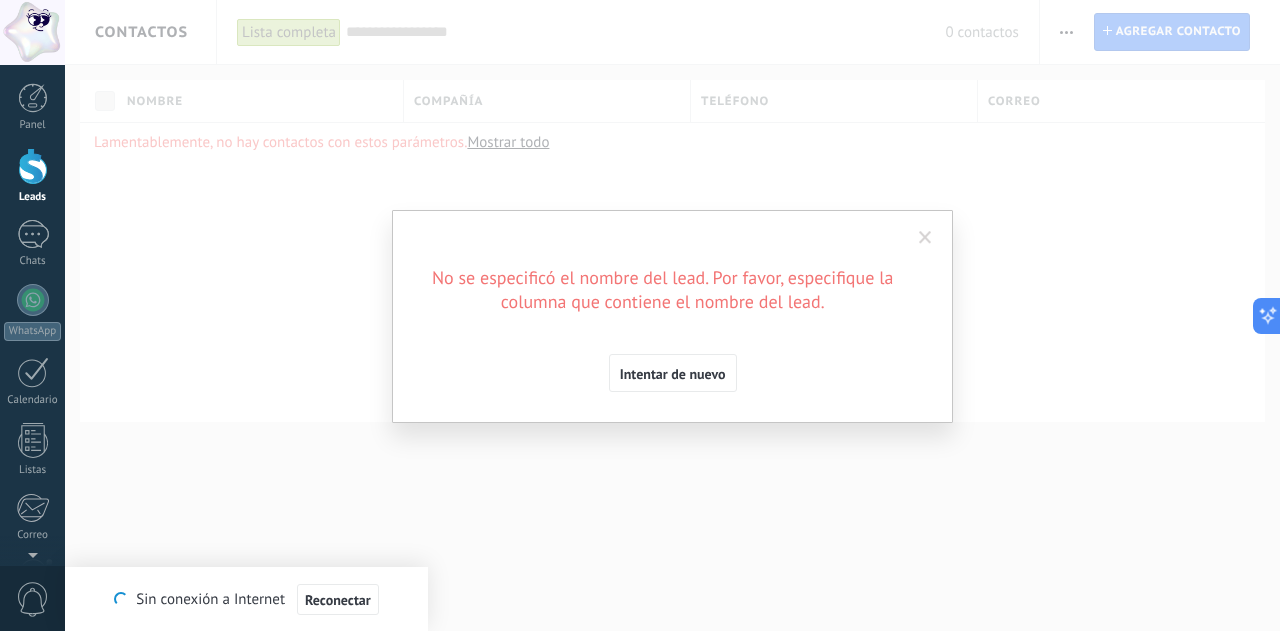 scroll, scrollTop: 0, scrollLeft: 0, axis: both 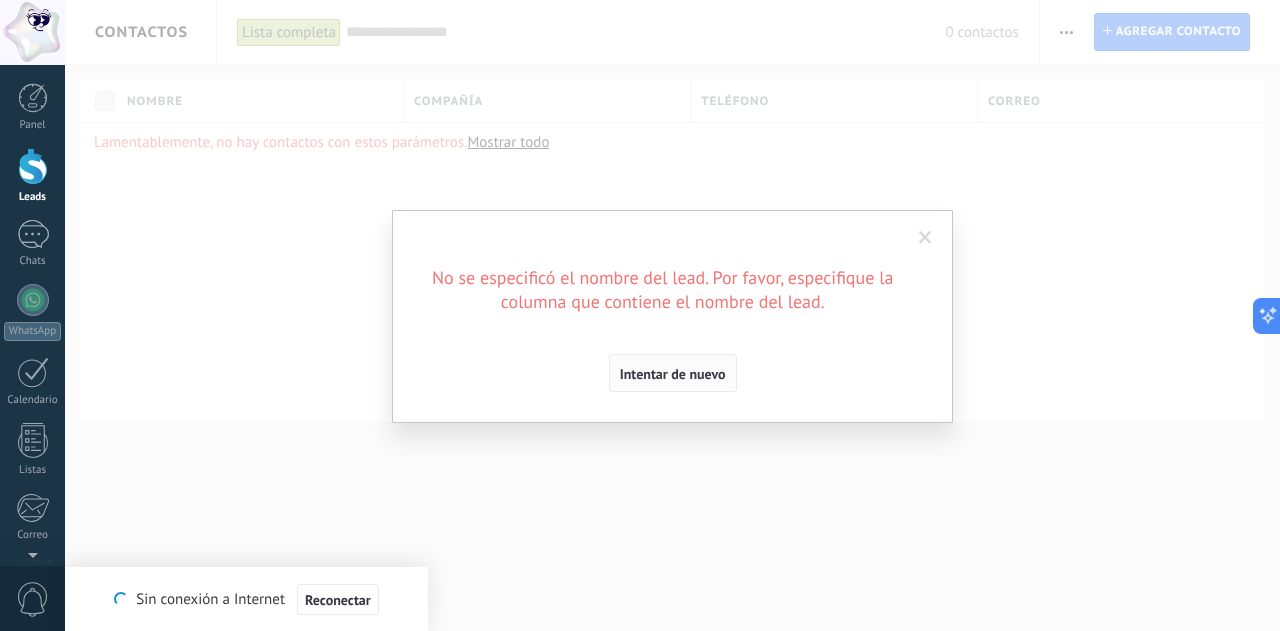 click on "Intentar de nuevo" at bounding box center (673, 374) 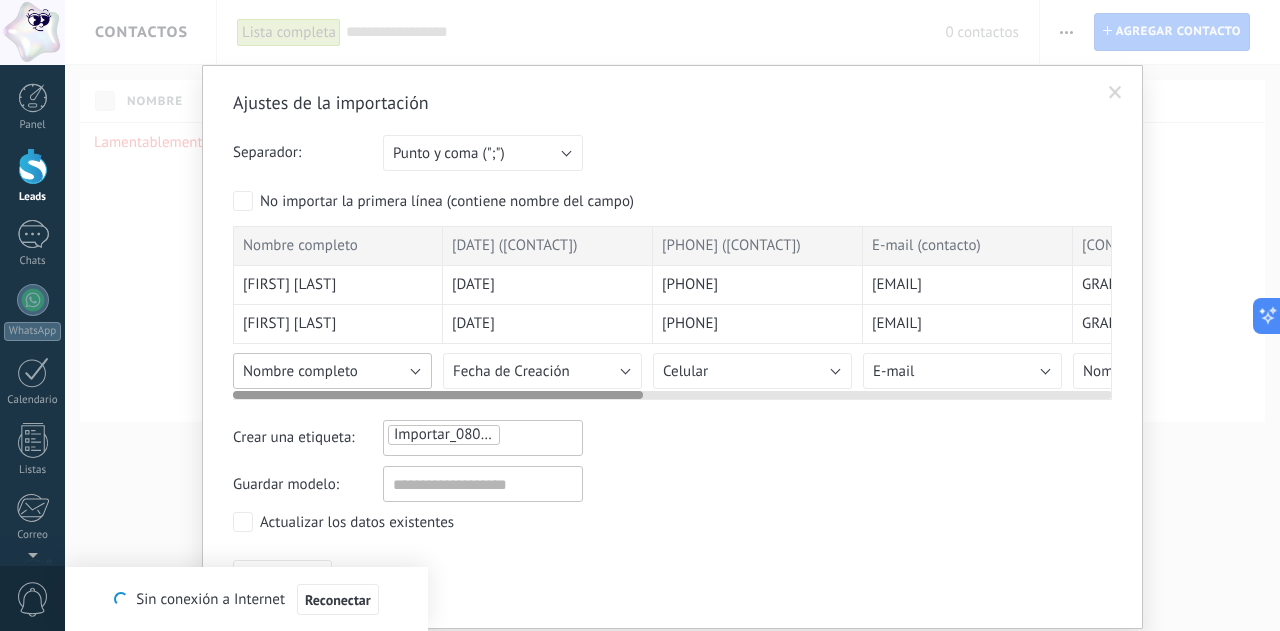 click on "Nombre completo" at bounding box center (332, 371) 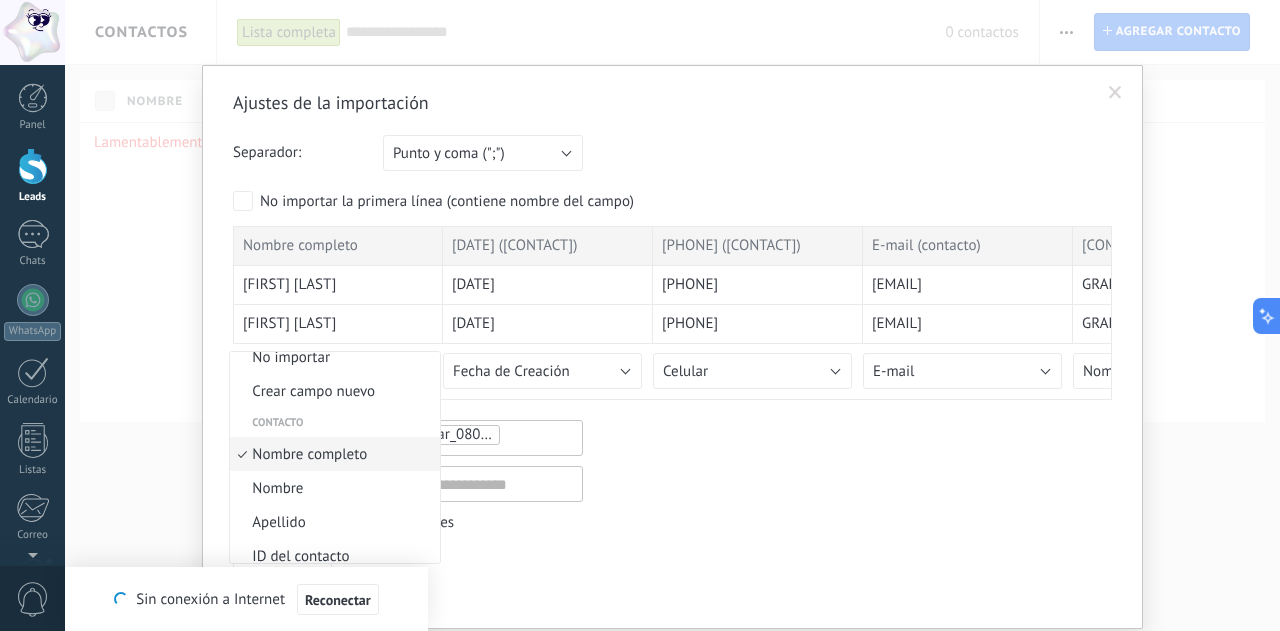 scroll, scrollTop: 0, scrollLeft: 0, axis: both 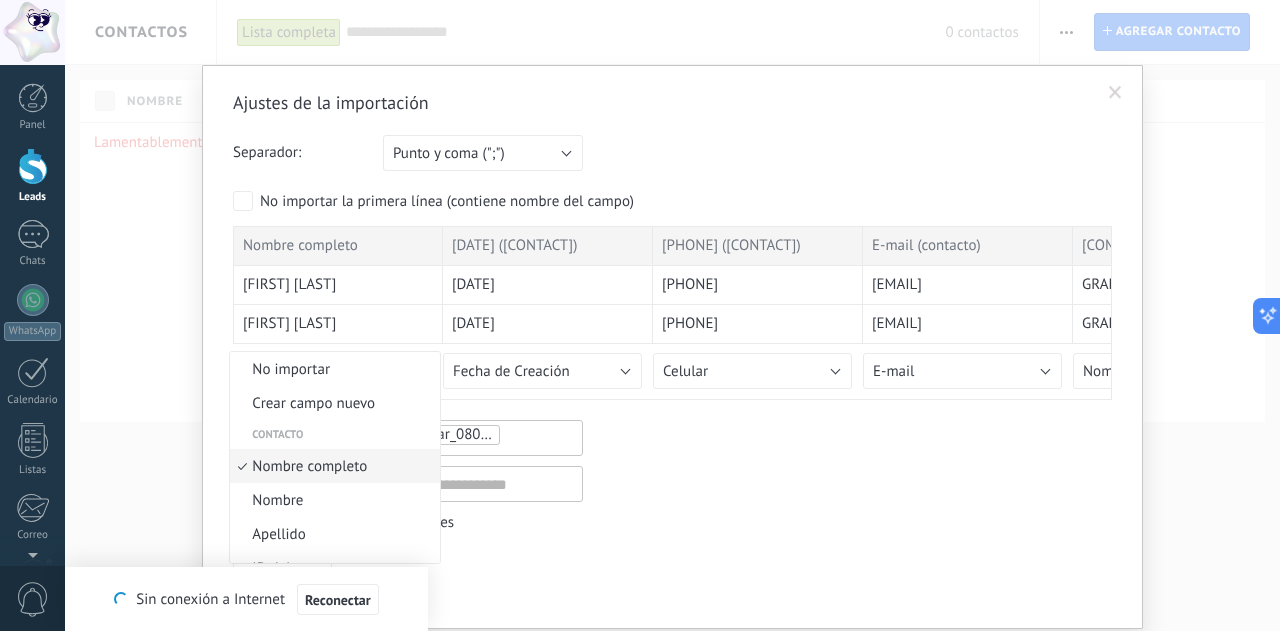 click on "Nombre completo" at bounding box center (332, 466) 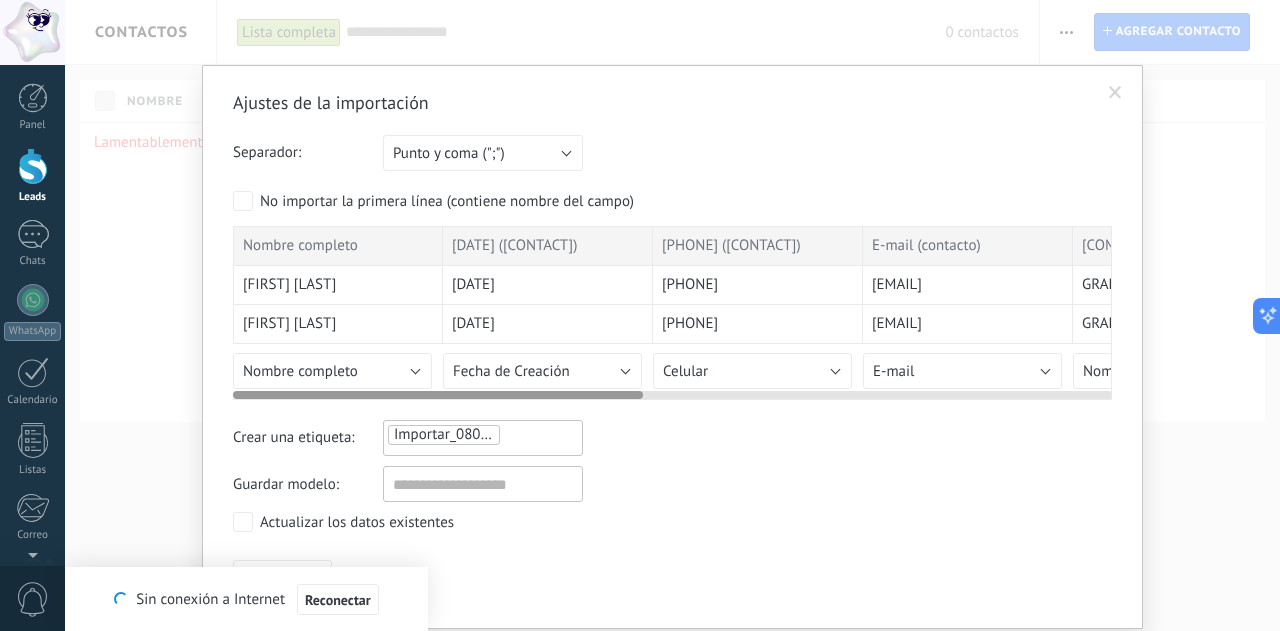 click on "[DATE] ([CONTACT])" at bounding box center (514, 246) 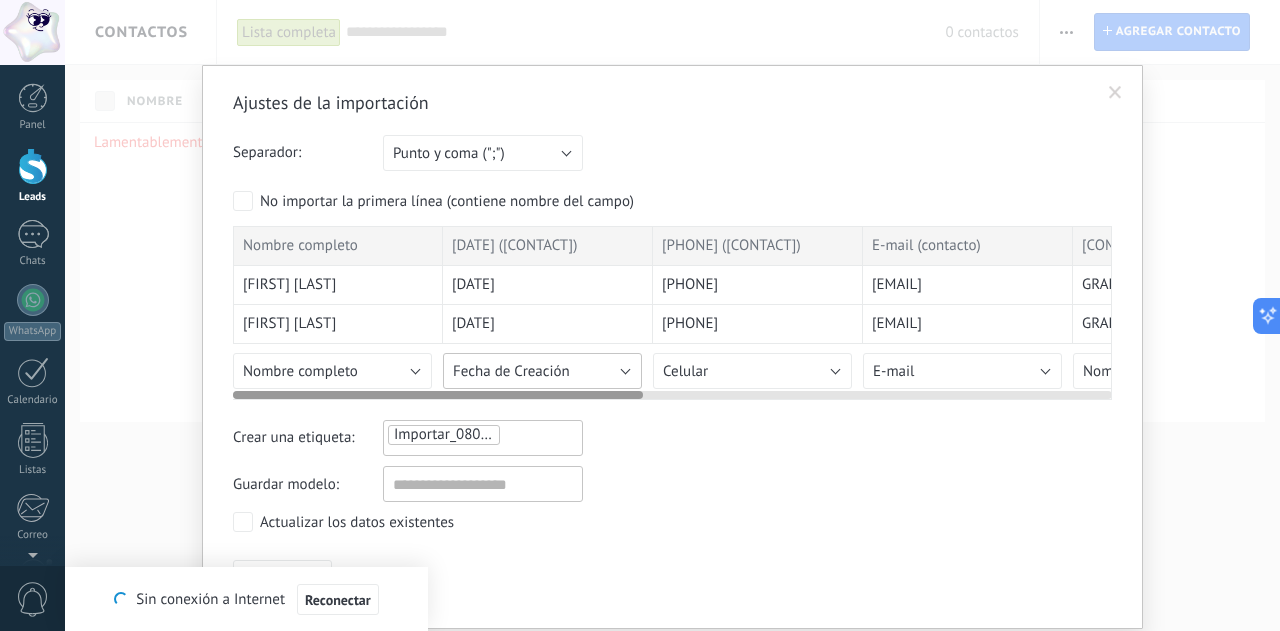 click on "Fecha de Creación" at bounding box center [511, 371] 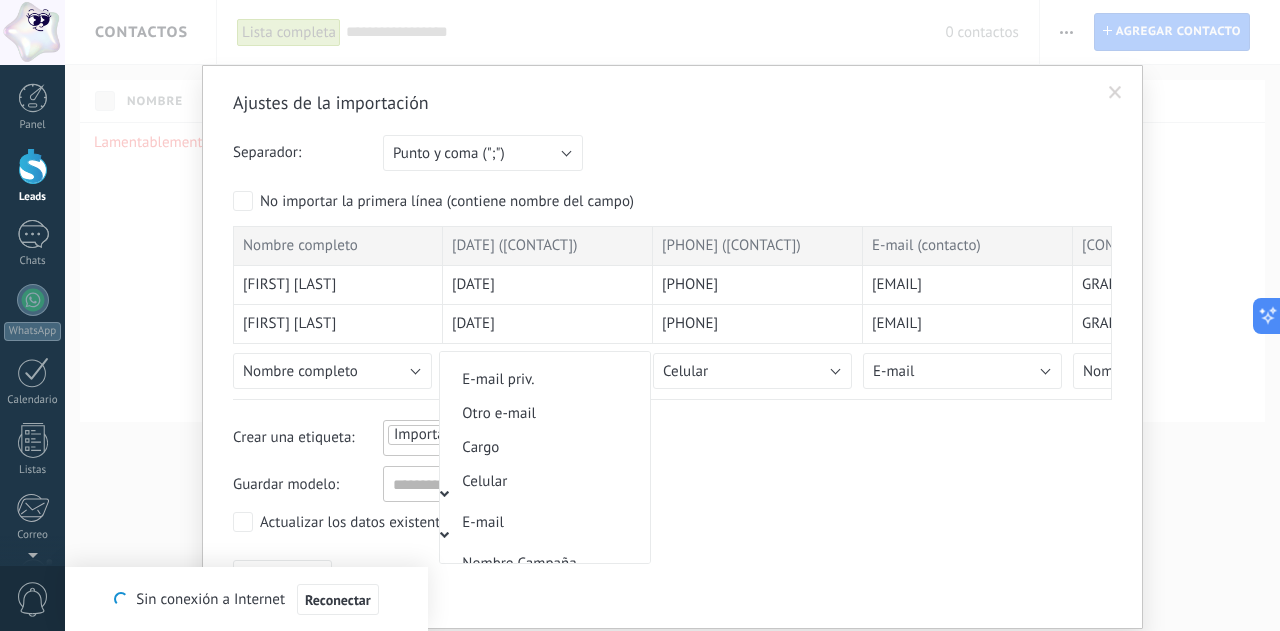 scroll, scrollTop: 0, scrollLeft: 0, axis: both 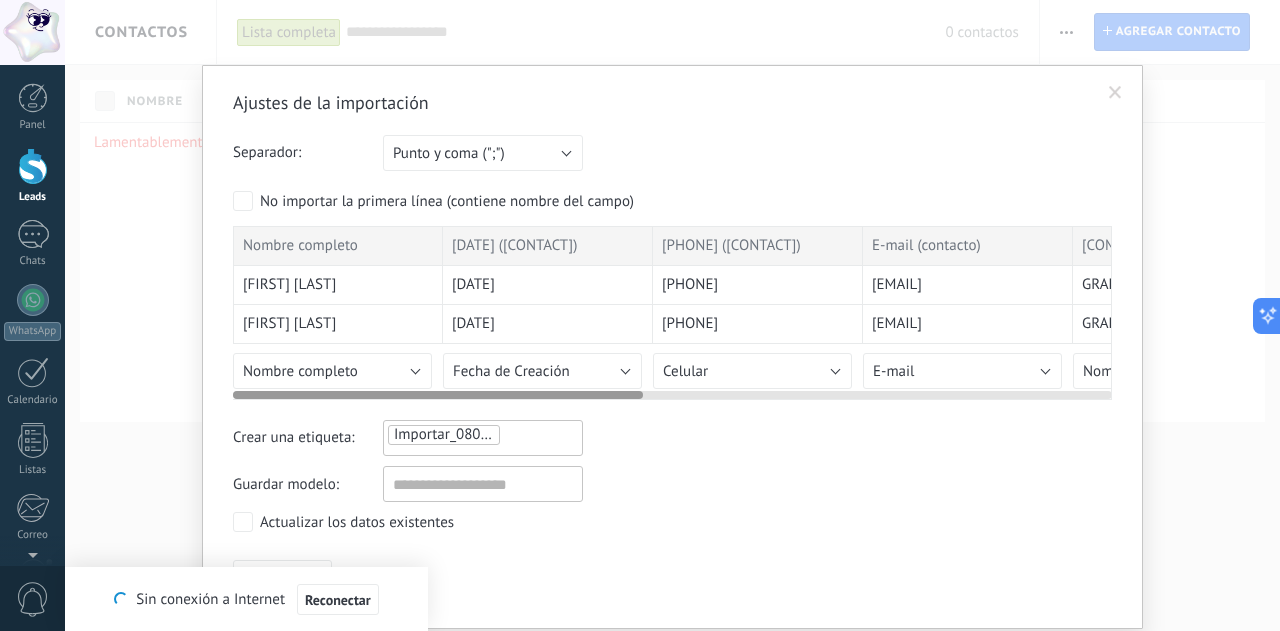 click on "[DATE] ([CONTACT])" at bounding box center [548, 246] 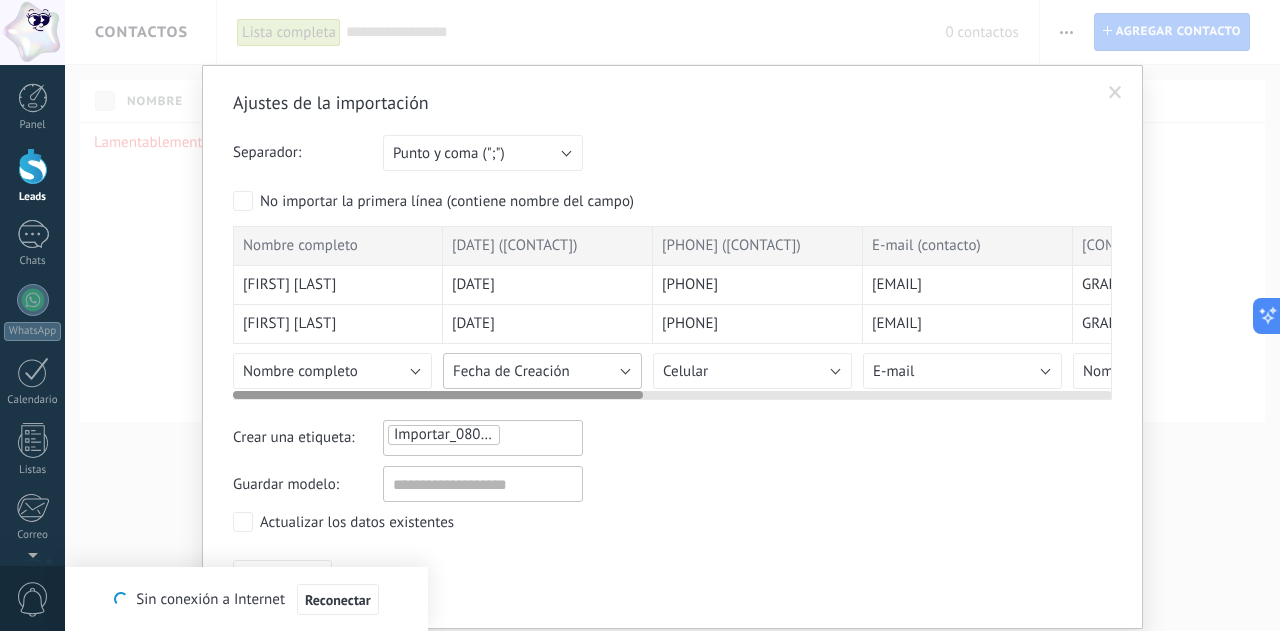 click on "Fecha de Creación" at bounding box center [511, 371] 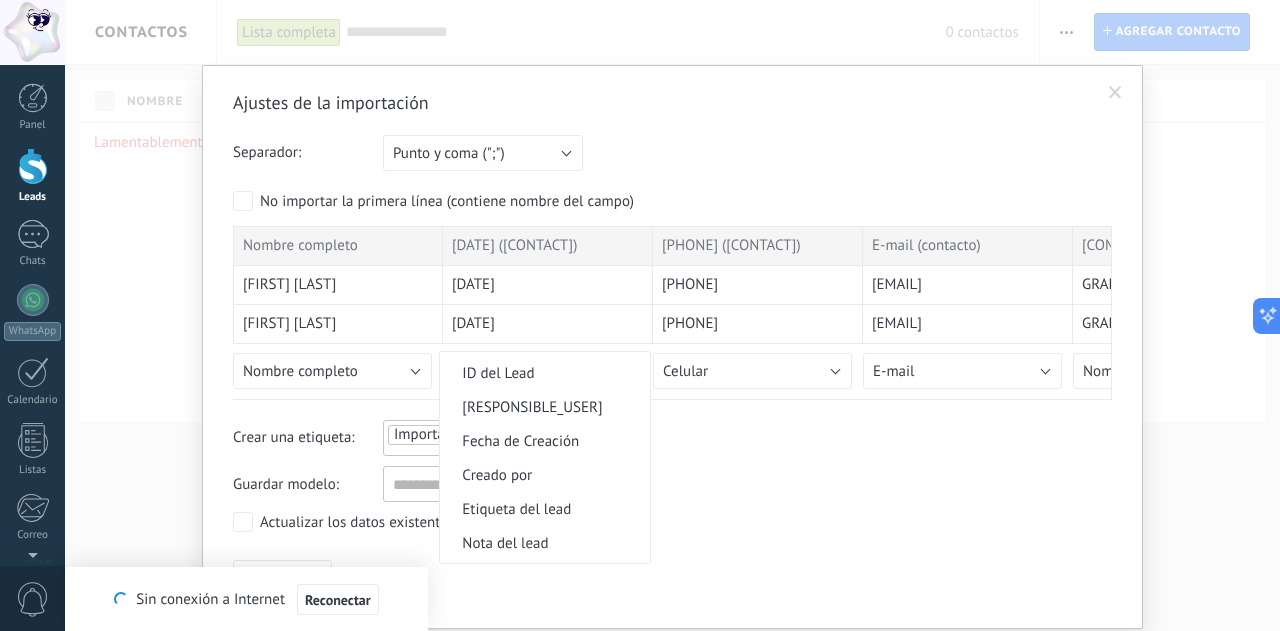 scroll, scrollTop: 1120, scrollLeft: 0, axis: vertical 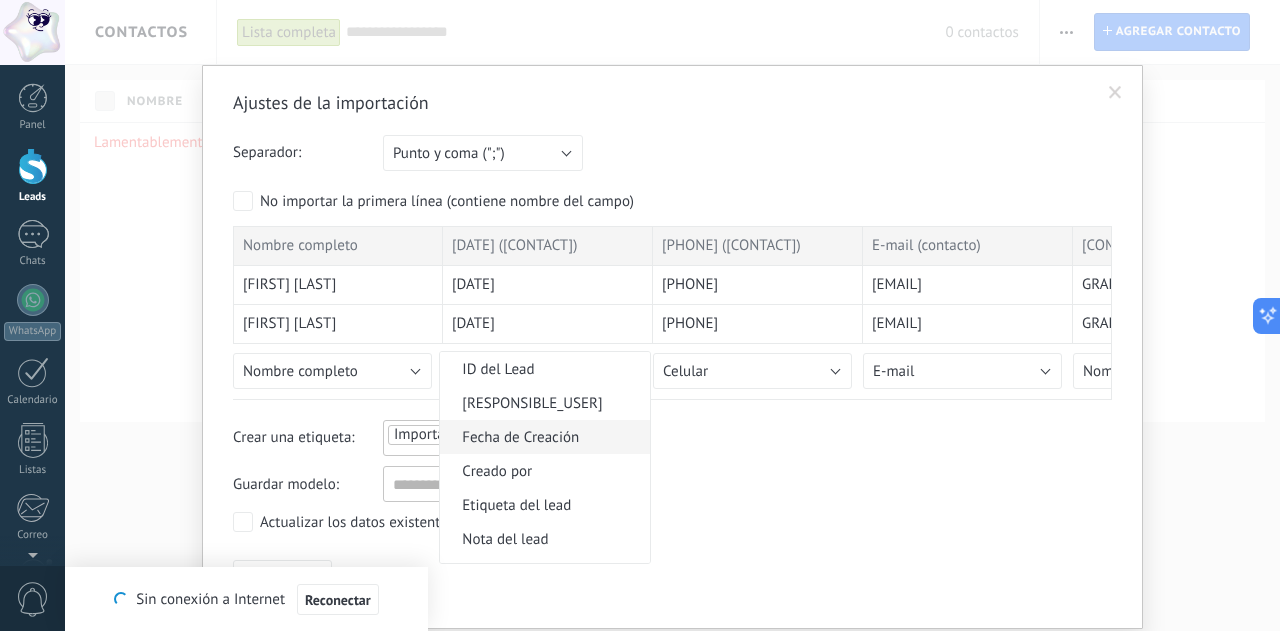 click on "Fecha de Creación" at bounding box center (542, 437) 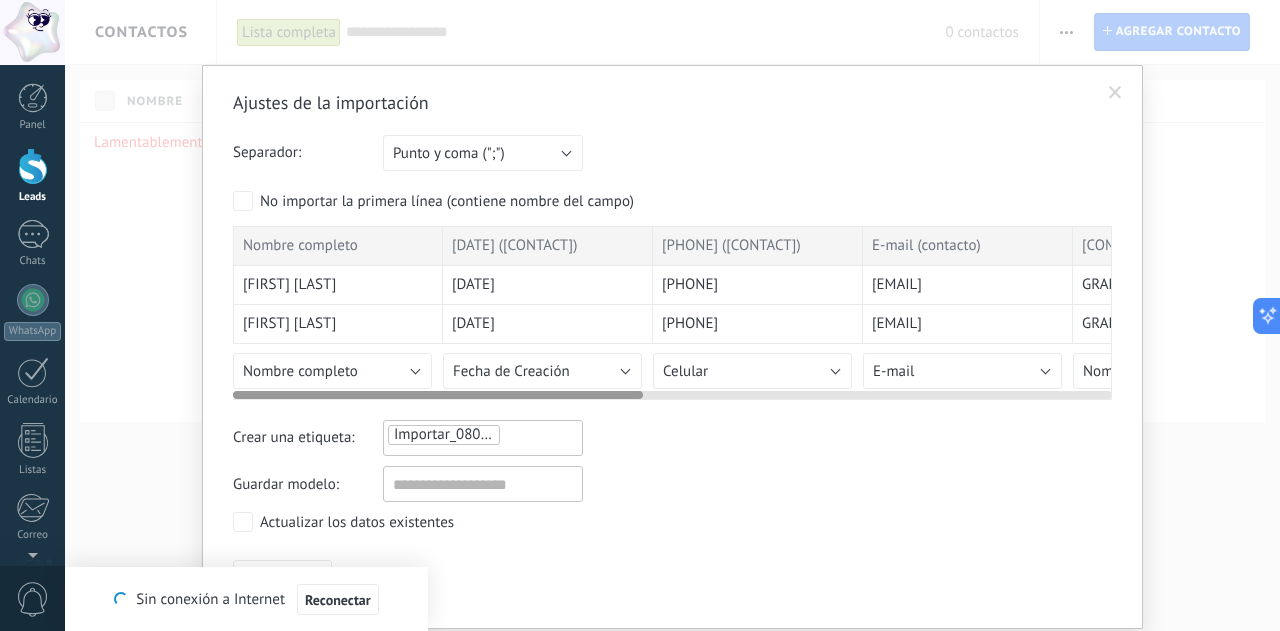 click on "[DATE] ([CONTACT])" at bounding box center (514, 246) 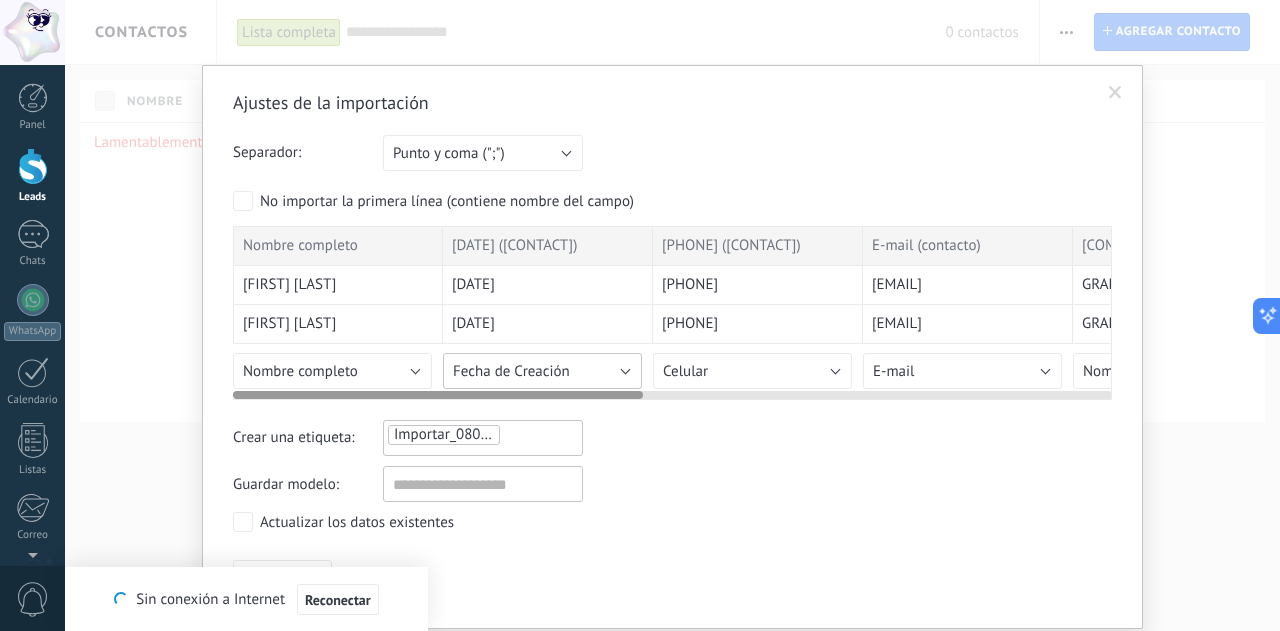 click on "Fecha de Creación" at bounding box center (511, 371) 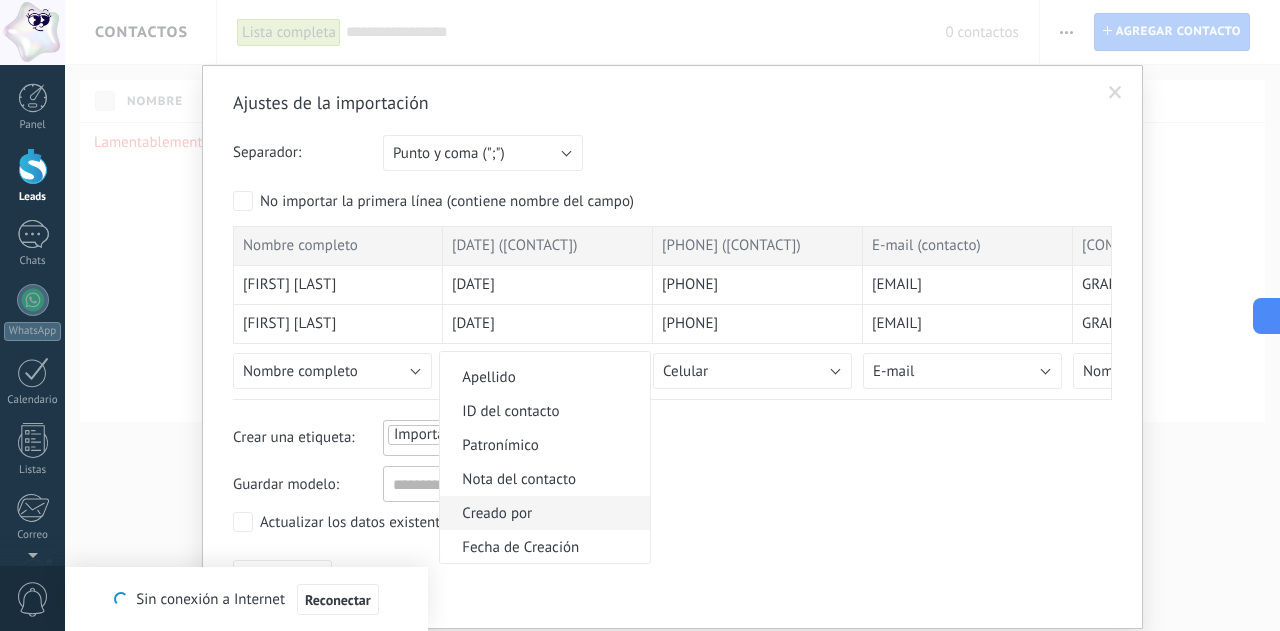 scroll, scrollTop: 0, scrollLeft: 0, axis: both 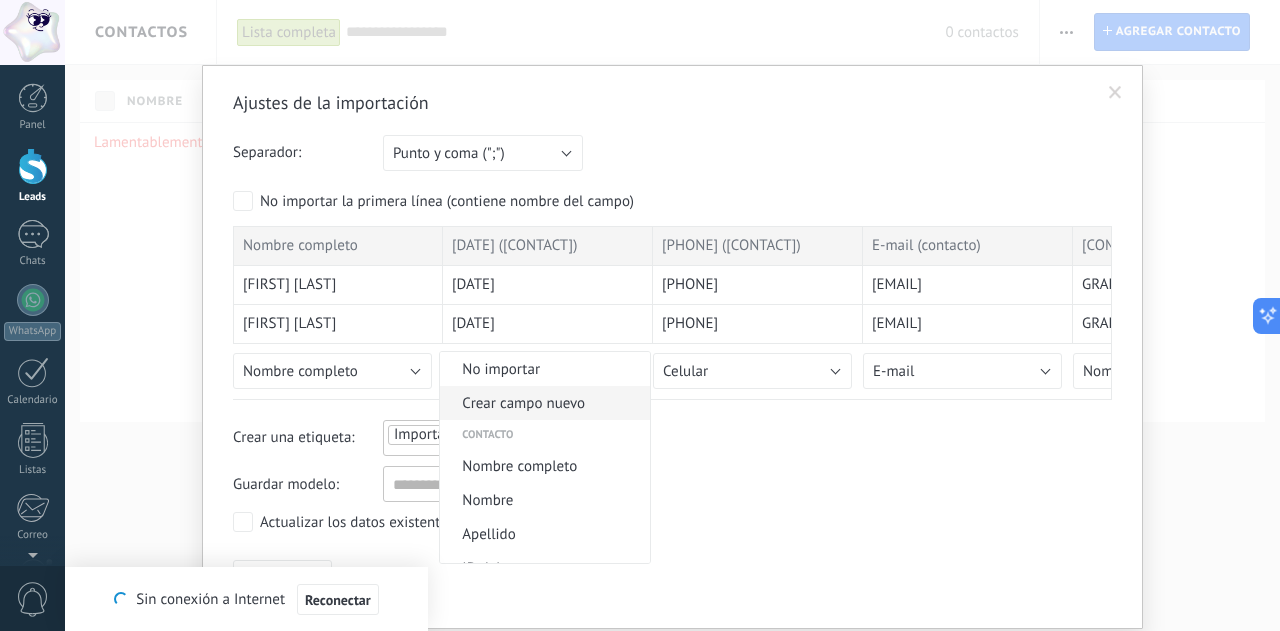 click on "Crear campo nuevo" at bounding box center [542, 403] 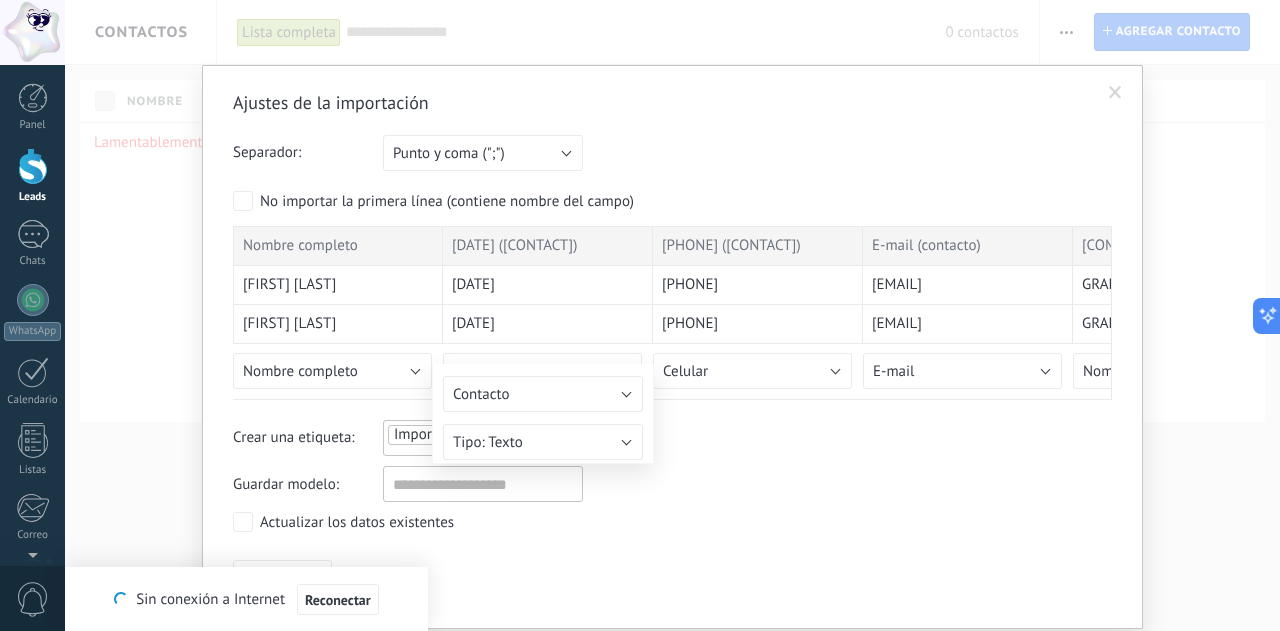 type on "**********" 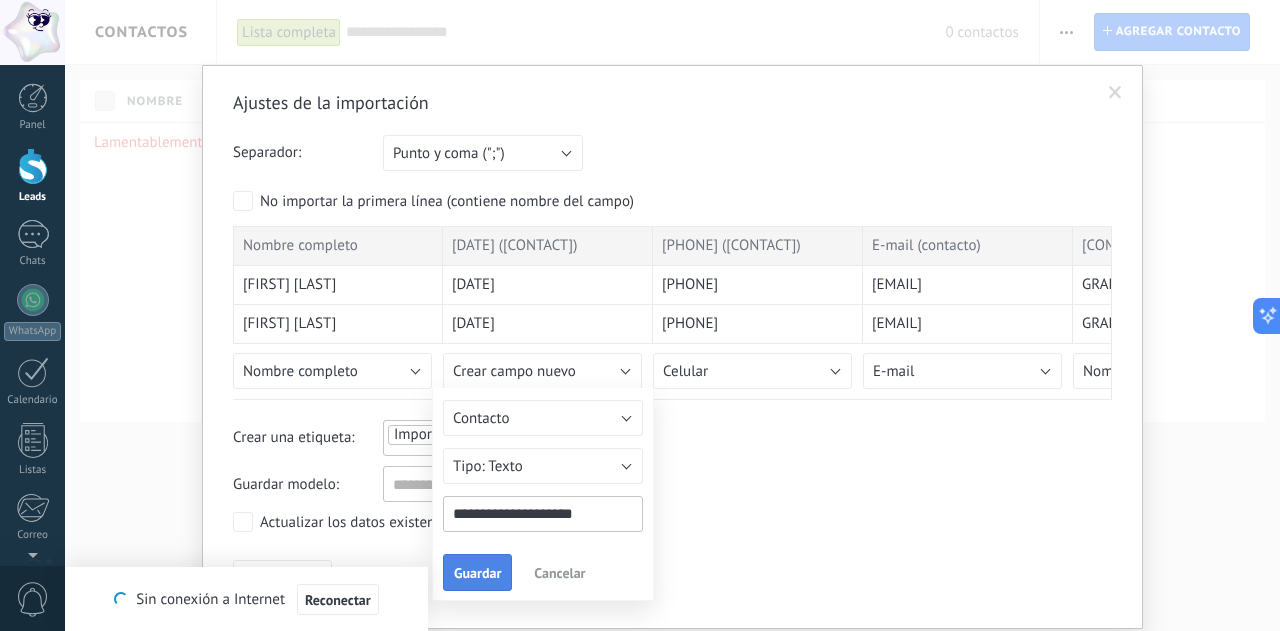 click on "Guardar" at bounding box center (477, 573) 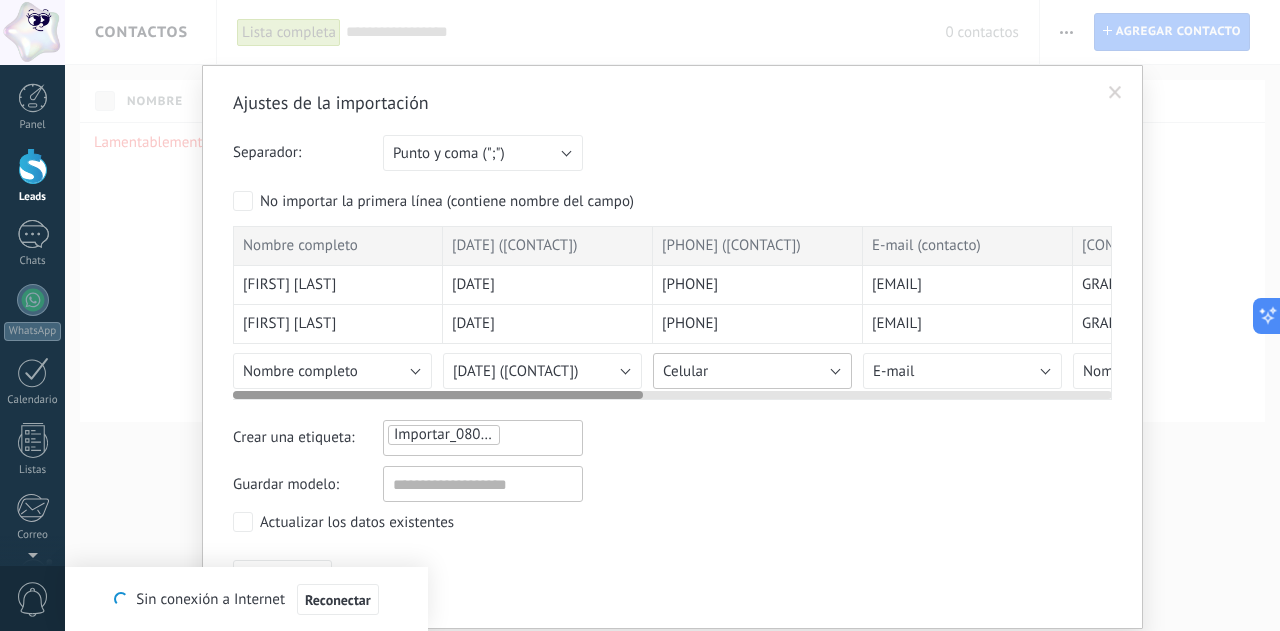 click on "Celular" at bounding box center (752, 371) 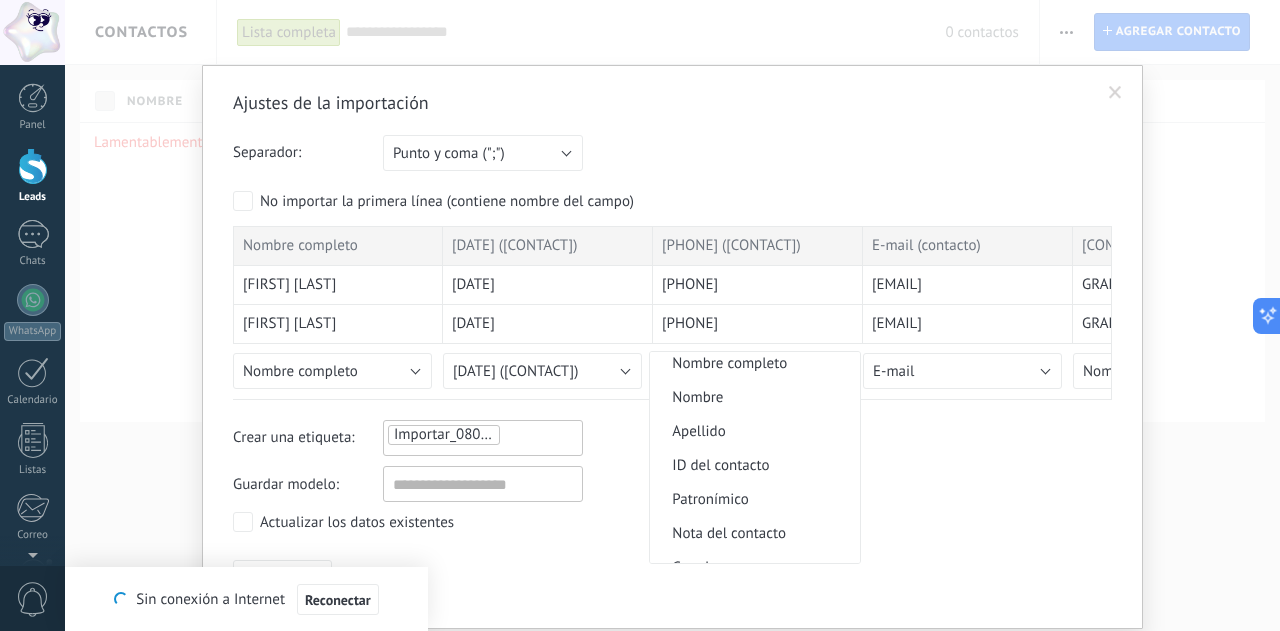 scroll, scrollTop: 0, scrollLeft: 0, axis: both 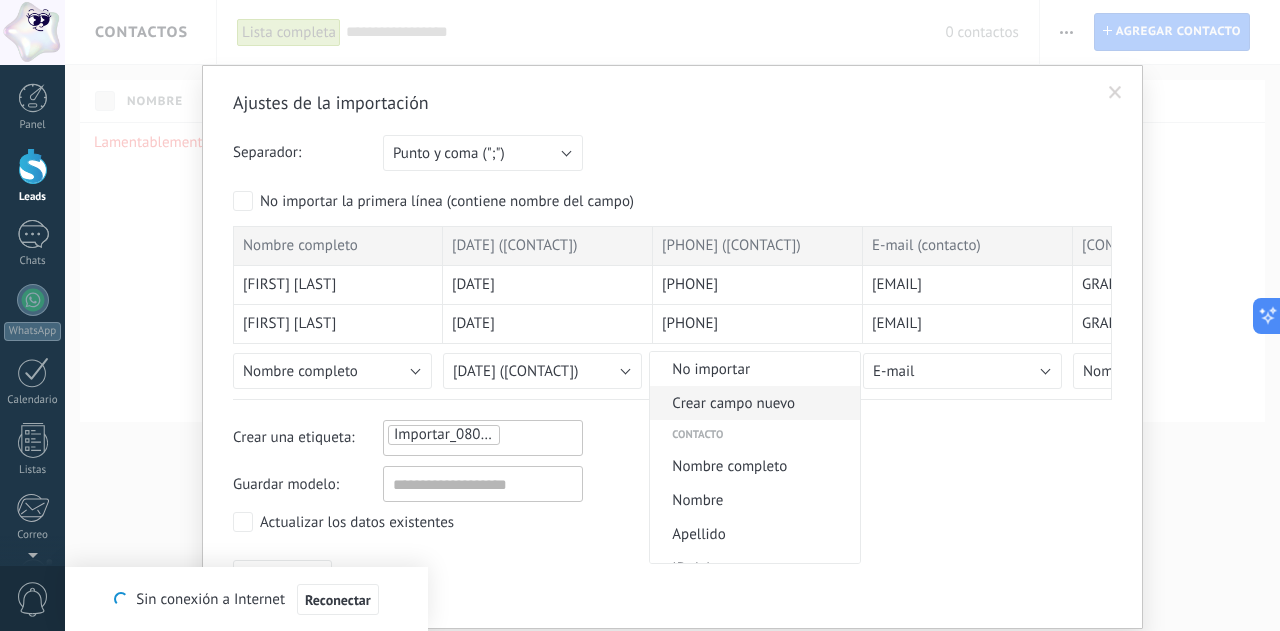 click on "Crear campo nuevo" at bounding box center [752, 403] 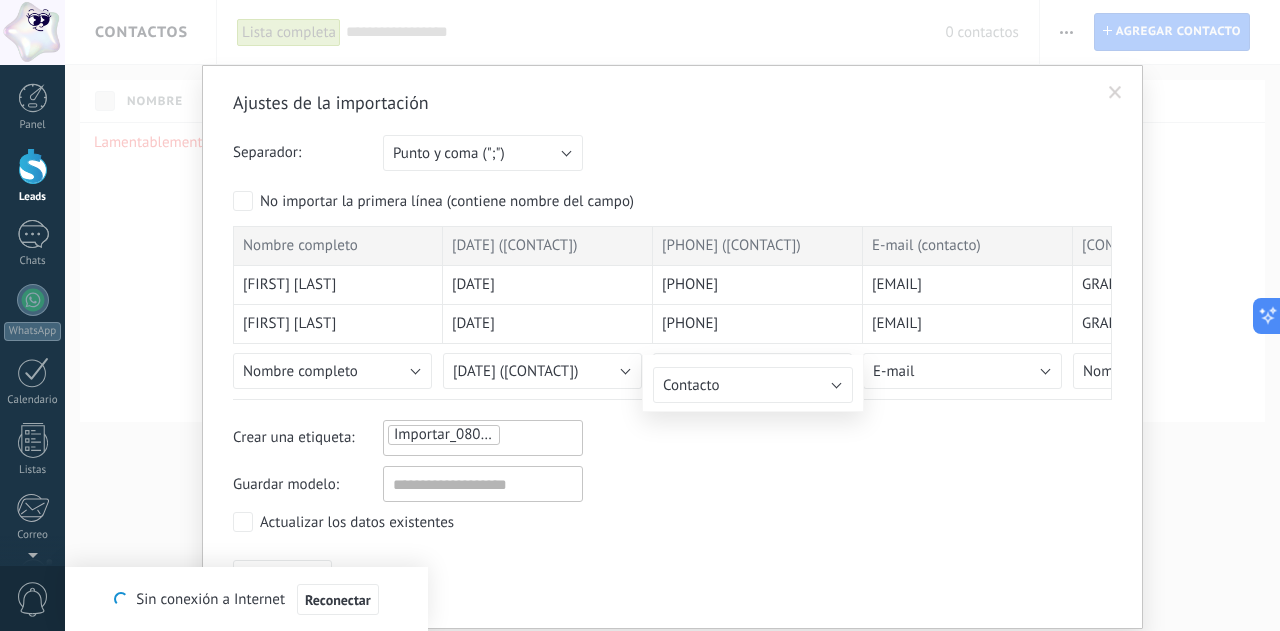 type on "**********" 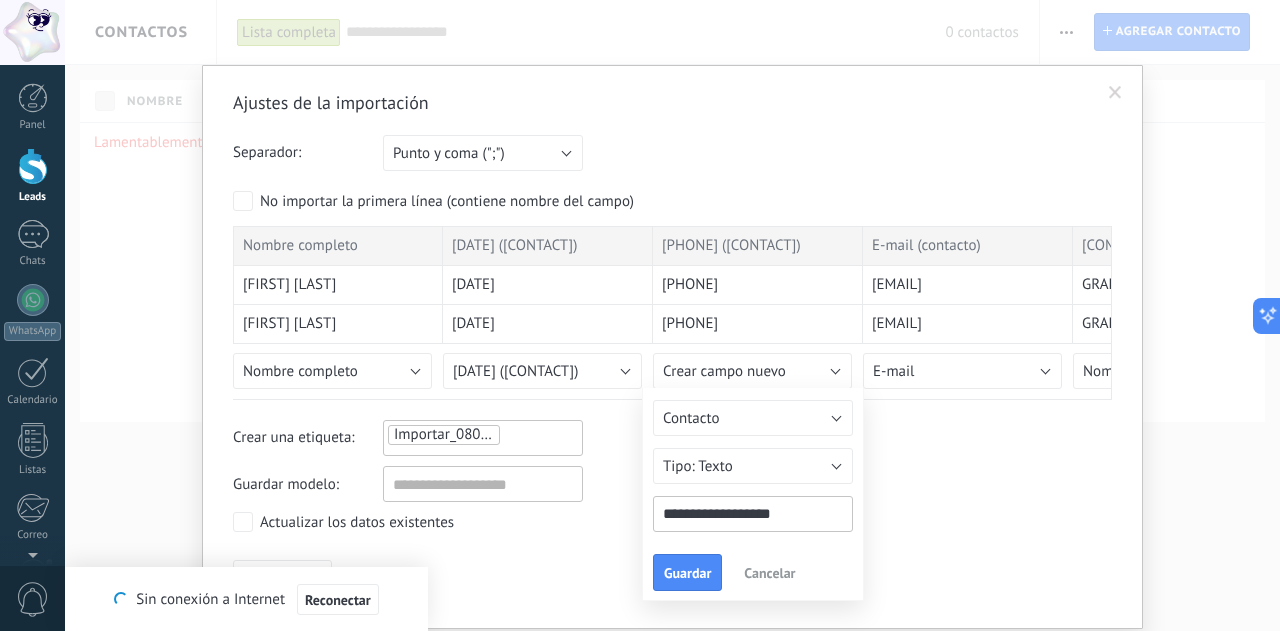 click at bounding box center [672, 313] 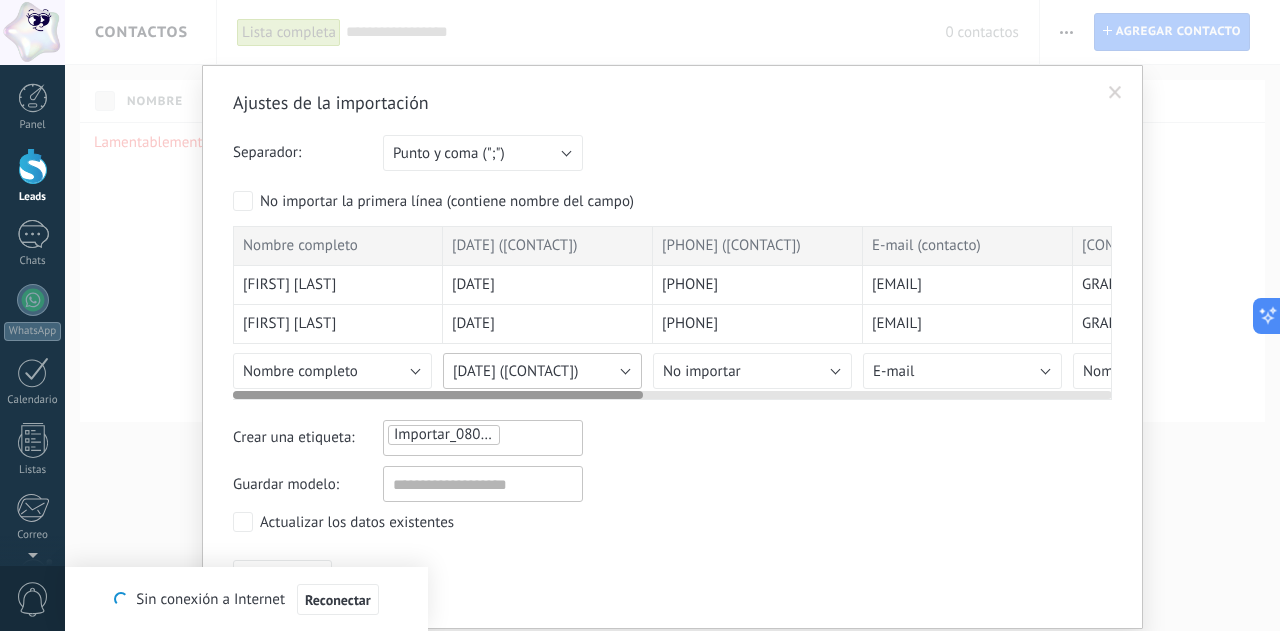click on "[DATE] ([CONTACT])" at bounding box center [542, 371] 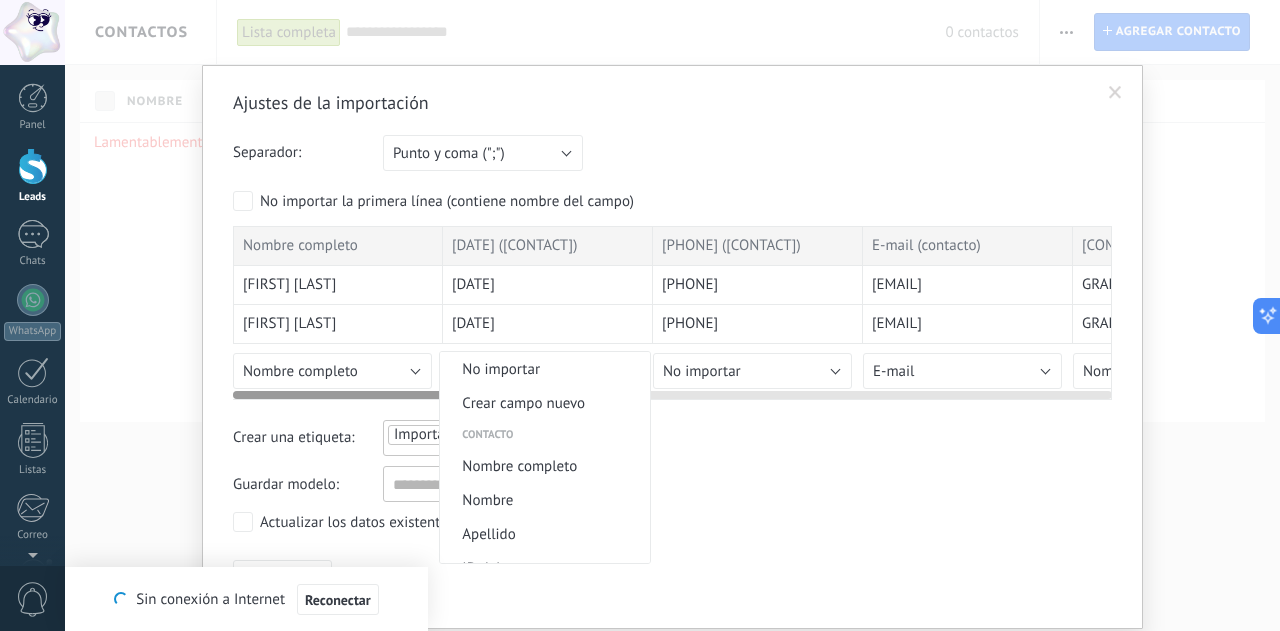 scroll, scrollTop: 954, scrollLeft: 0, axis: vertical 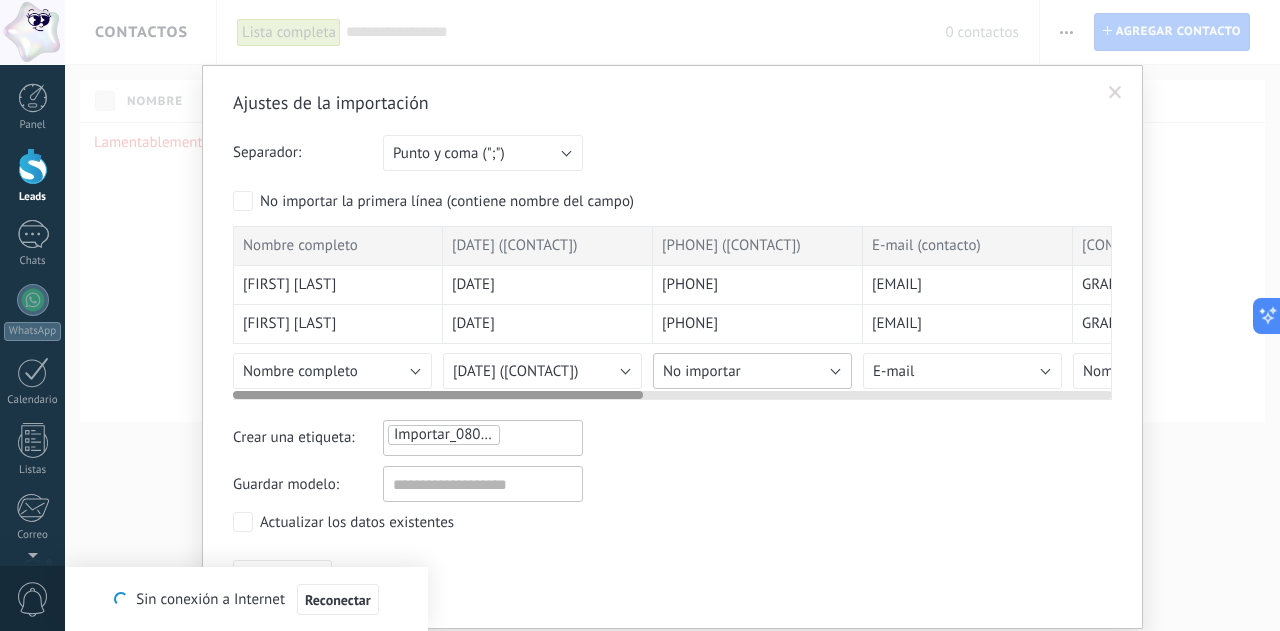 click on "No importar" at bounding box center [752, 371] 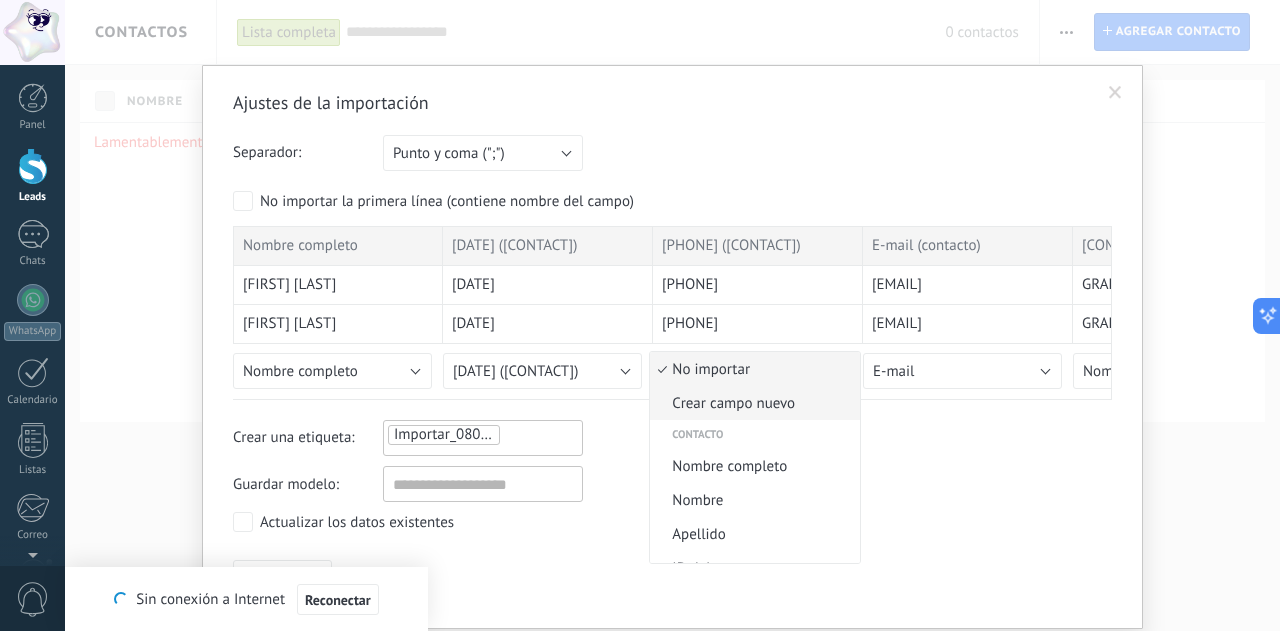 click on "Crear campo nuevo" at bounding box center [752, 403] 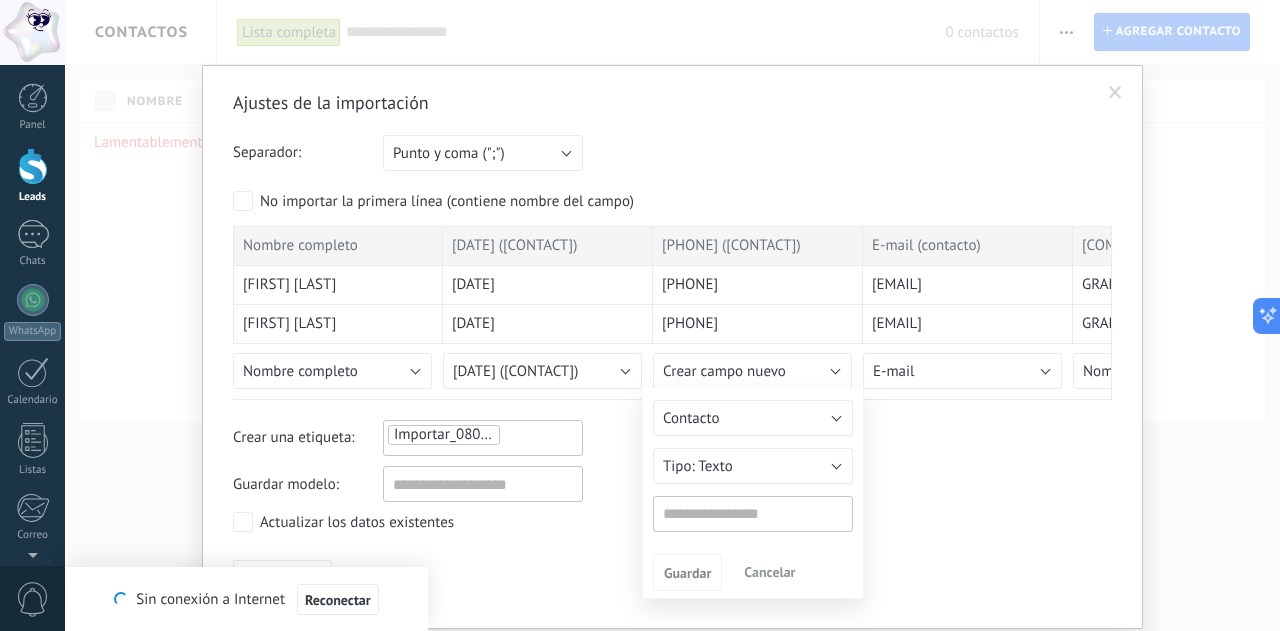 type on "**********" 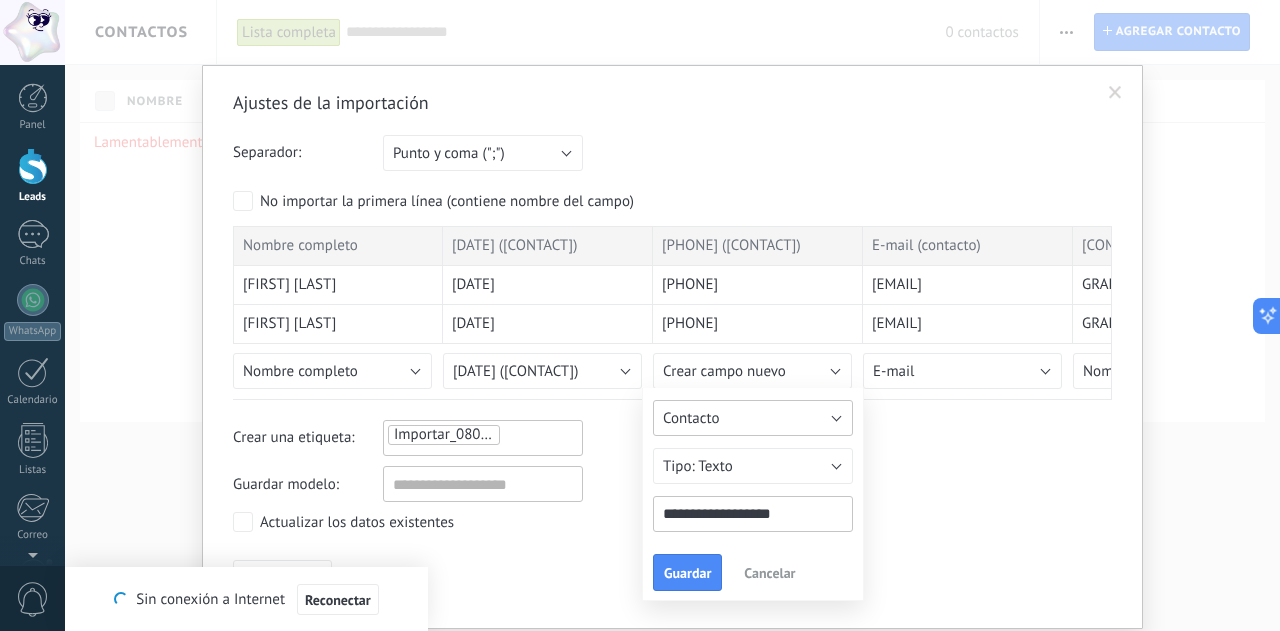 click on "Contacto" at bounding box center (753, 418) 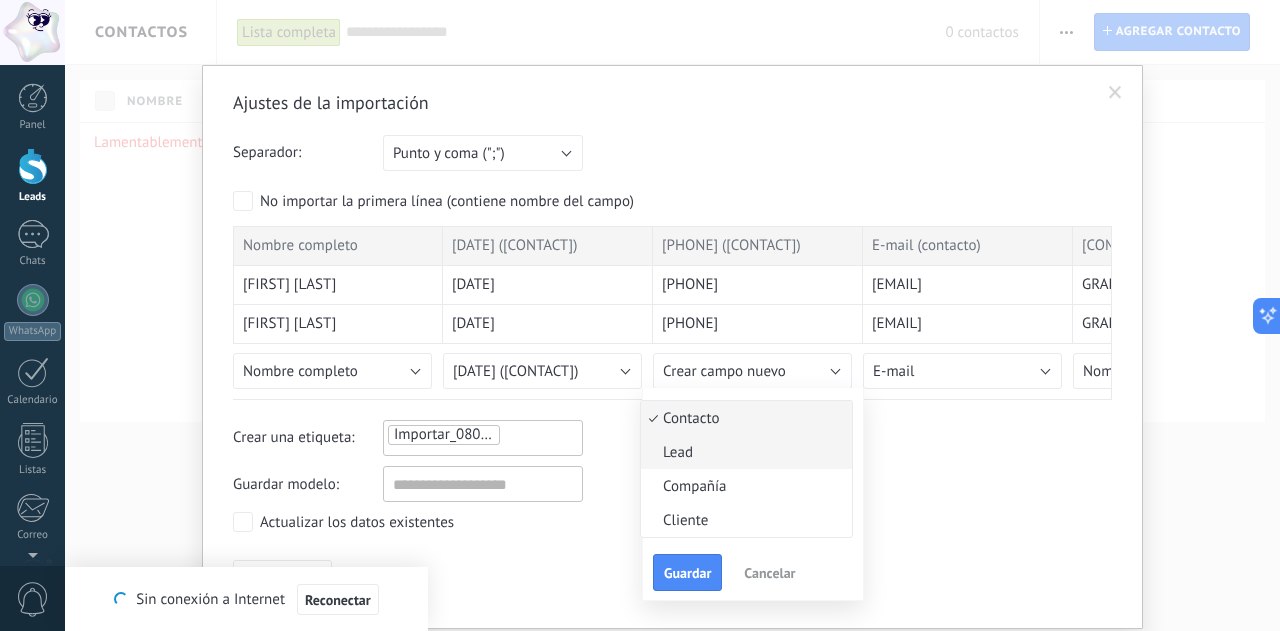 click on "Lead" at bounding box center [743, 452] 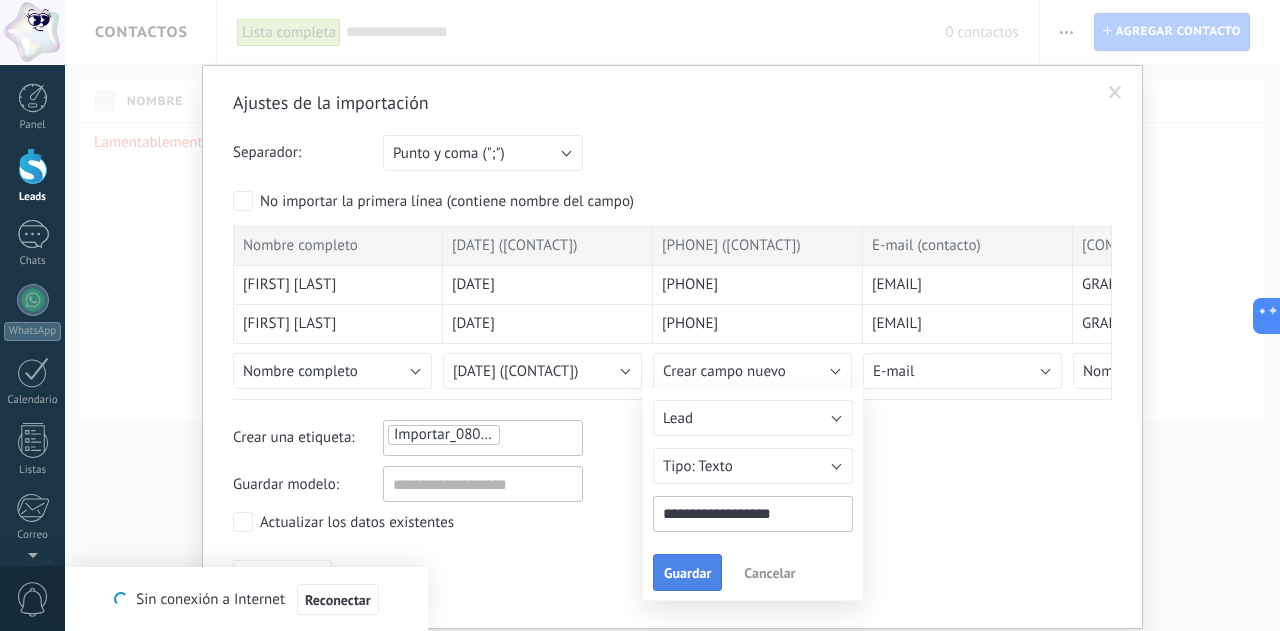 click on "Guardar" at bounding box center (687, 573) 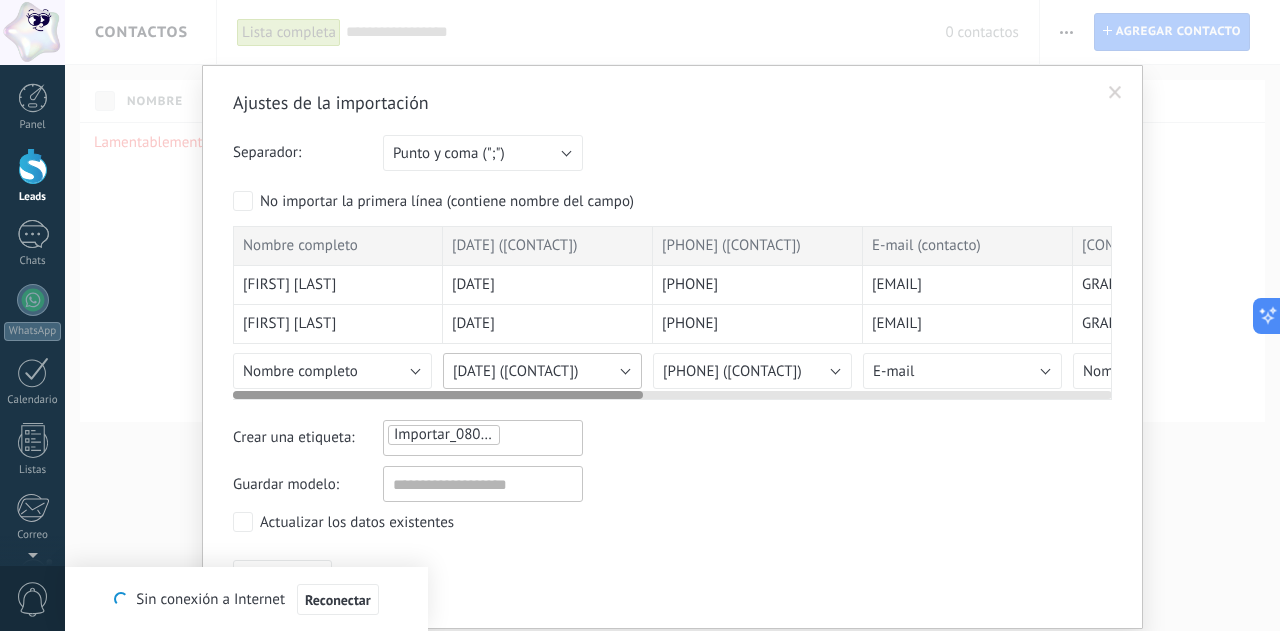 click on "[DATE] ([CONTACT])" at bounding box center (542, 371) 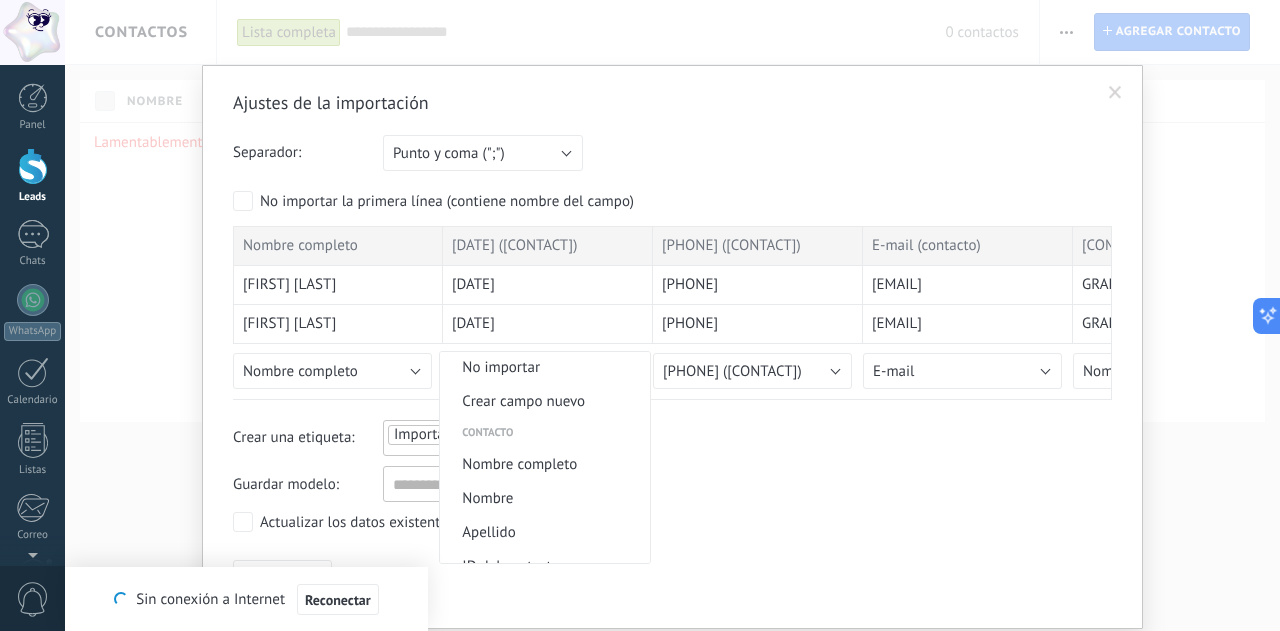 scroll, scrollTop: 0, scrollLeft: 0, axis: both 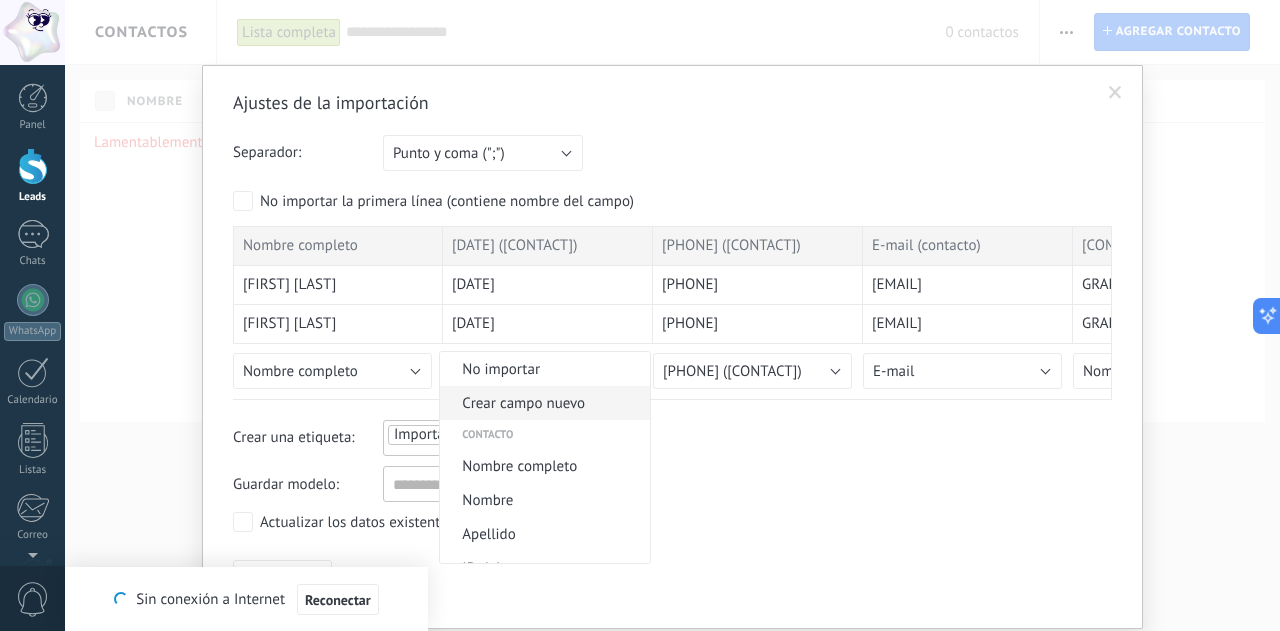 click on "Crear campo nuevo" at bounding box center (542, 403) 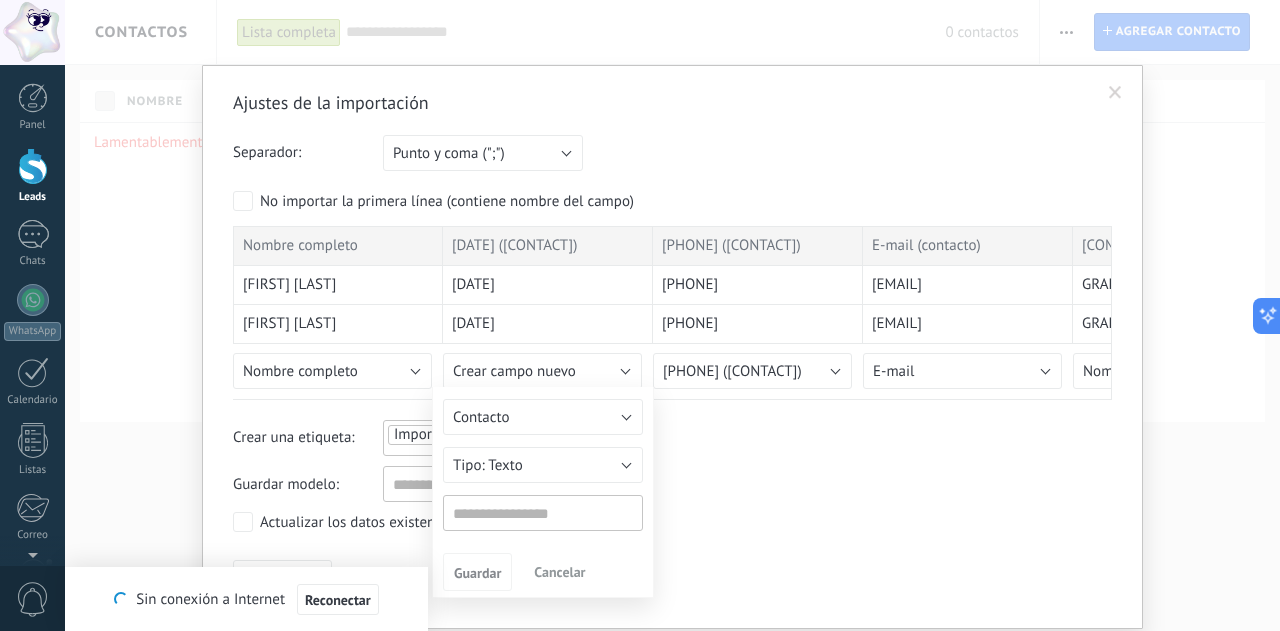 type on "**********" 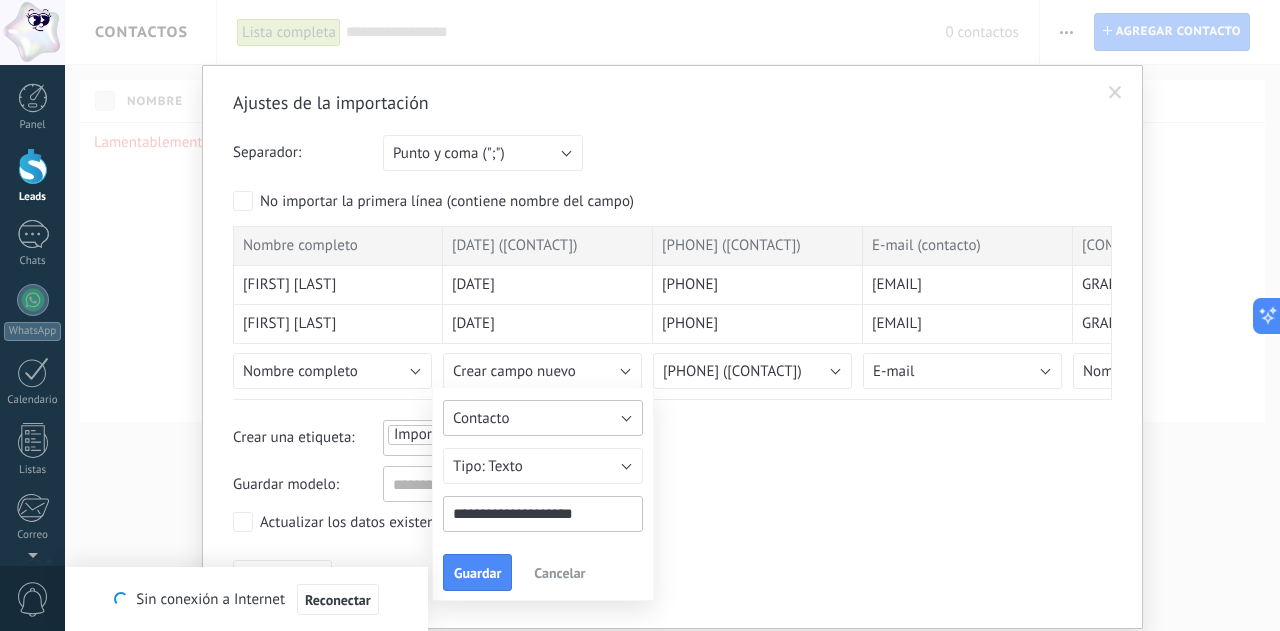 click on "Contacto" at bounding box center (543, 418) 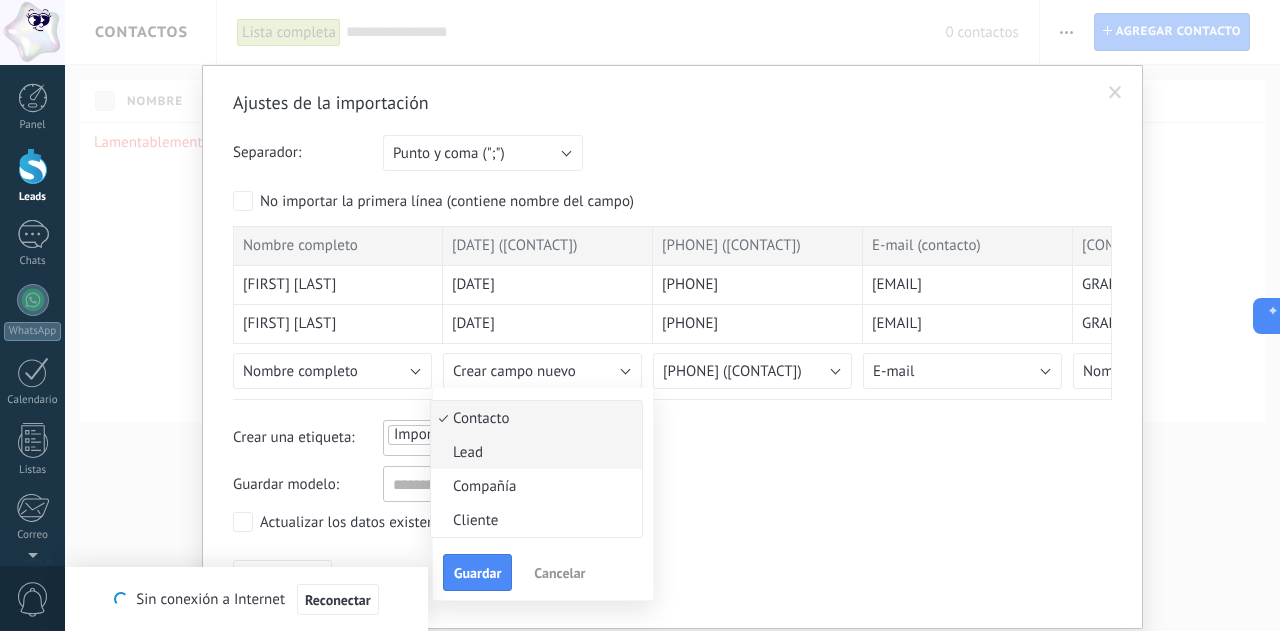 click on "Lead" at bounding box center [533, 452] 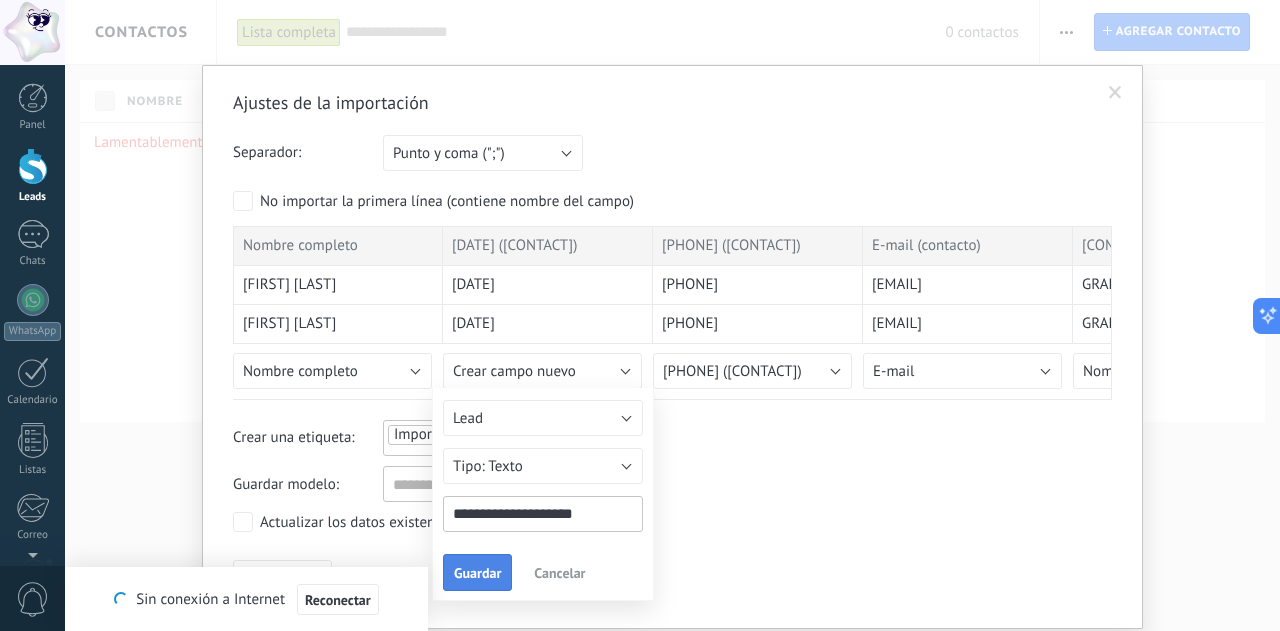 click on "Guardar" at bounding box center [477, 573] 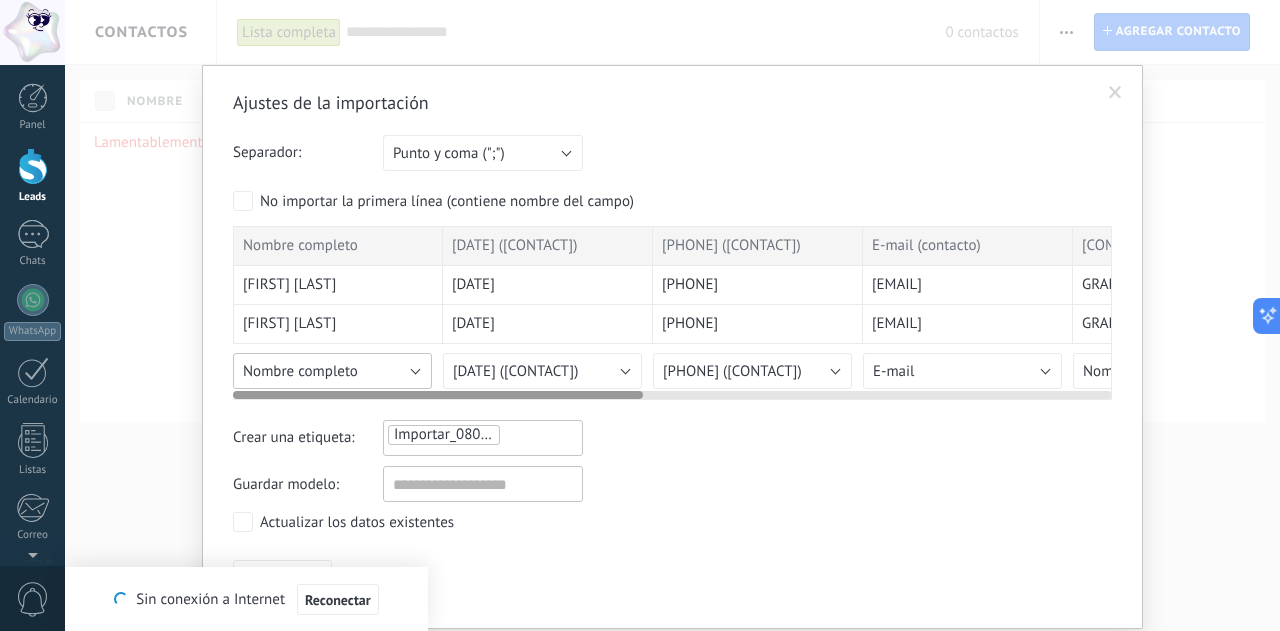click on "Nombre completo" at bounding box center (332, 371) 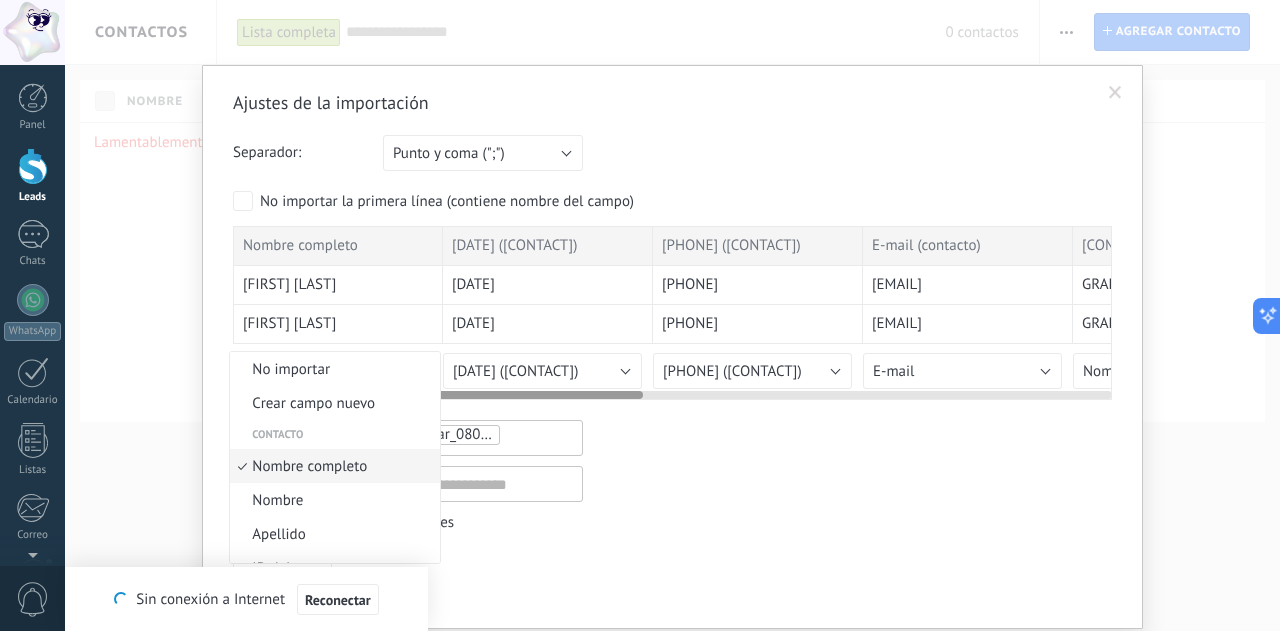 scroll, scrollTop: 12, scrollLeft: 0, axis: vertical 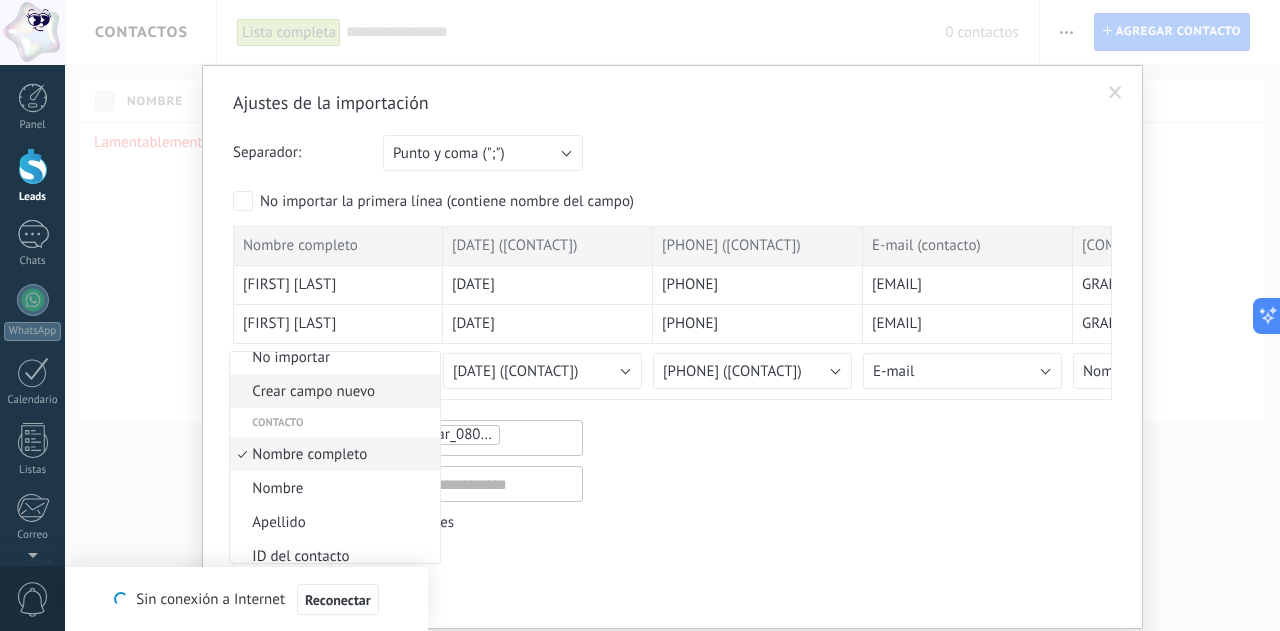 click on "Crear campo nuevo" at bounding box center [332, 391] 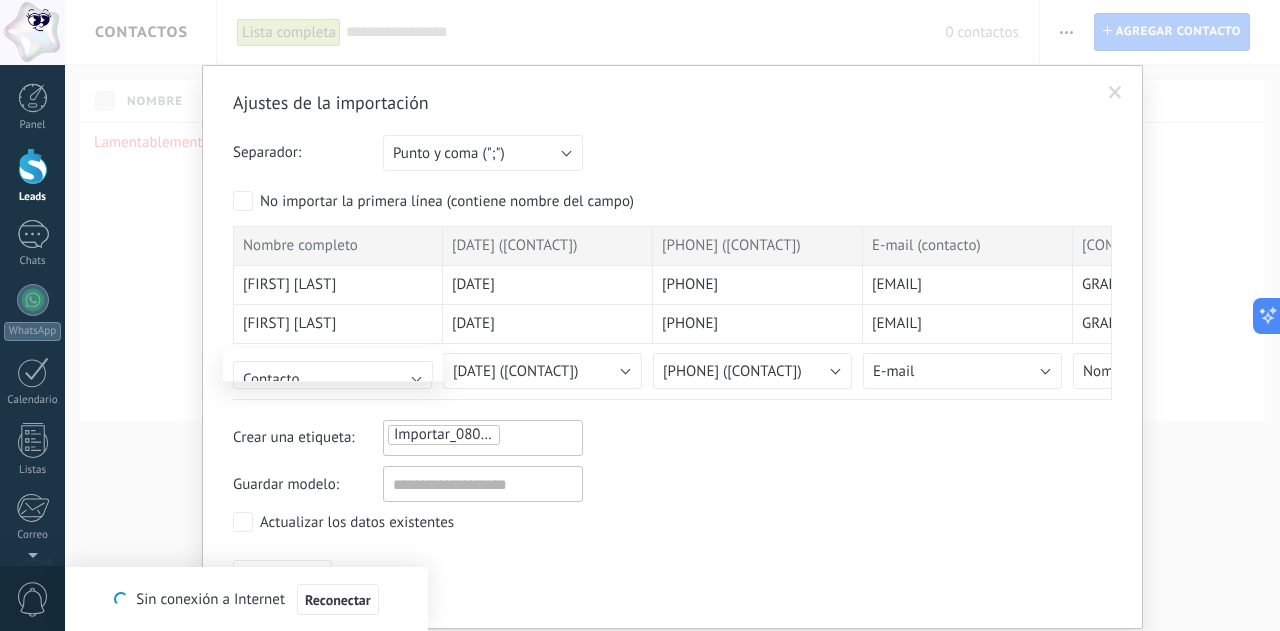 type on "**********" 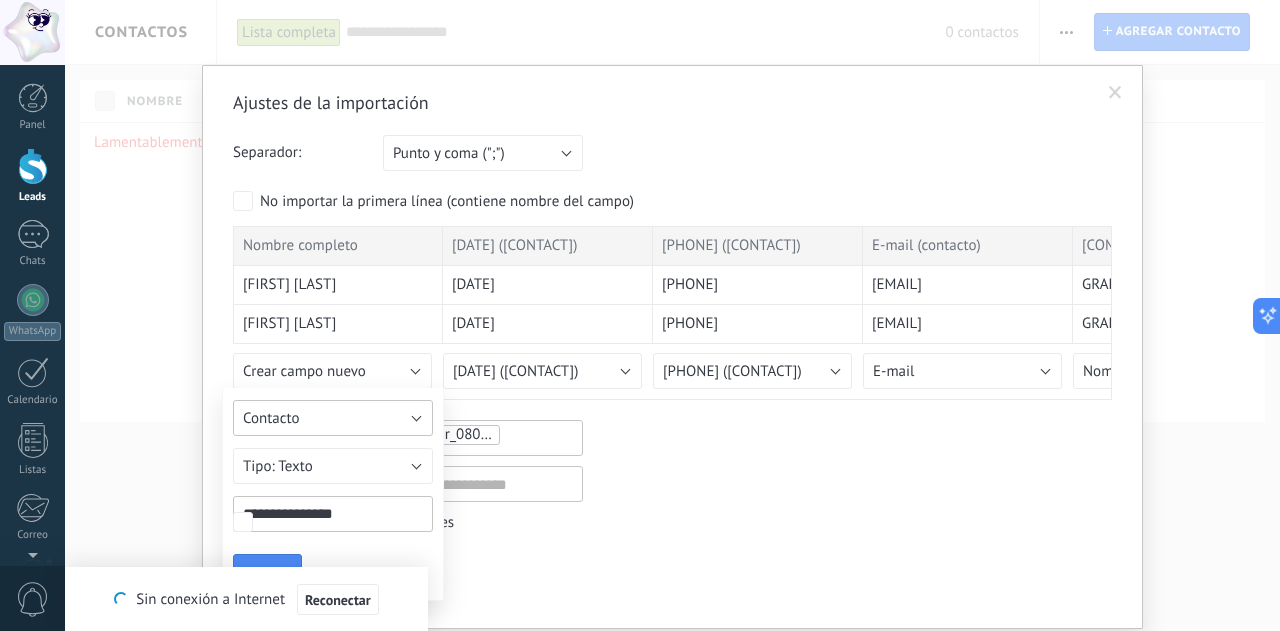 click on "Contacto" at bounding box center (333, 418) 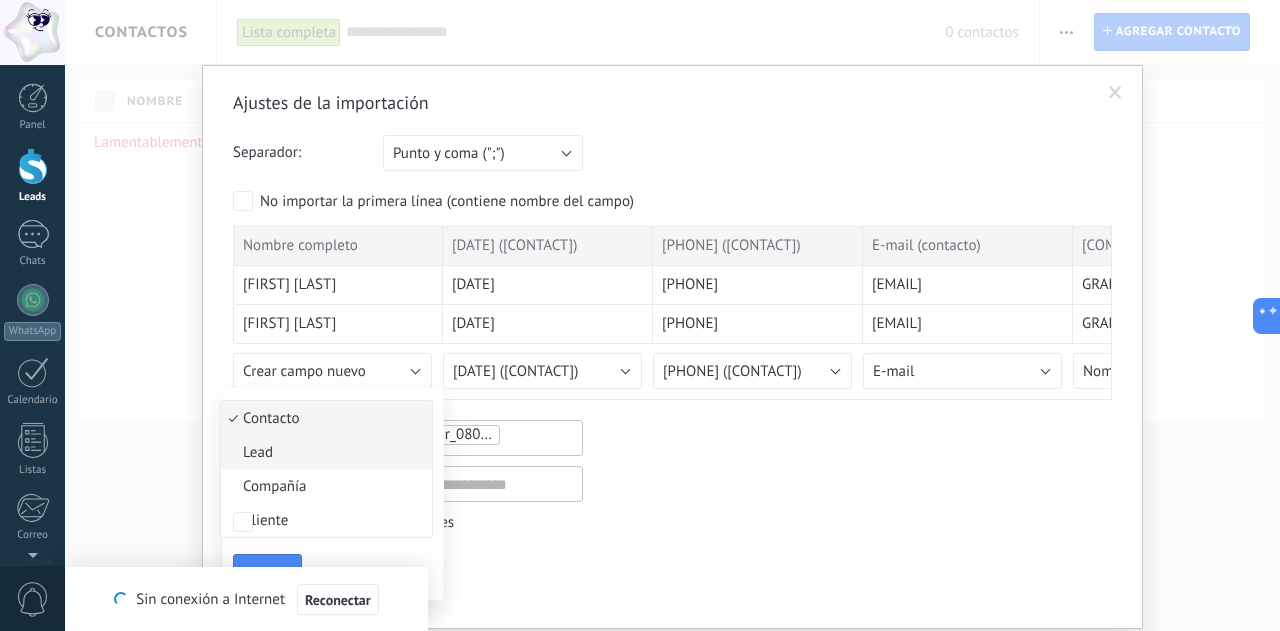 click on "Lead" at bounding box center (326, 452) 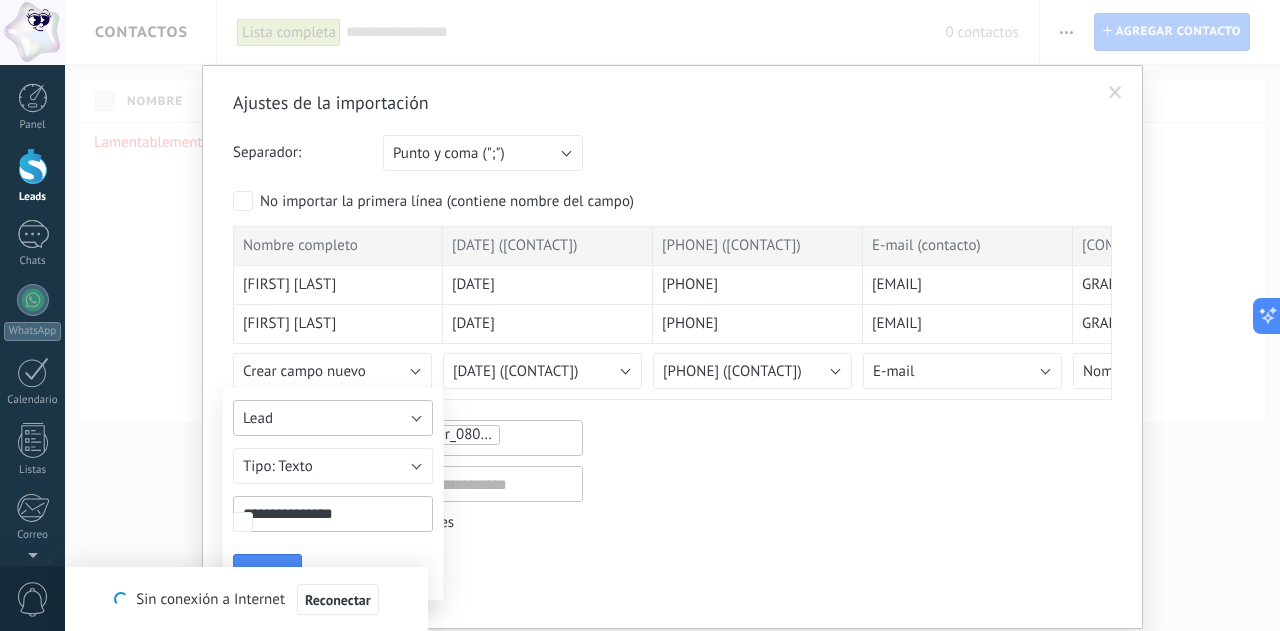 scroll, scrollTop: 58, scrollLeft: 0, axis: vertical 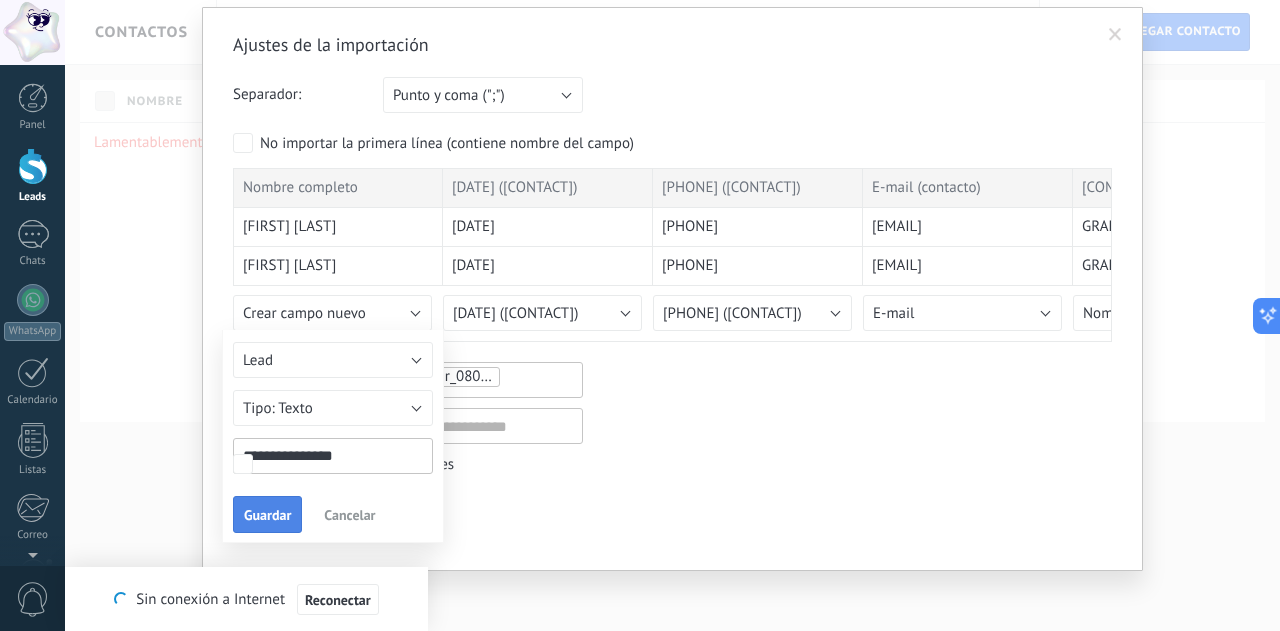 click on "Guardar" at bounding box center [267, 515] 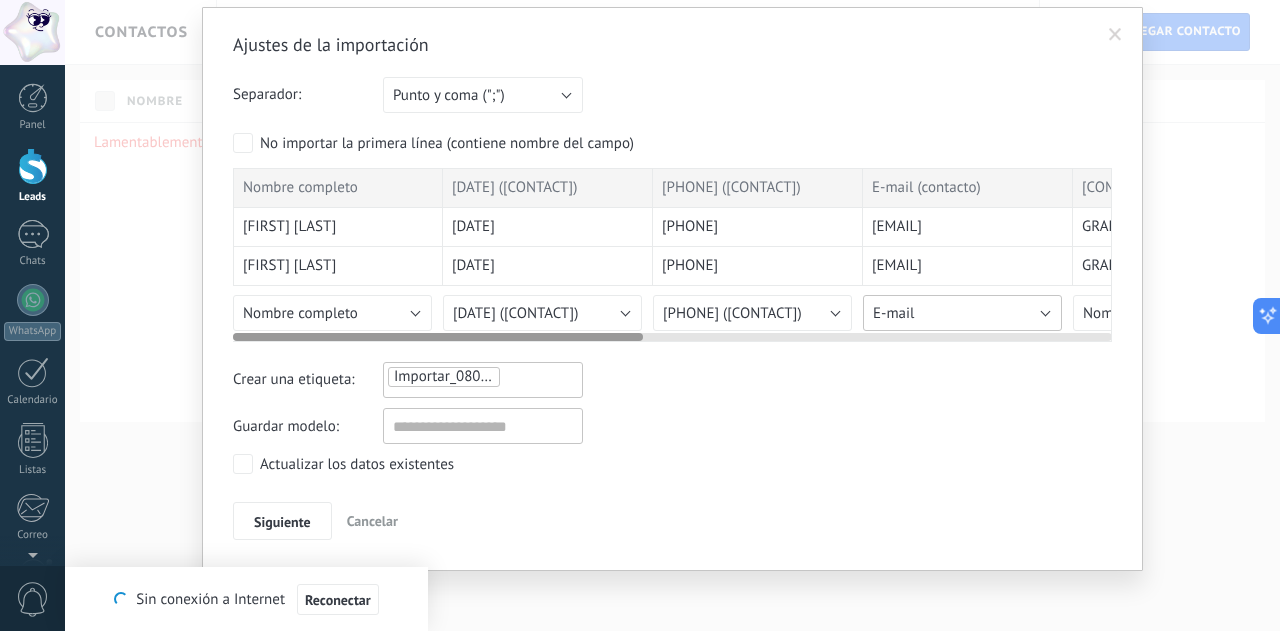 click on "E-mail" at bounding box center [962, 313] 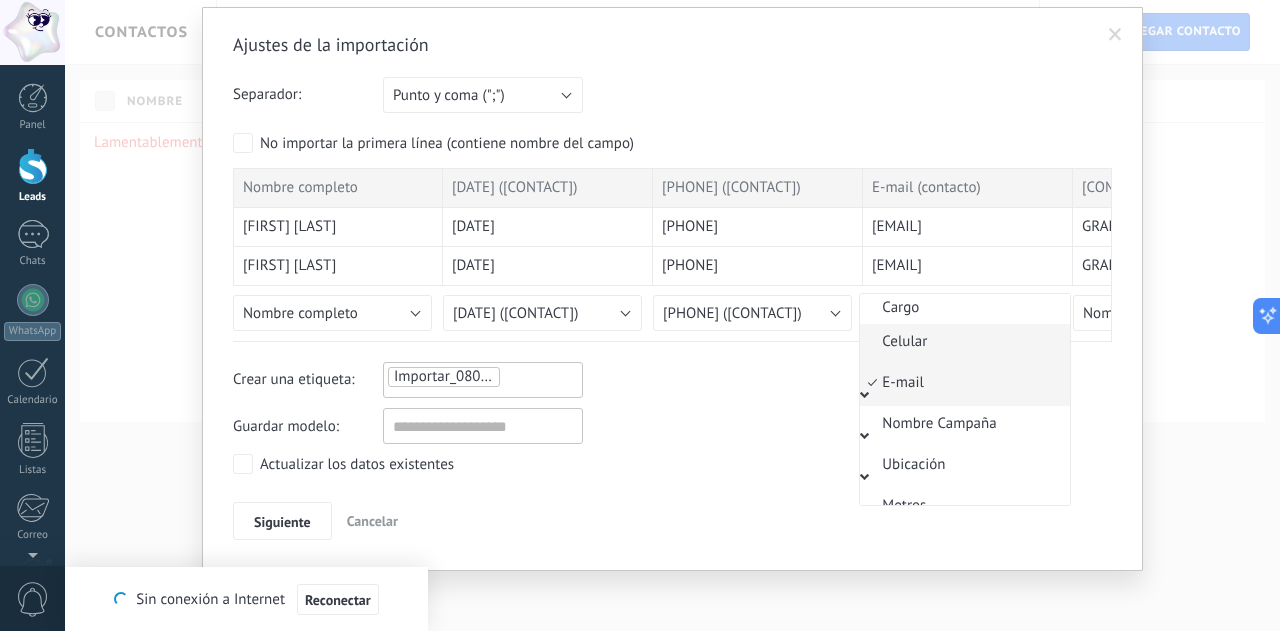 scroll, scrollTop: 0, scrollLeft: 0, axis: both 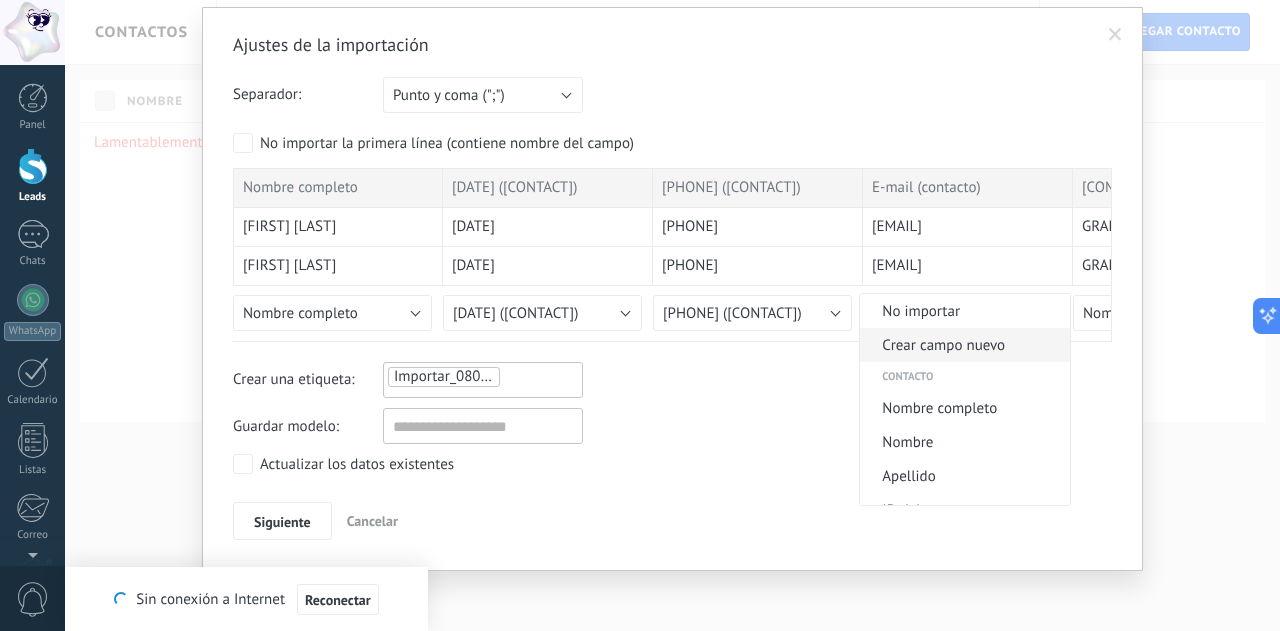 click on "Crear campo nuevo" at bounding box center [962, 345] 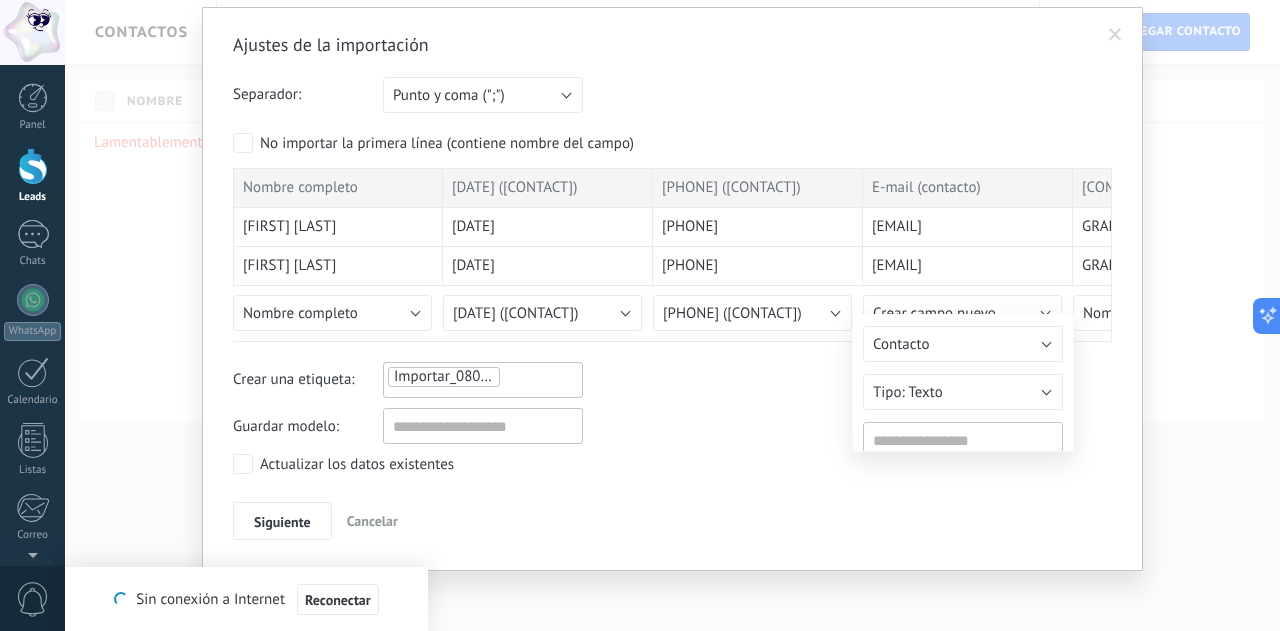 type on "**********" 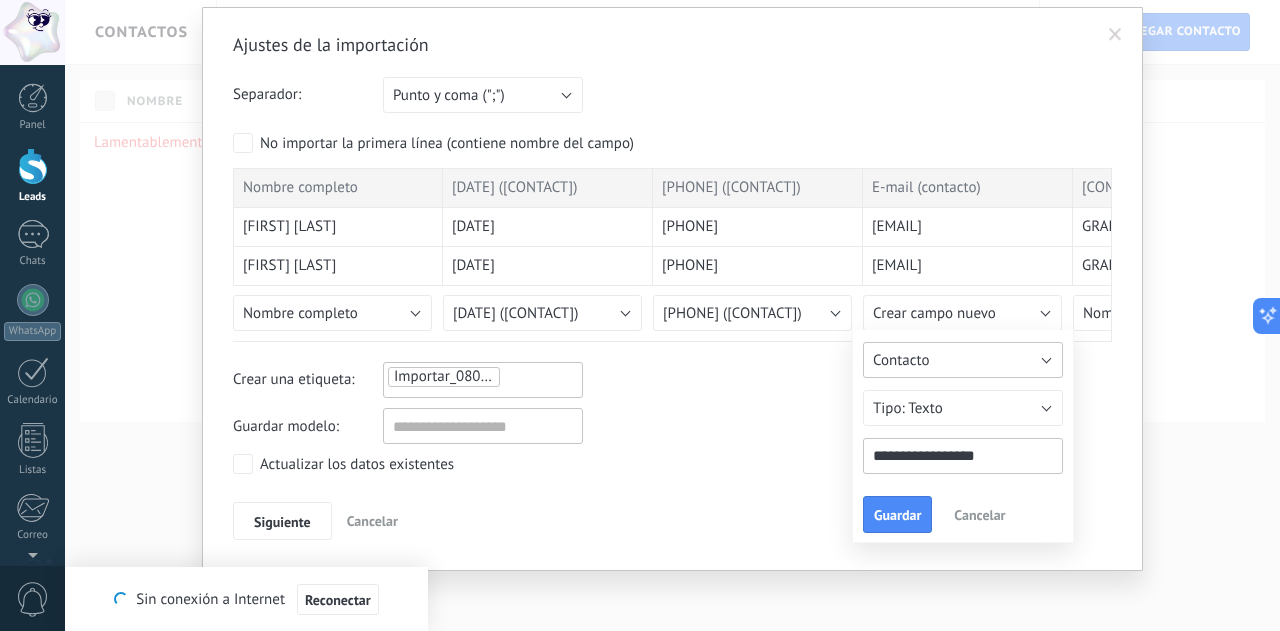 click on "Contacto" at bounding box center (901, 360) 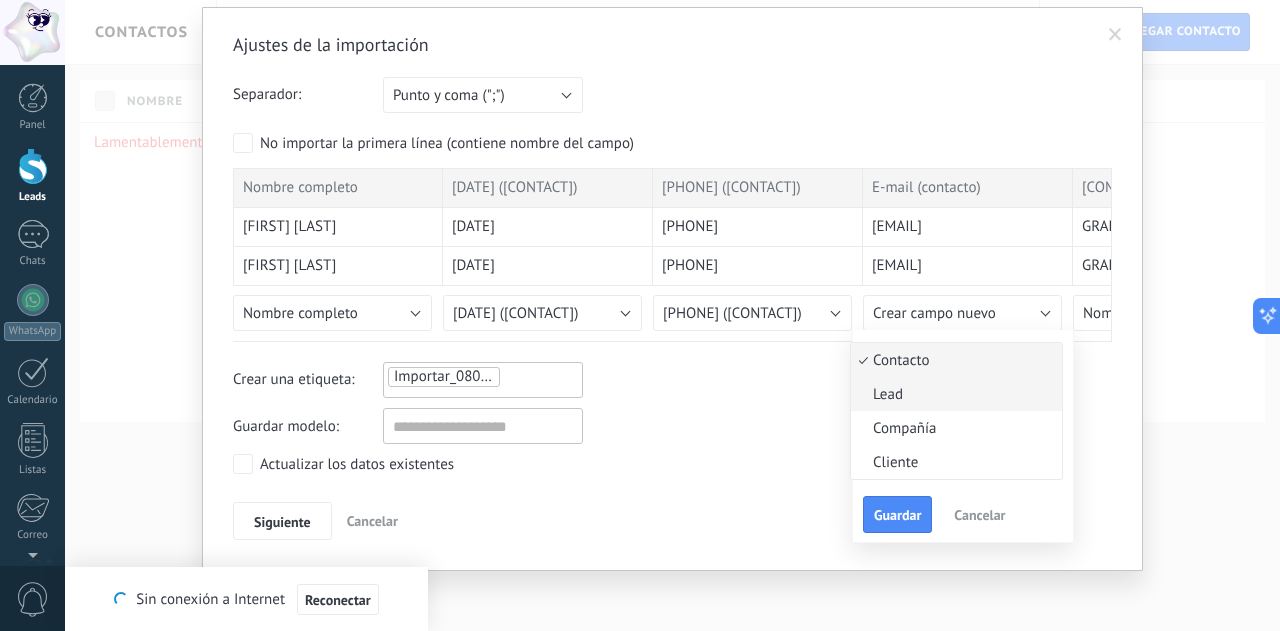 click on "Lead" at bounding box center (953, 394) 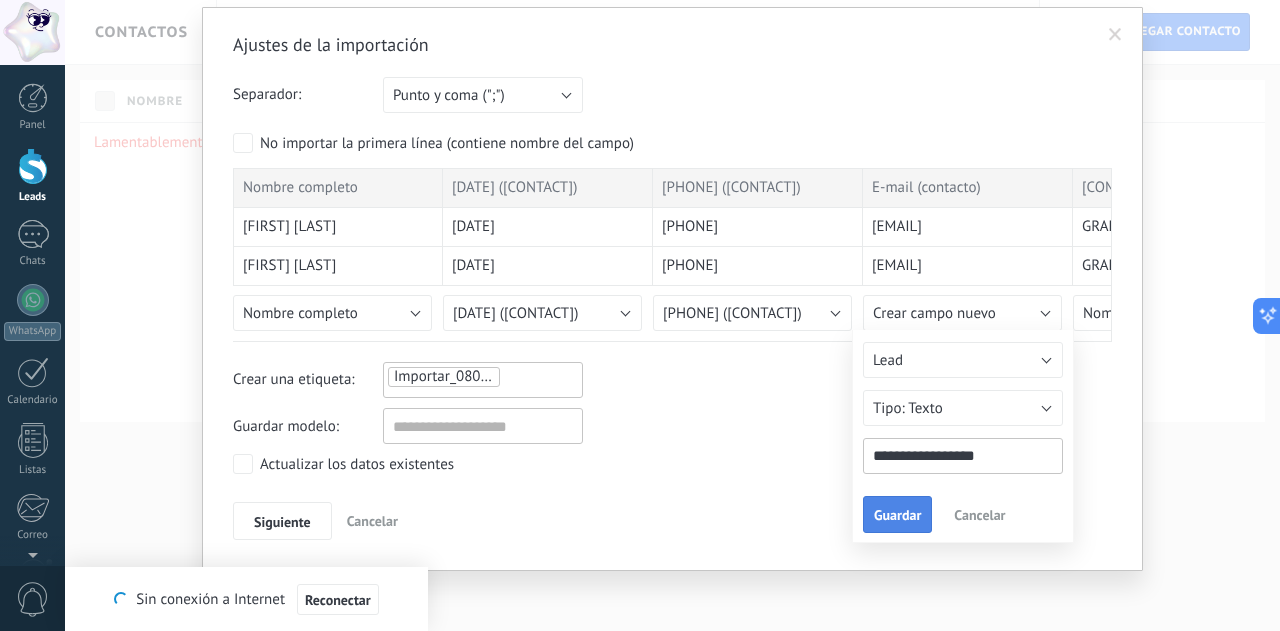 click on "Guardar" at bounding box center [897, 515] 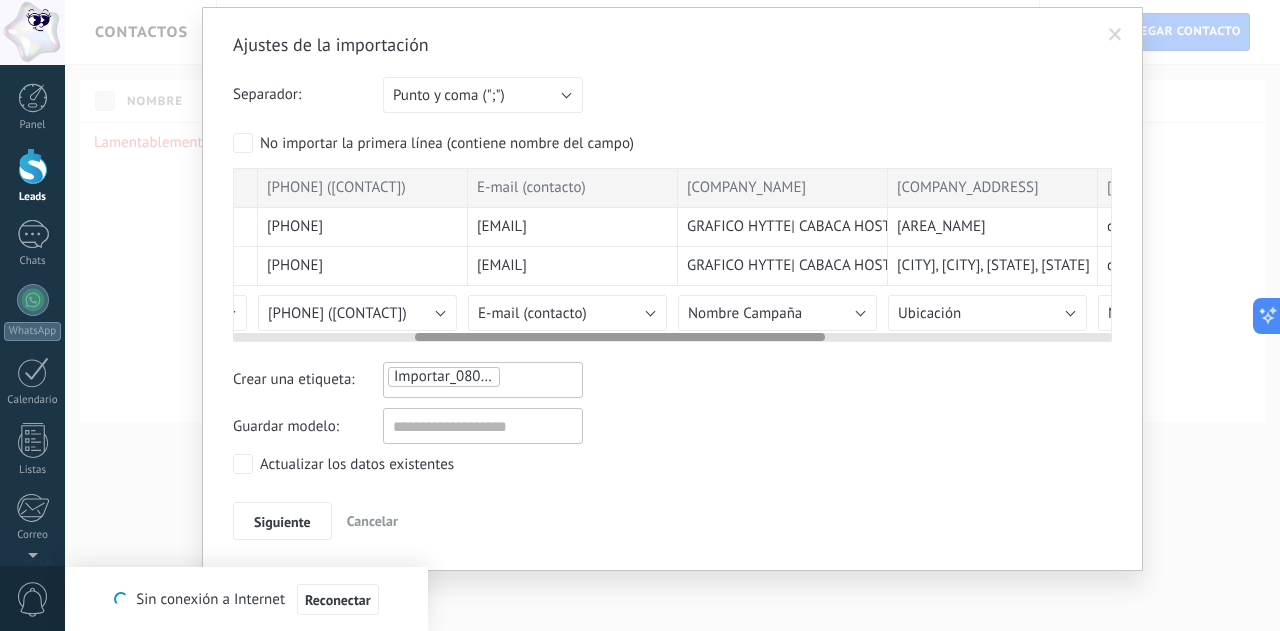 scroll, scrollTop: 0, scrollLeft: 399, axis: horizontal 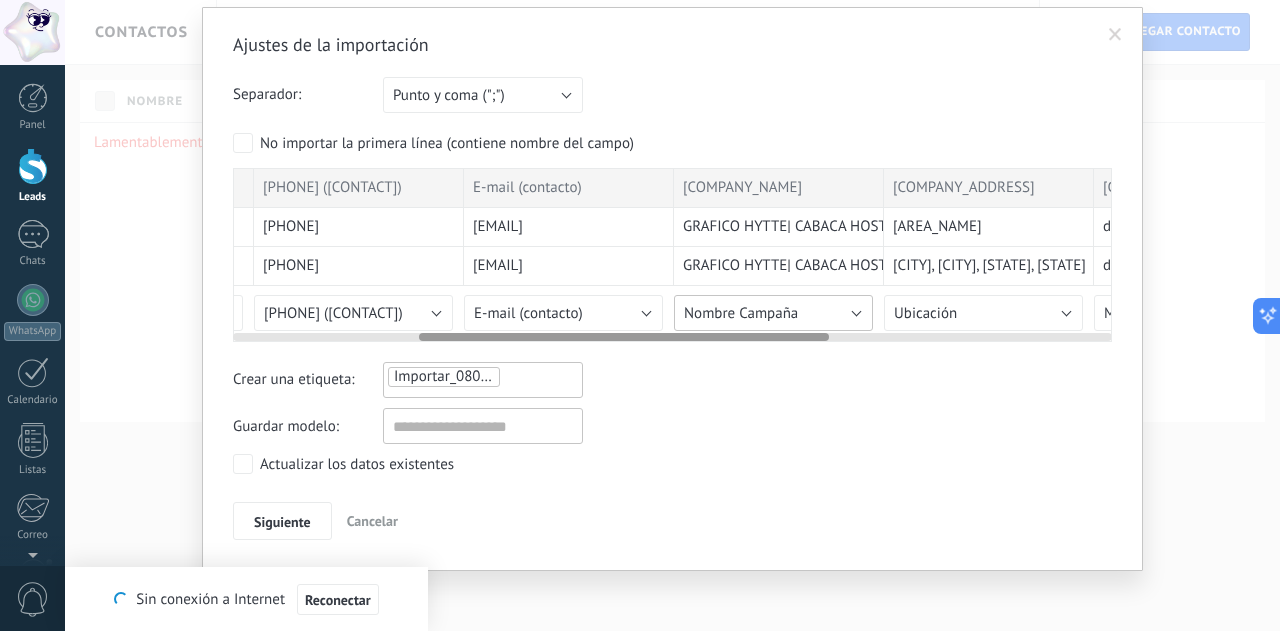 click on "Nombre Campaña" at bounding box center (741, 313) 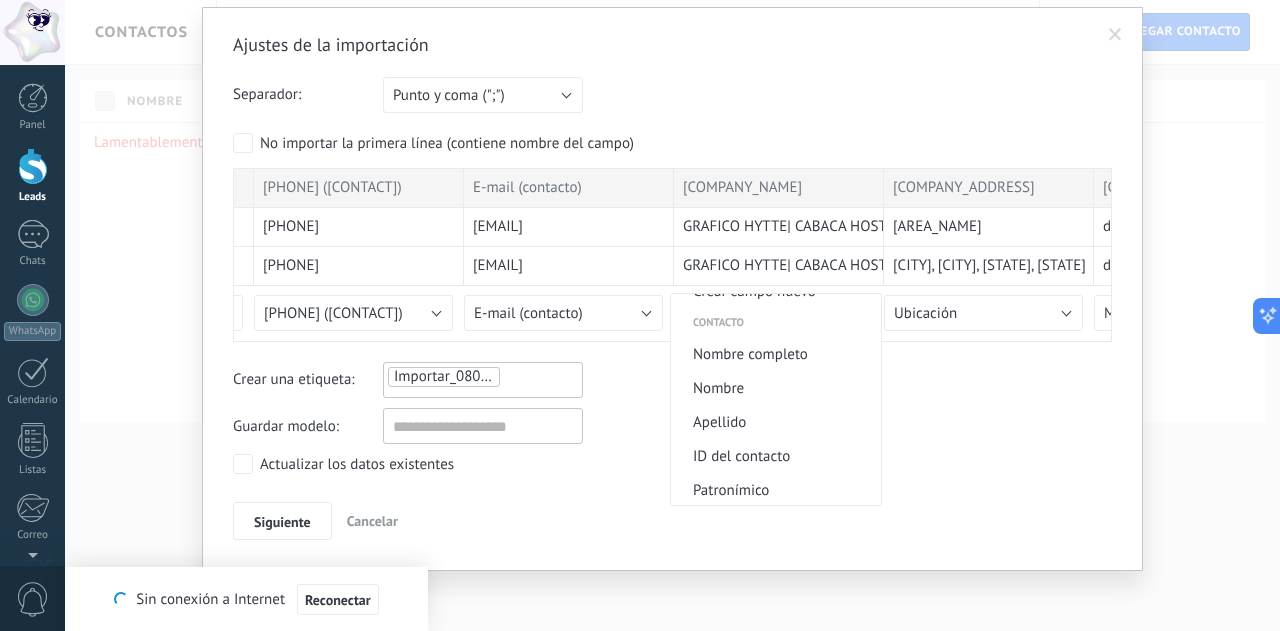 scroll, scrollTop: 0, scrollLeft: 0, axis: both 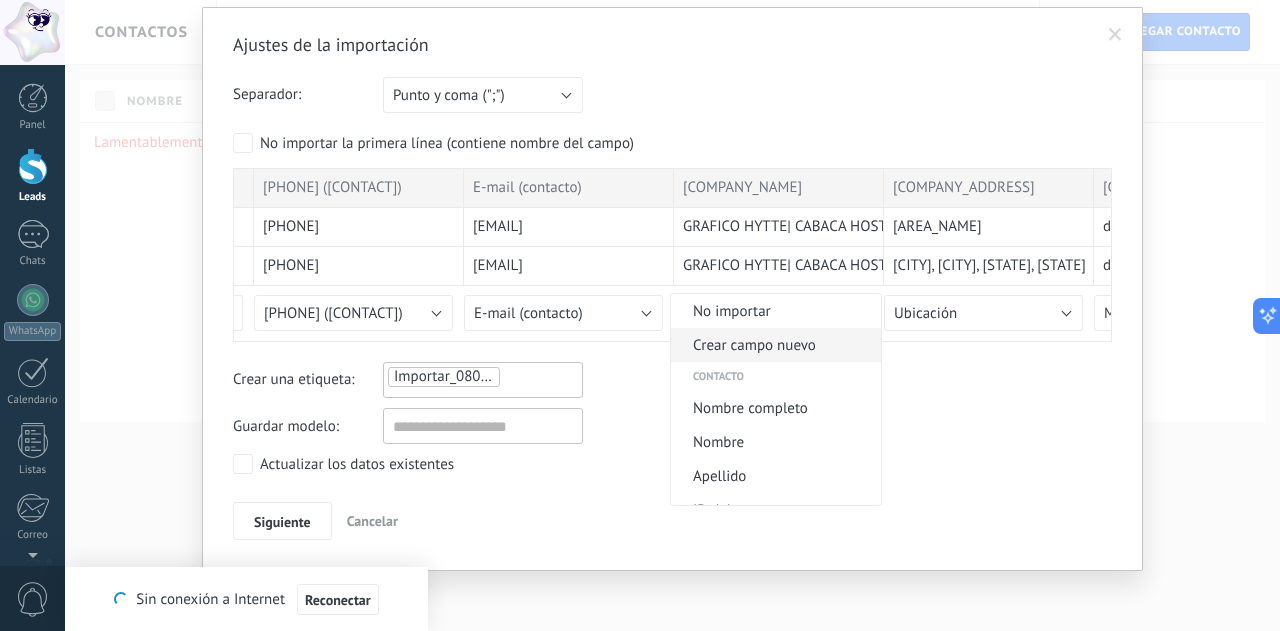 click on "Crear campo nuevo" at bounding box center (773, 345) 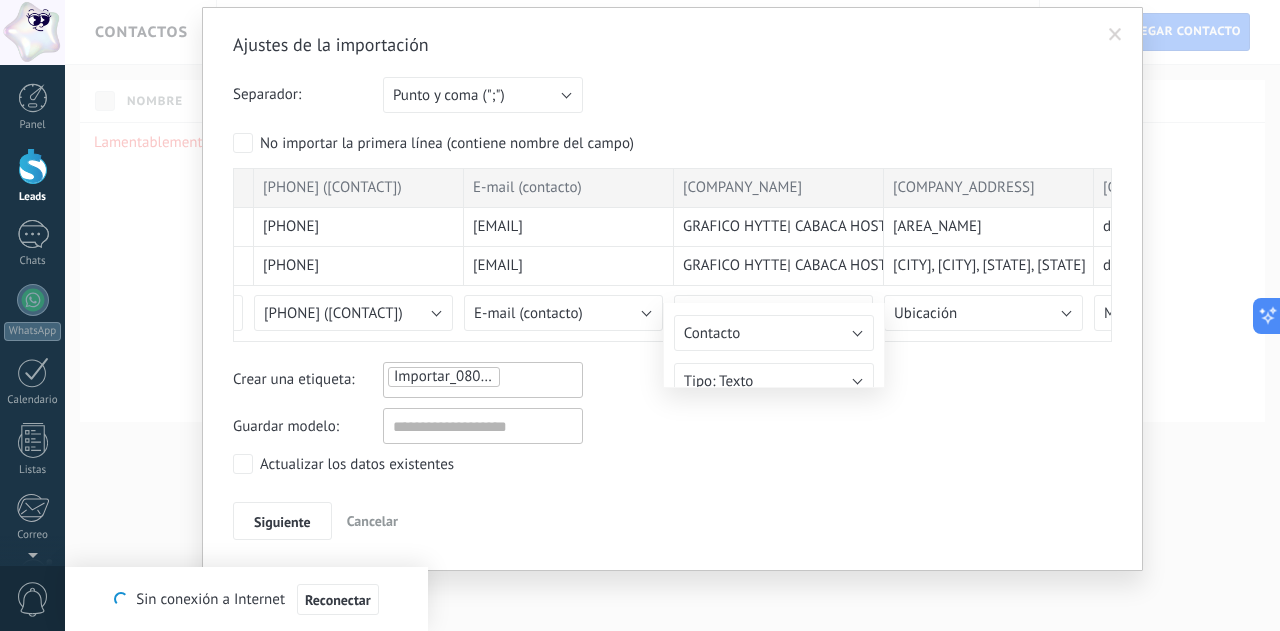 type on "**********" 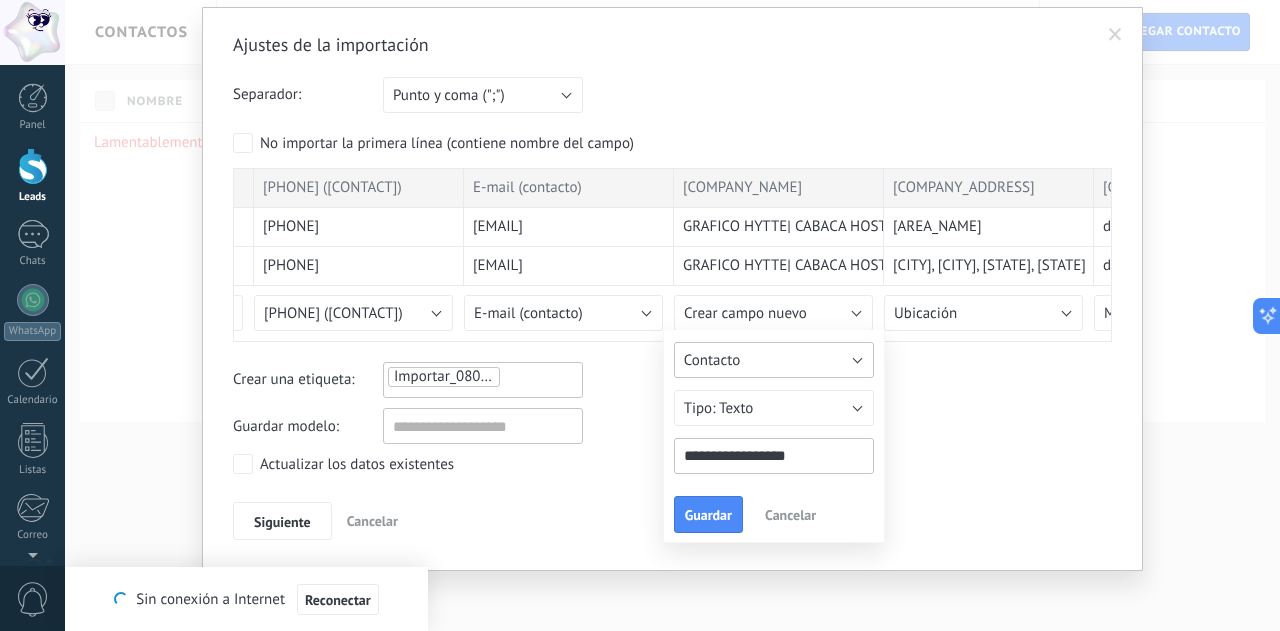 click on "Contacto" at bounding box center [712, 360] 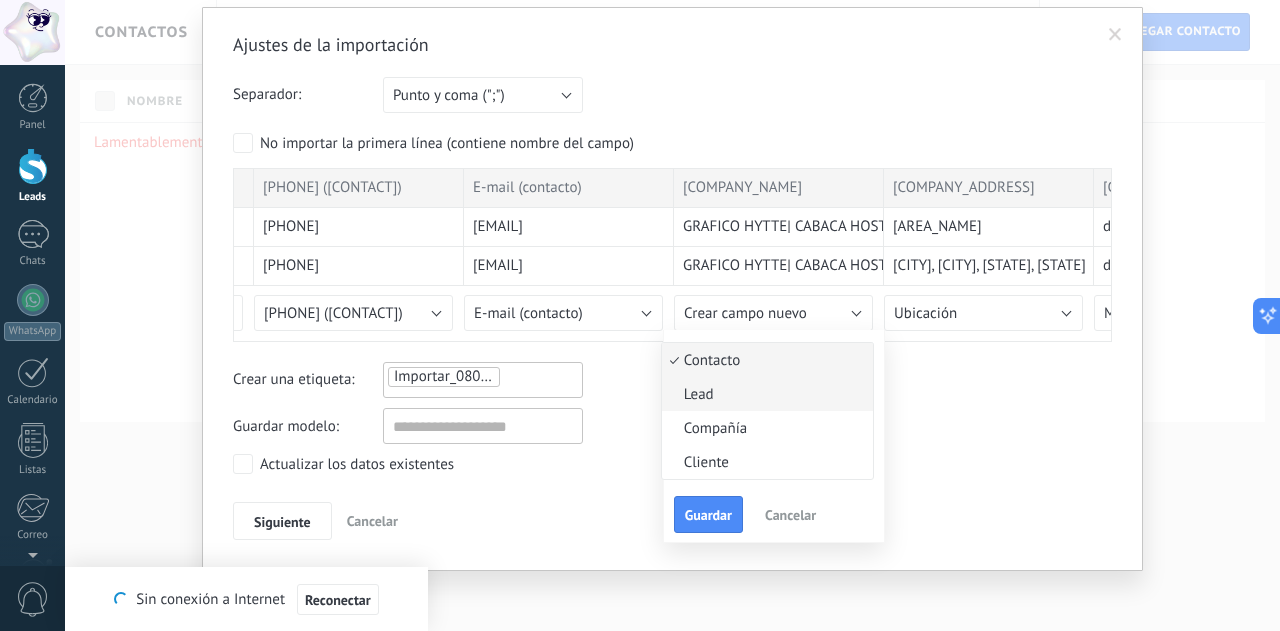click on "Lead" at bounding box center (764, 394) 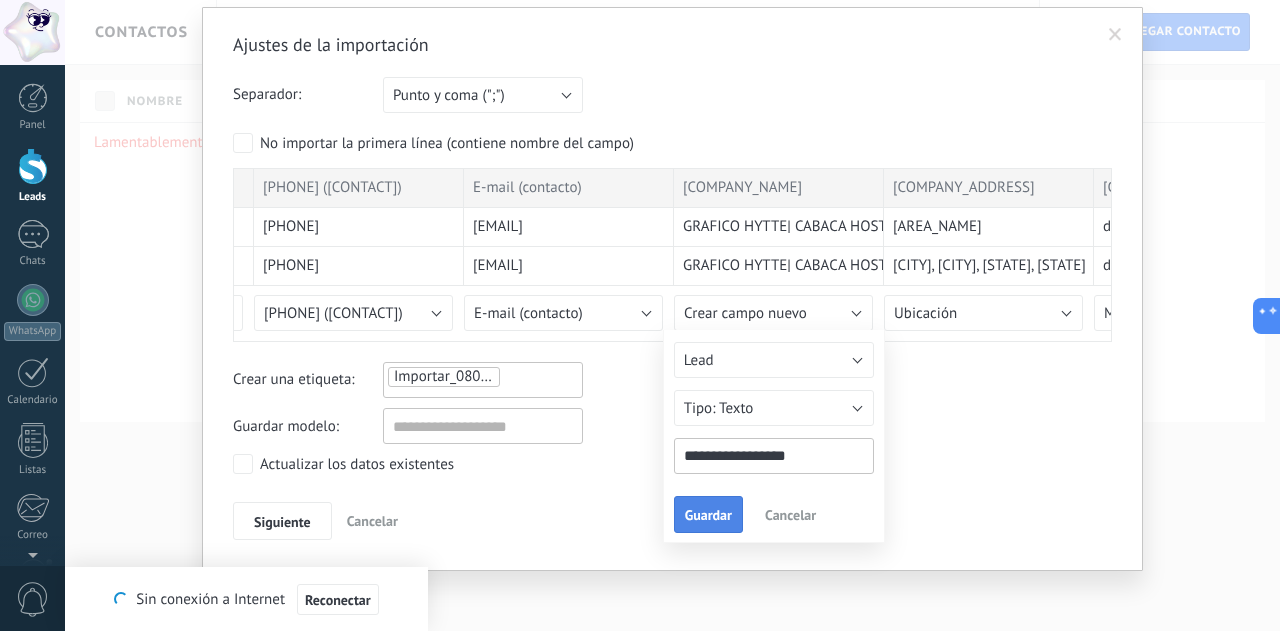 click on "Guardar" at bounding box center [708, 515] 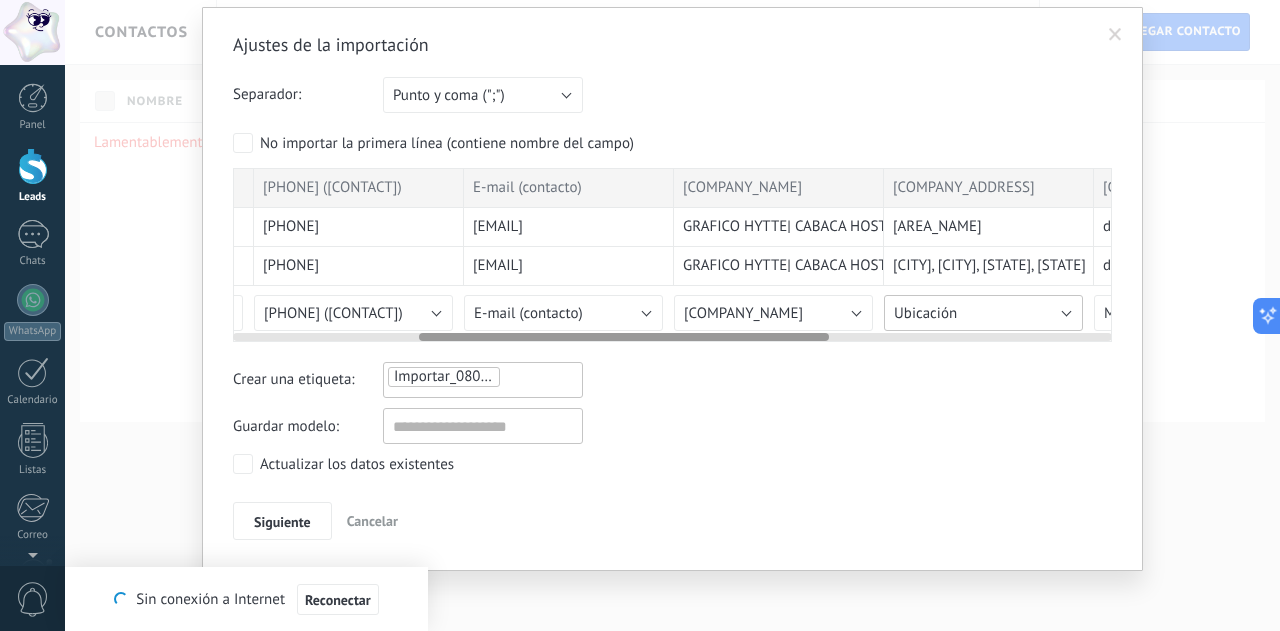click on "Ubicación" at bounding box center [983, 313] 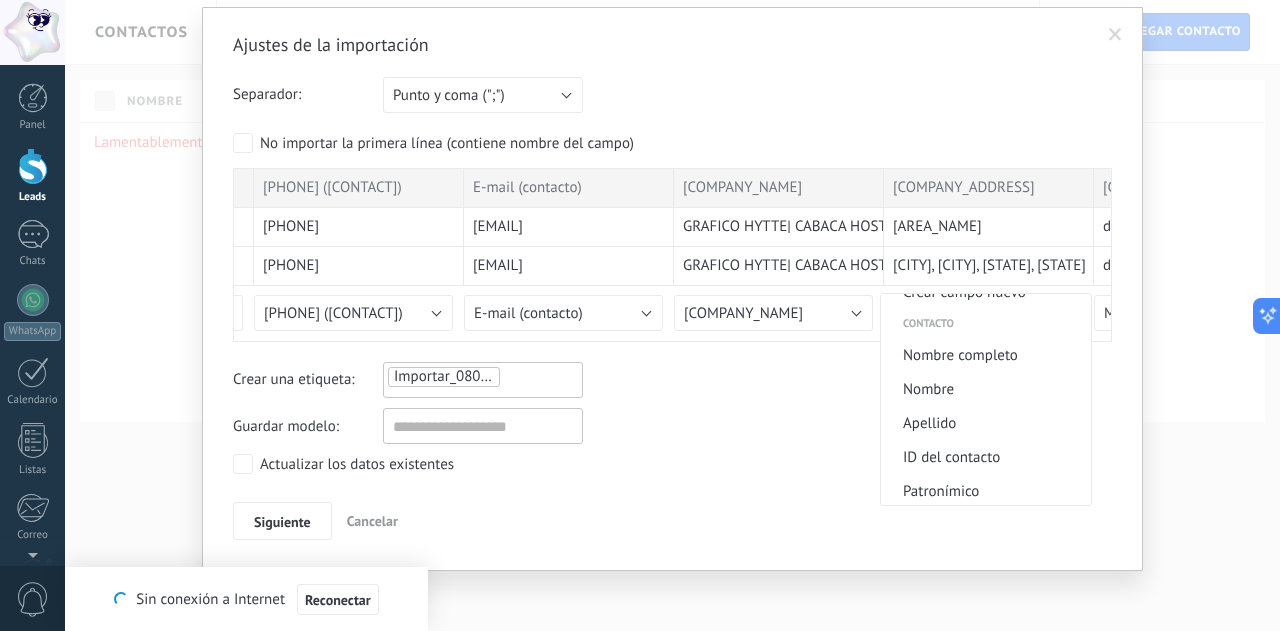 scroll, scrollTop: 0, scrollLeft: 0, axis: both 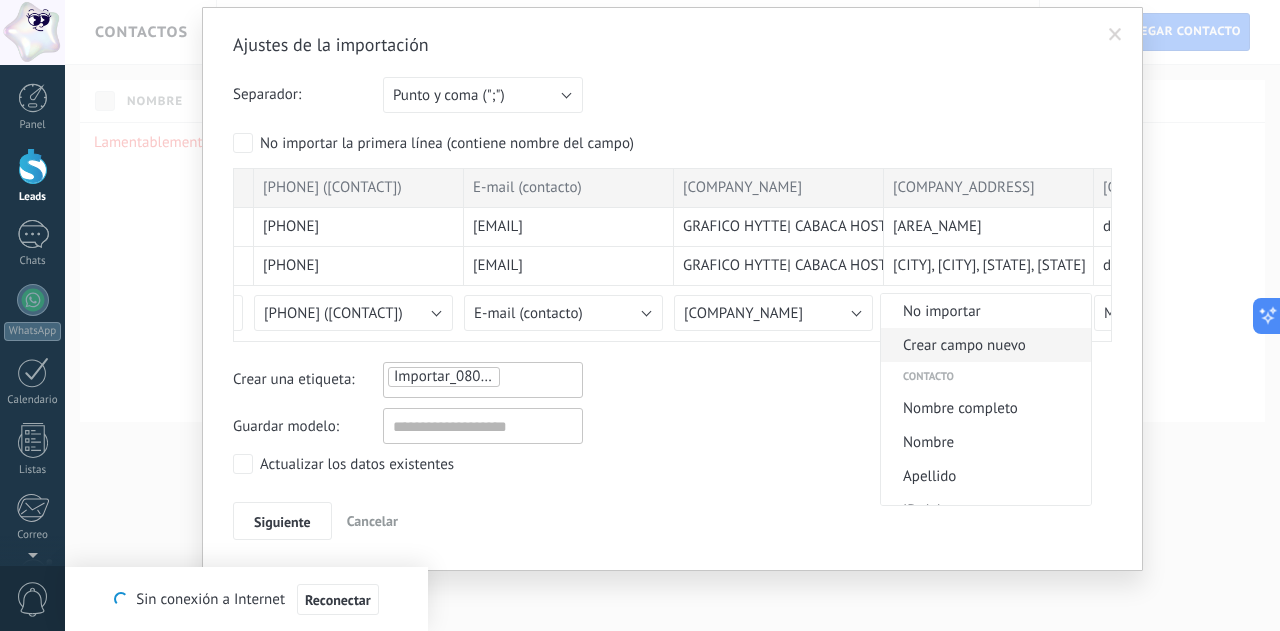 click on "Crear campo nuevo" at bounding box center (983, 345) 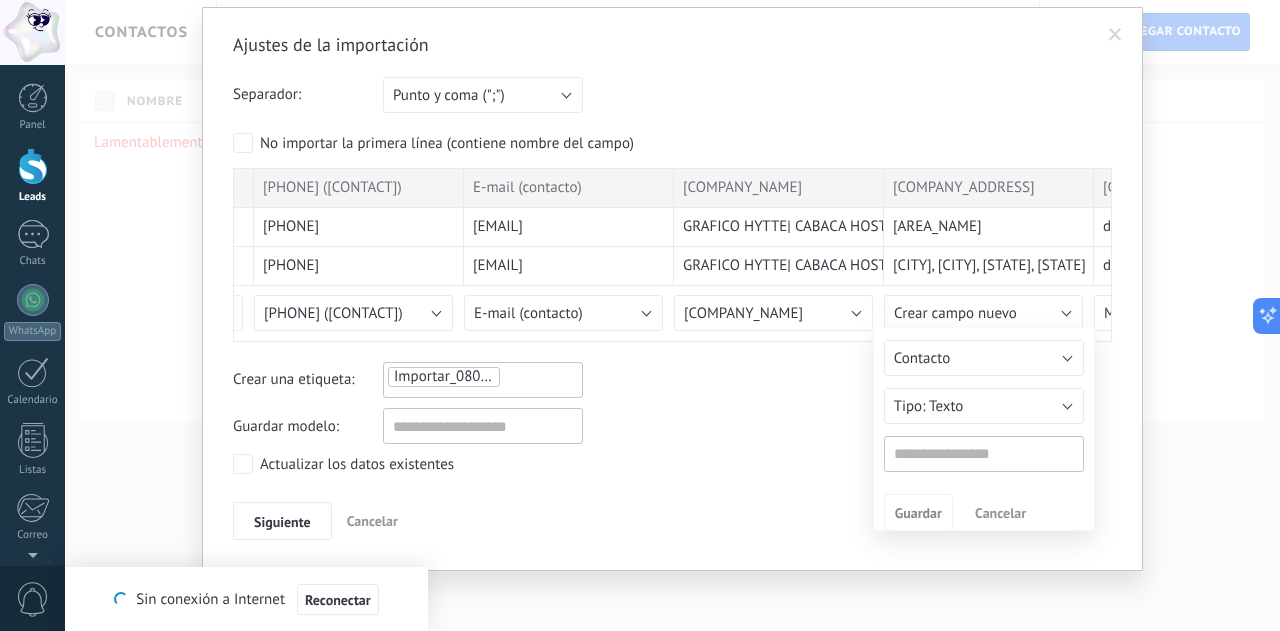 type on "**********" 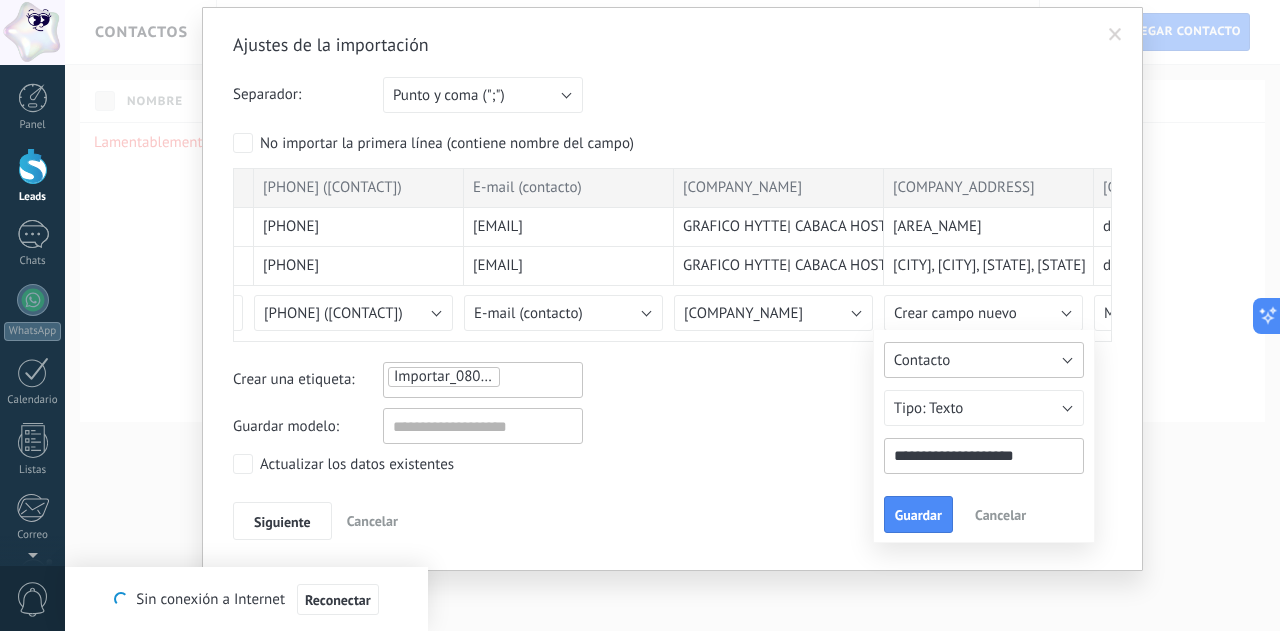 click on "Contacto" at bounding box center (922, 360) 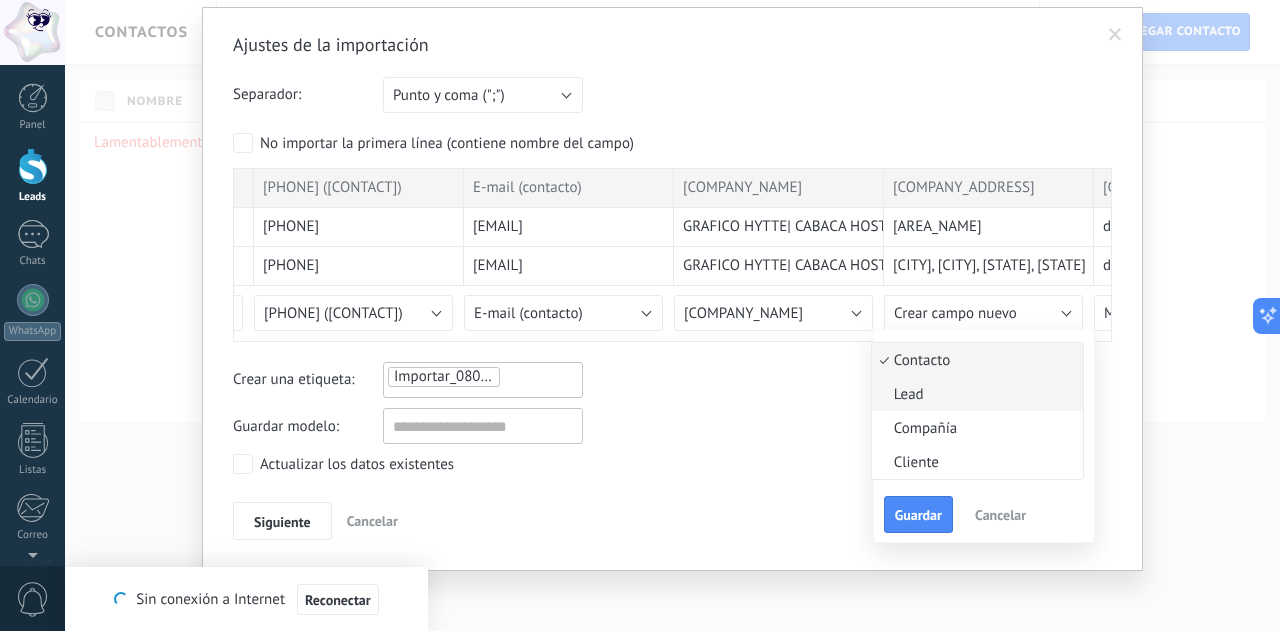 click on "Lead" at bounding box center [974, 394] 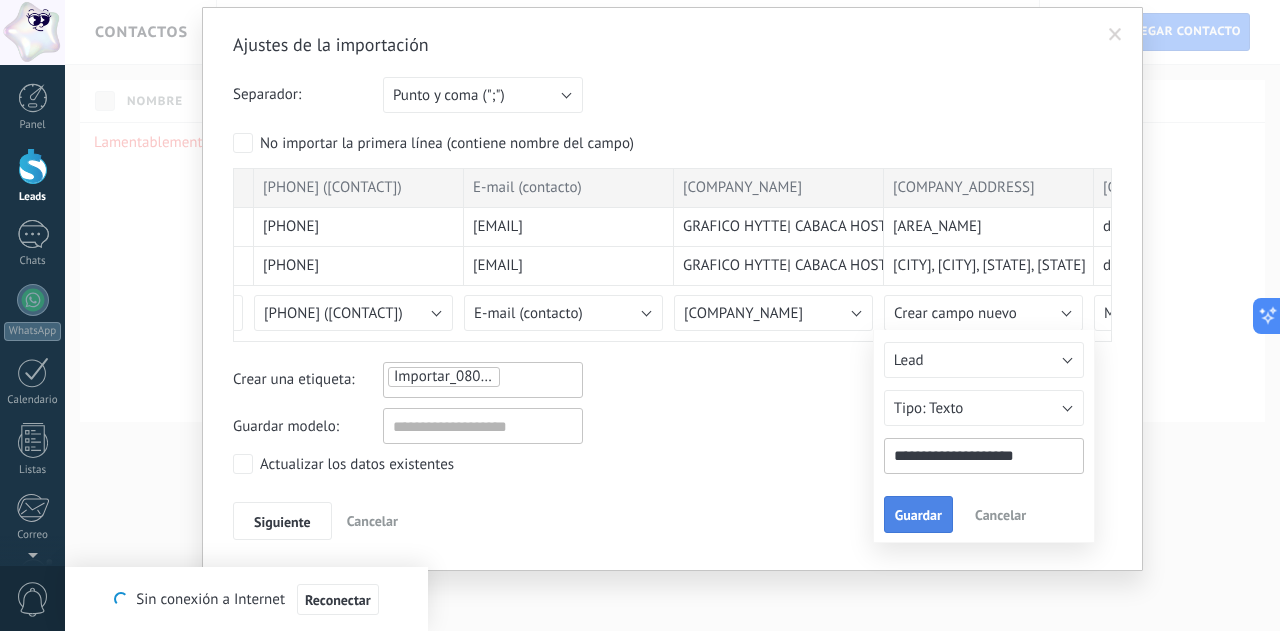 click on "Guardar" at bounding box center [918, 515] 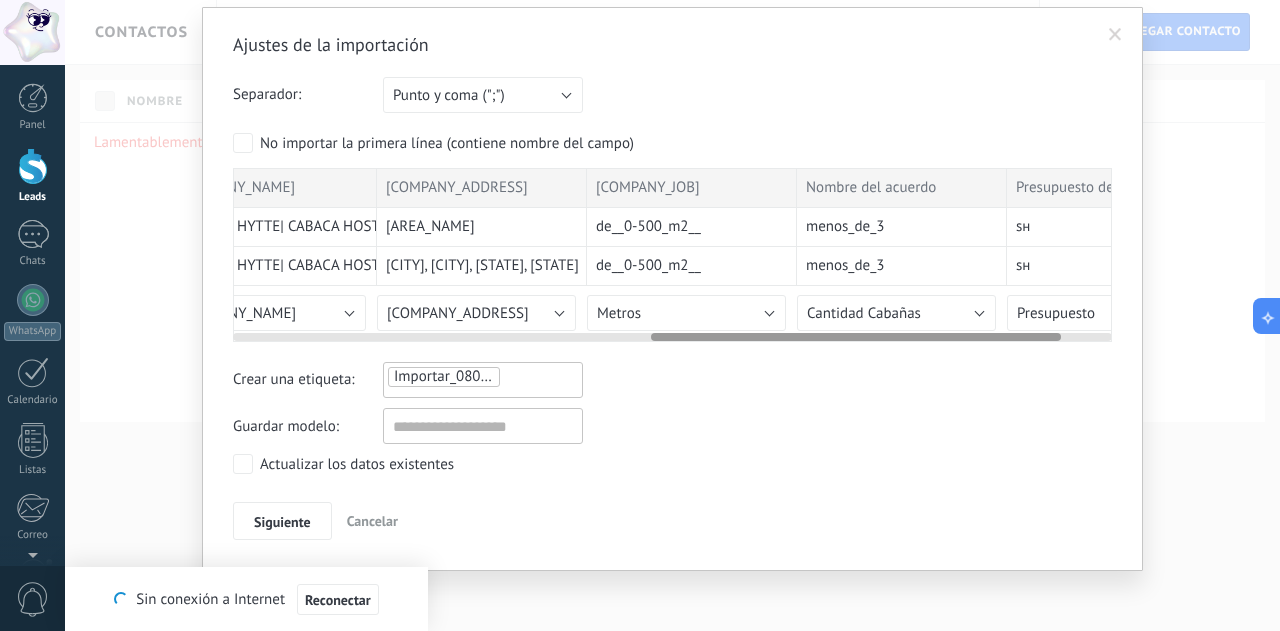 scroll, scrollTop: 0, scrollLeft: 911, axis: horizontal 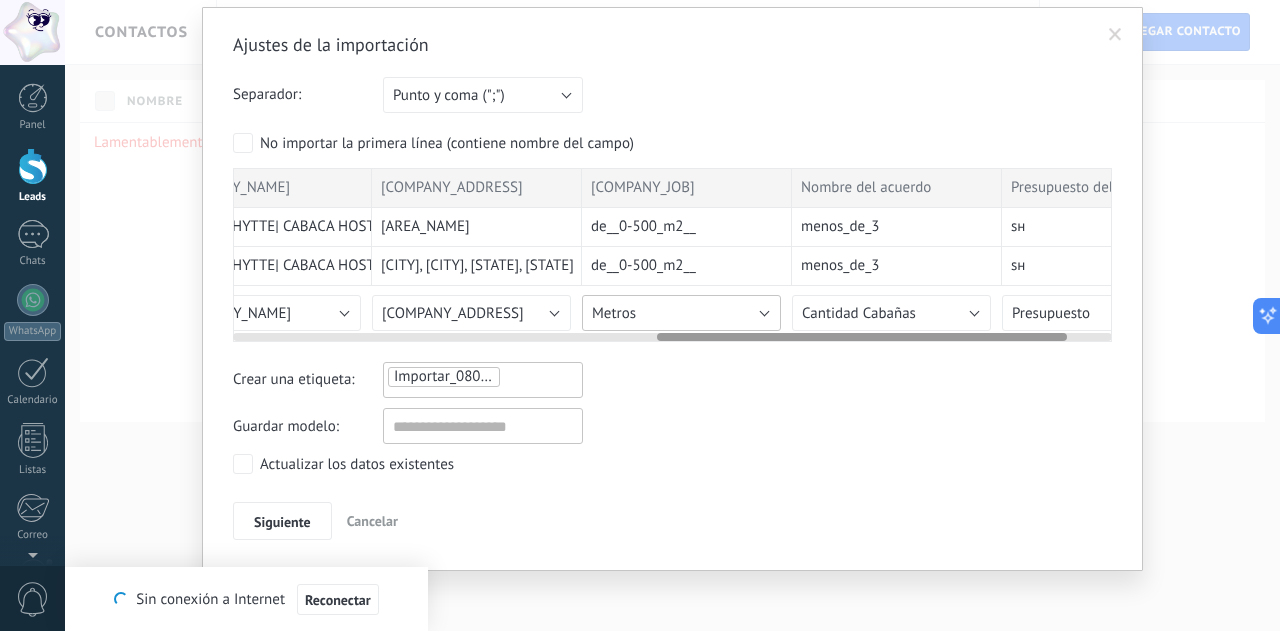click on "Metros" at bounding box center (614, 313) 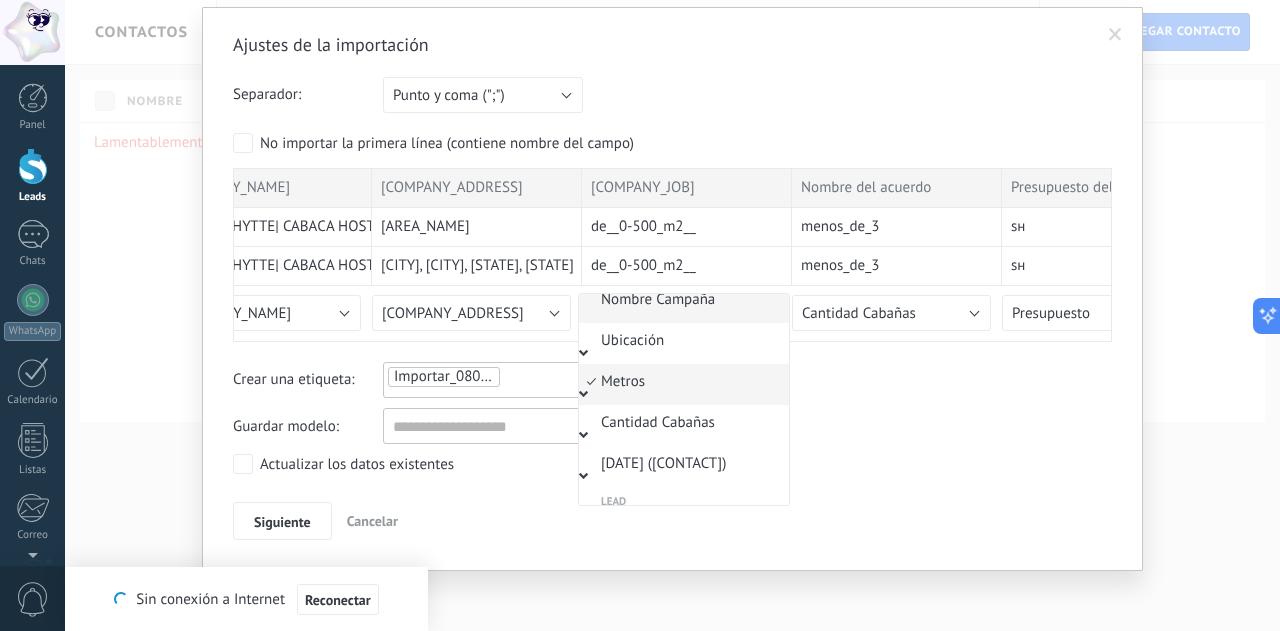 scroll, scrollTop: 0, scrollLeft: 0, axis: both 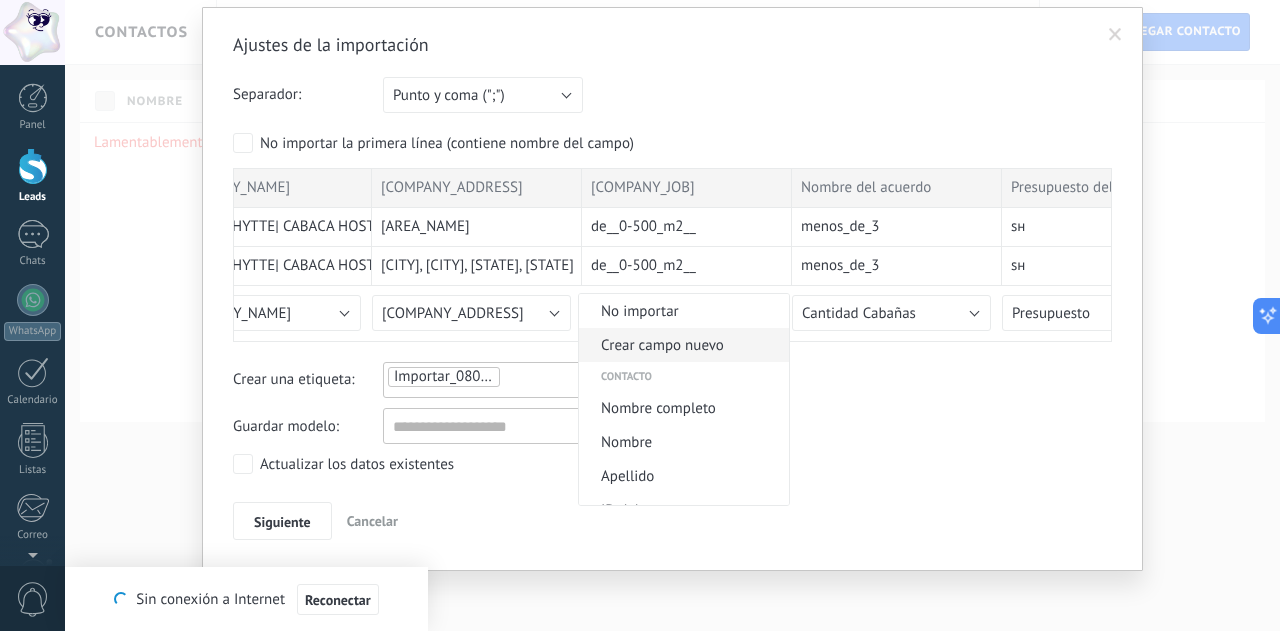 click on "Crear campo nuevo" at bounding box center [681, 345] 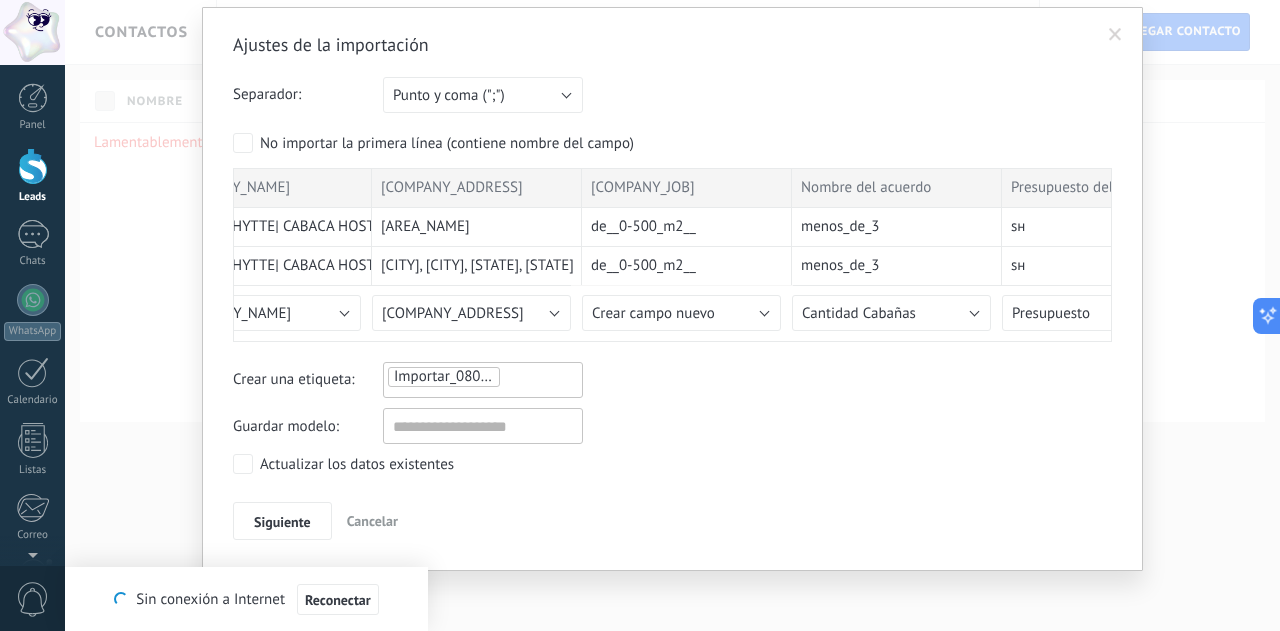 type on "**********" 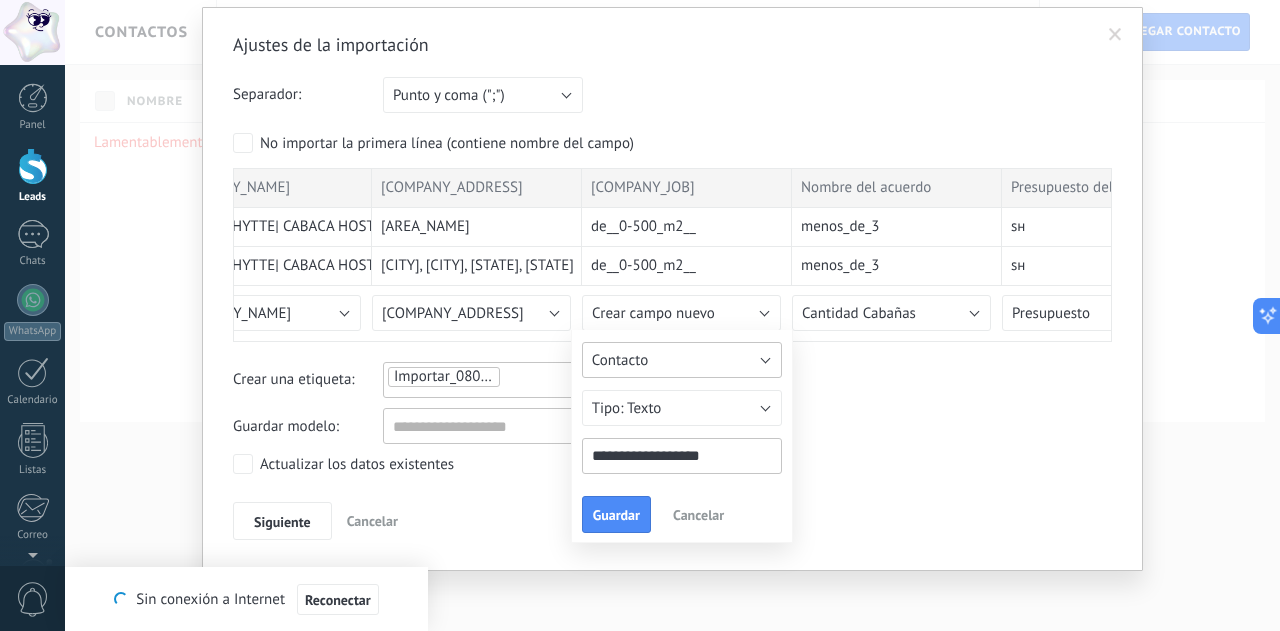 click on "Contacto" at bounding box center (620, 360) 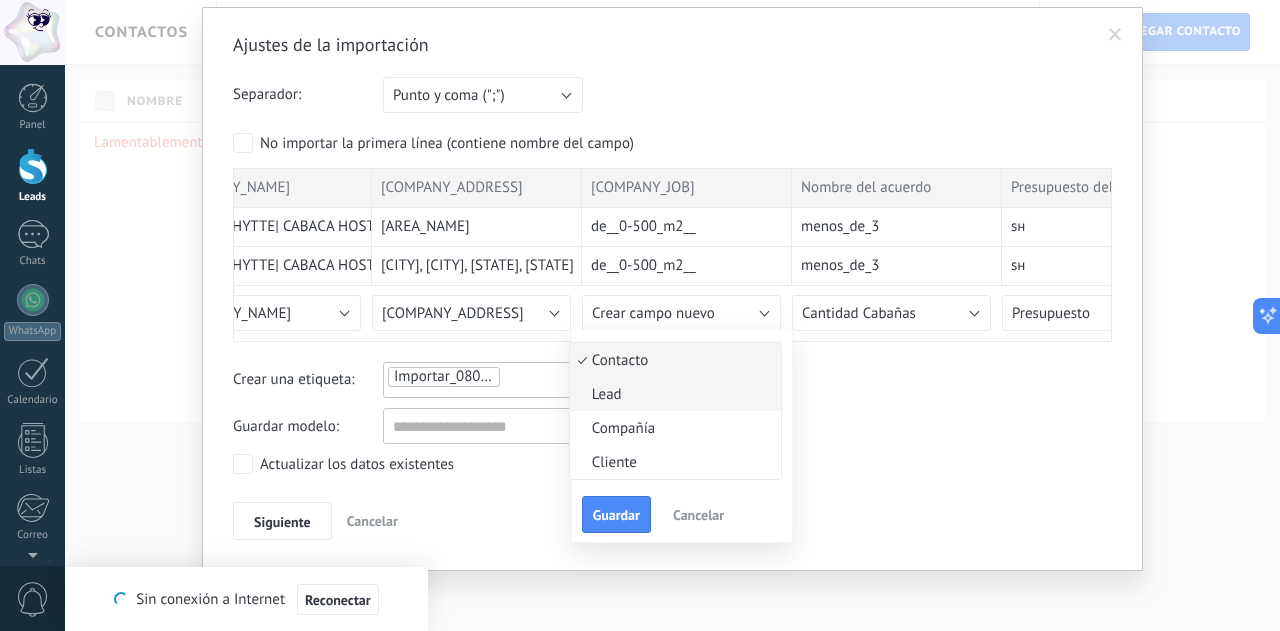 click on "Lead" at bounding box center [672, 394] 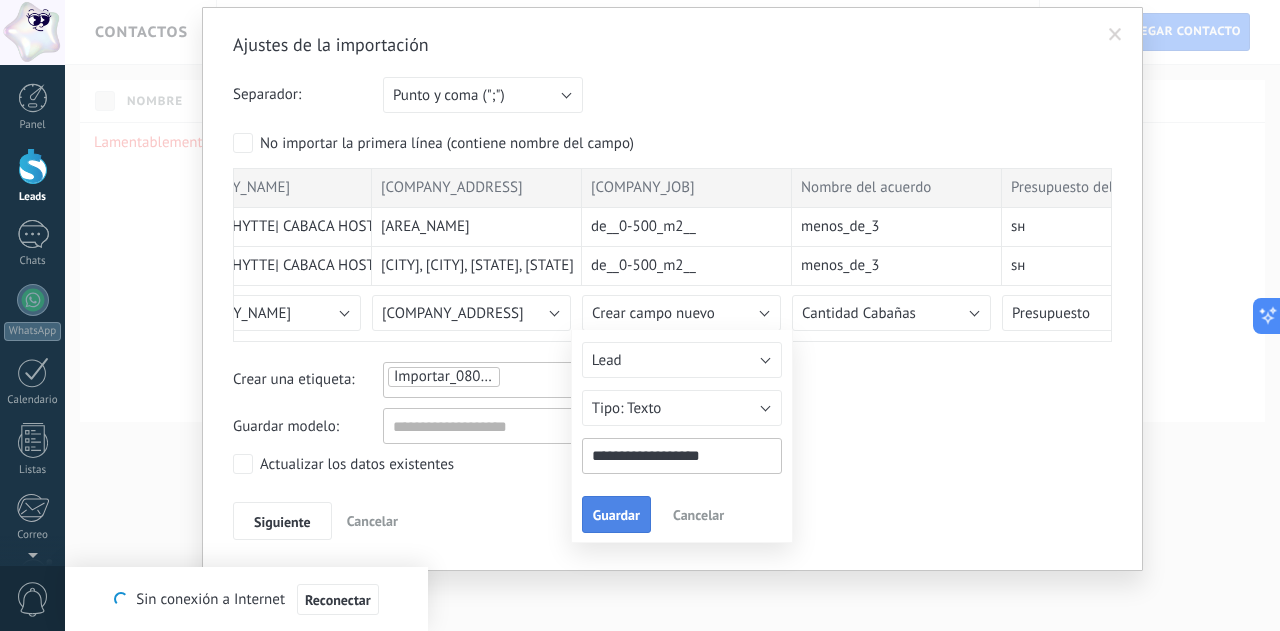 click on "Guardar" at bounding box center (616, 515) 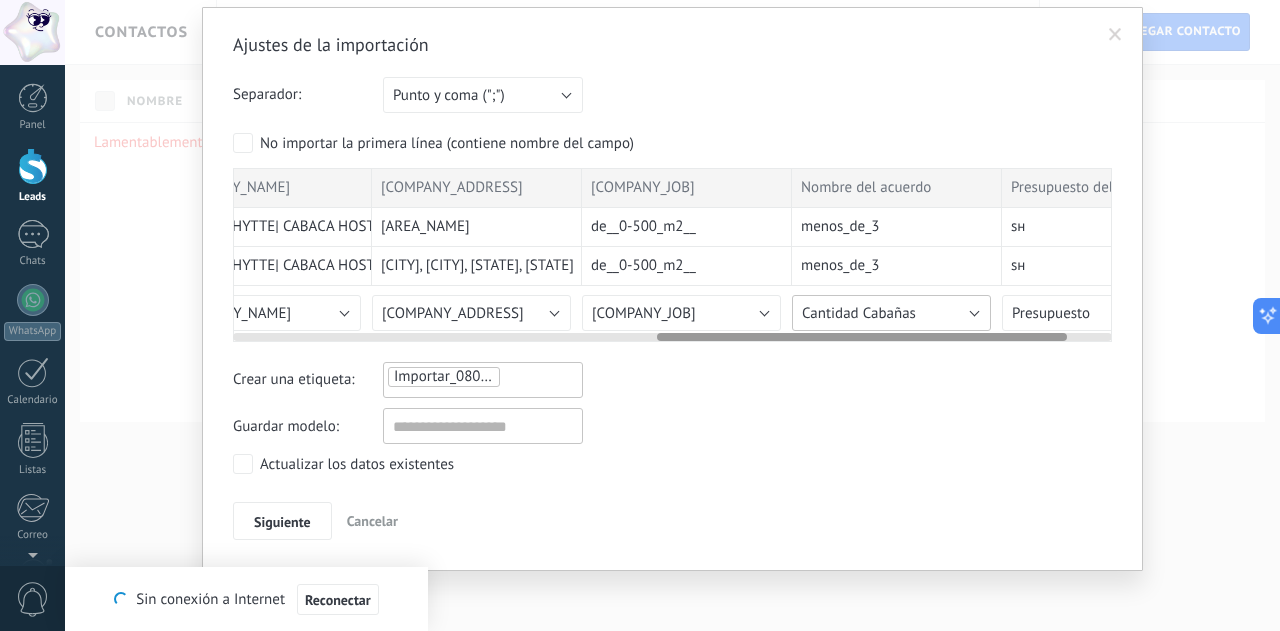 click on "Cantidad Cabañas" at bounding box center (859, 313) 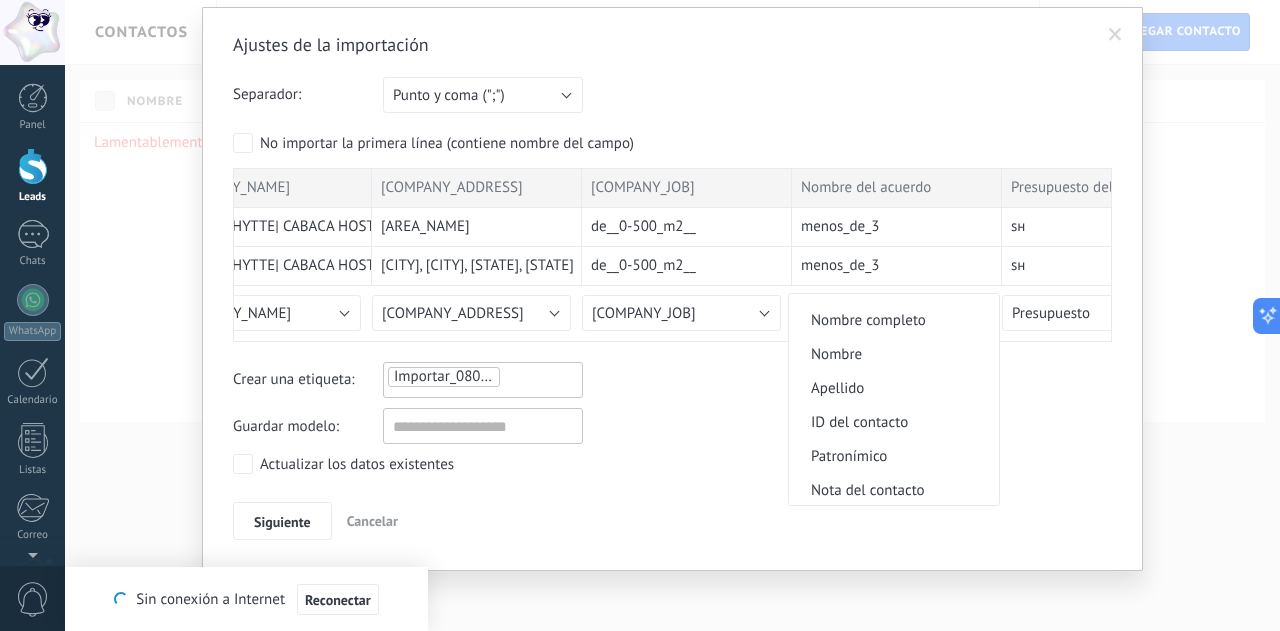 scroll, scrollTop: 0, scrollLeft: 0, axis: both 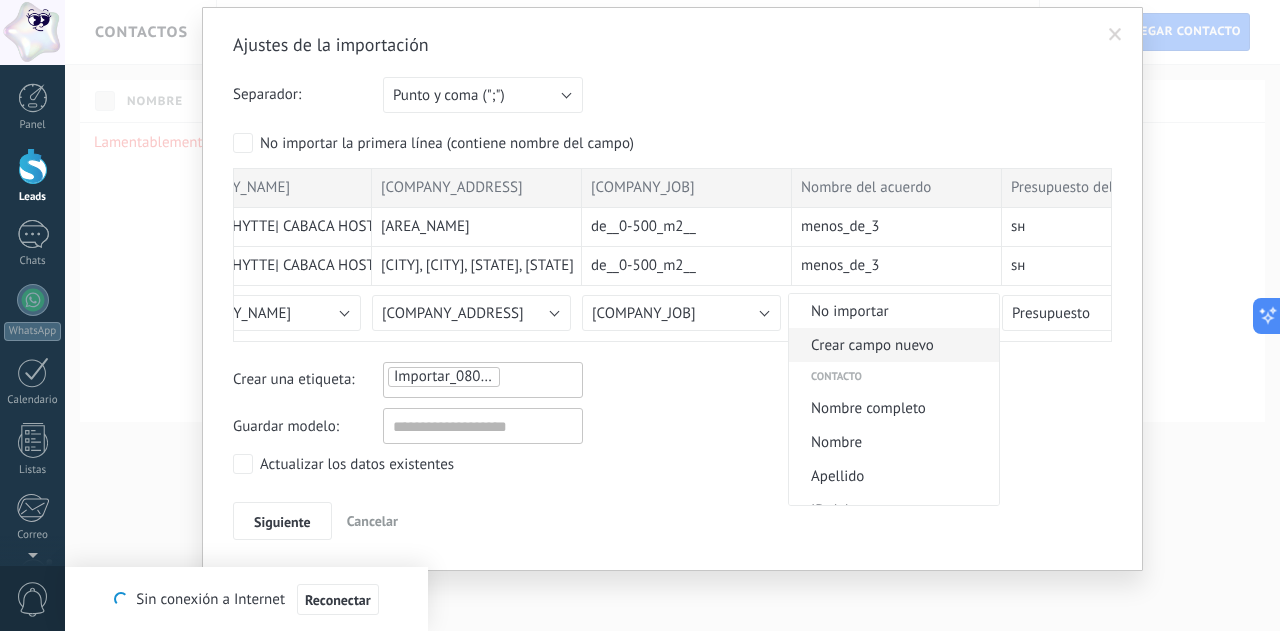 click on "Crear campo nuevo" at bounding box center (891, 345) 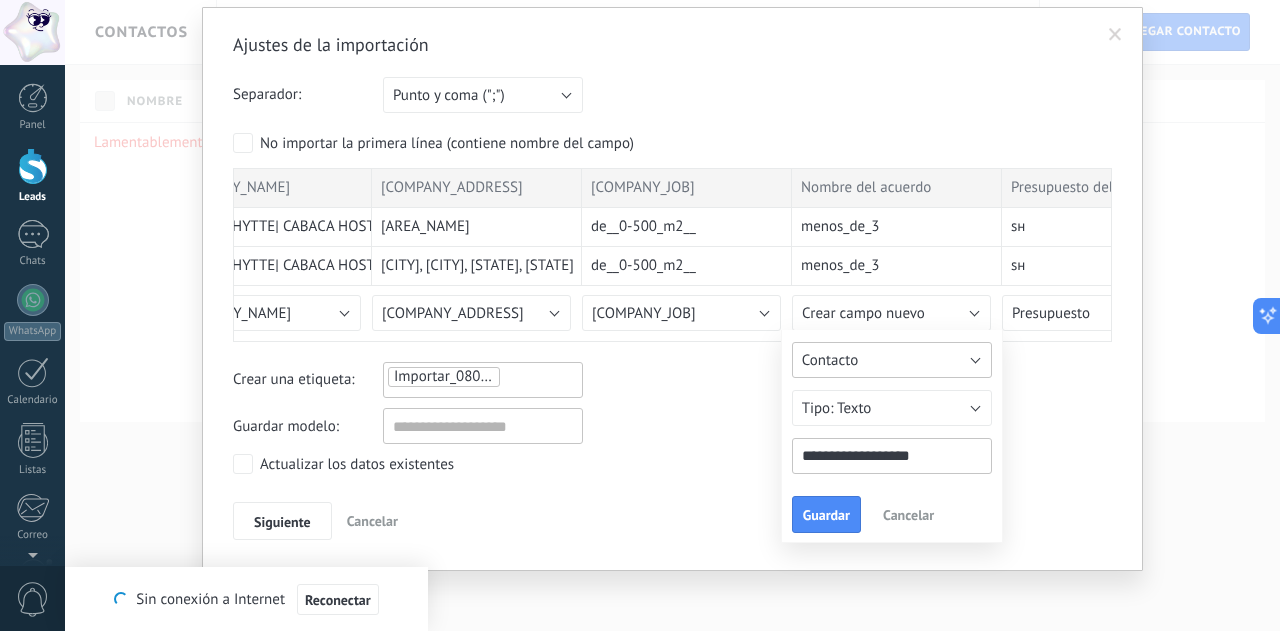click on "Contacto" at bounding box center (830, 360) 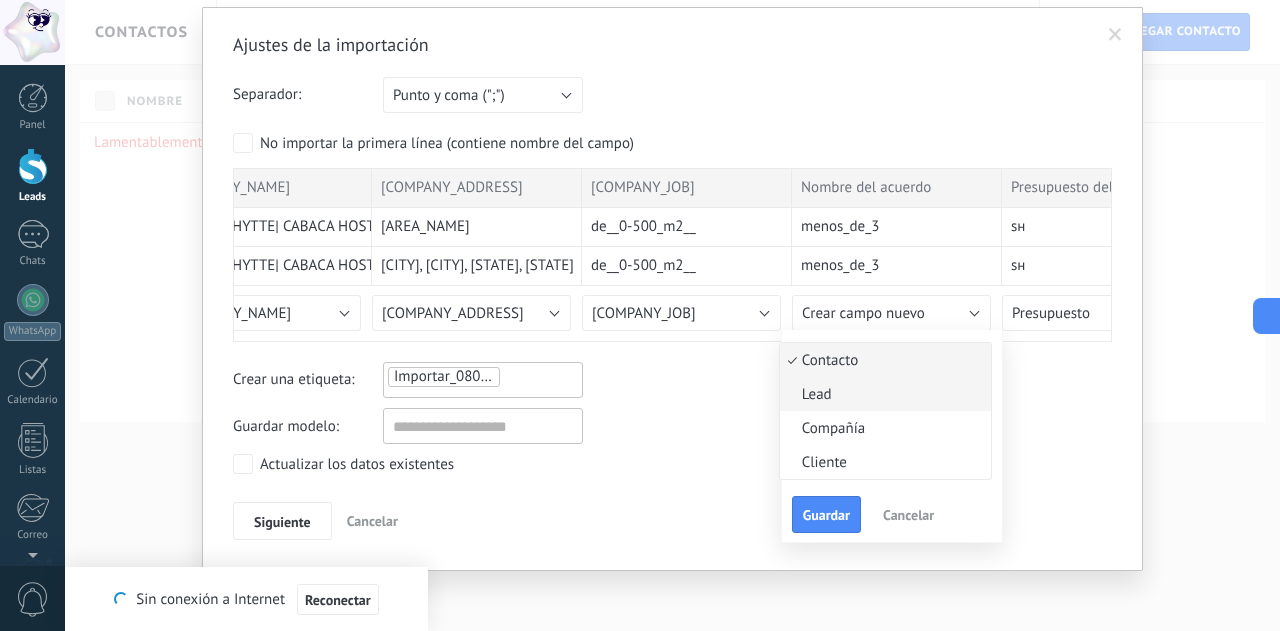 click on "Lead" at bounding box center (885, 394) 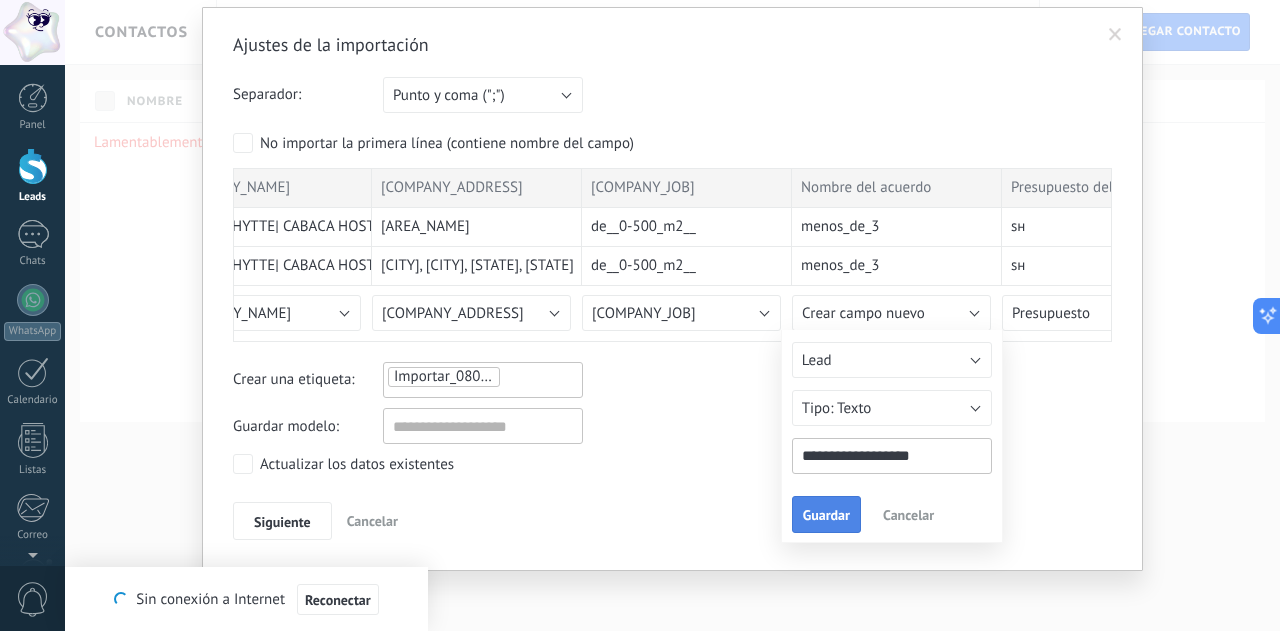 click on "Guardar" at bounding box center [826, 515] 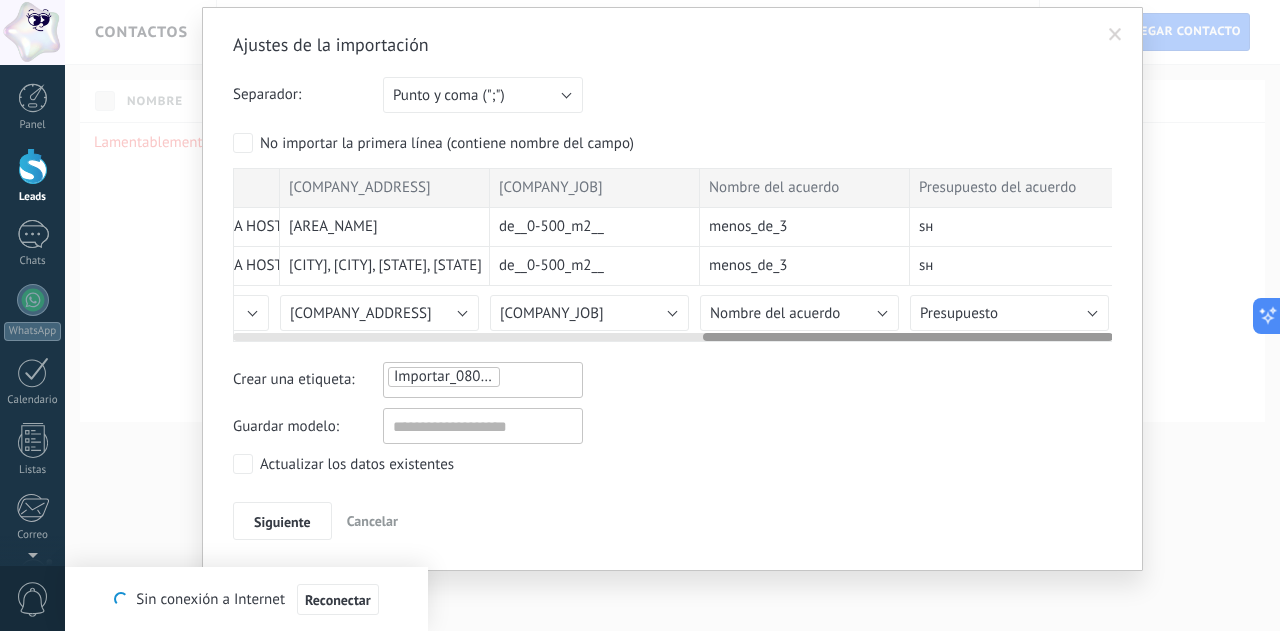 scroll, scrollTop: 0, scrollLeft: 1010, axis: horizontal 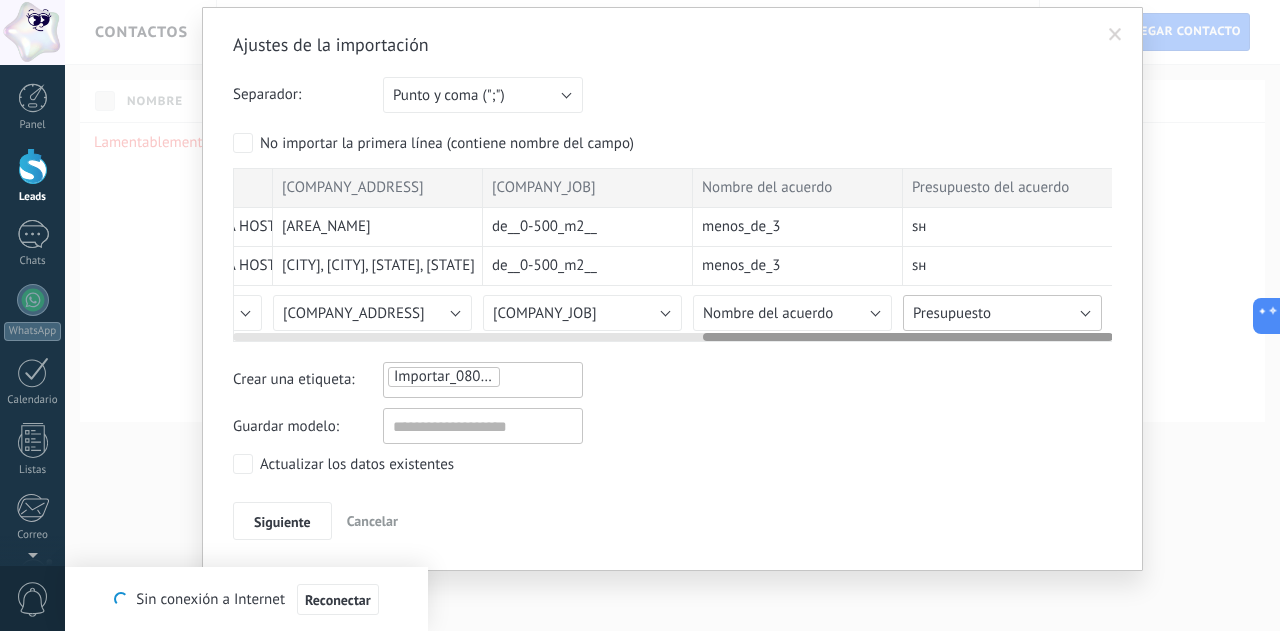 click on "Presupuesto" at bounding box center (952, 313) 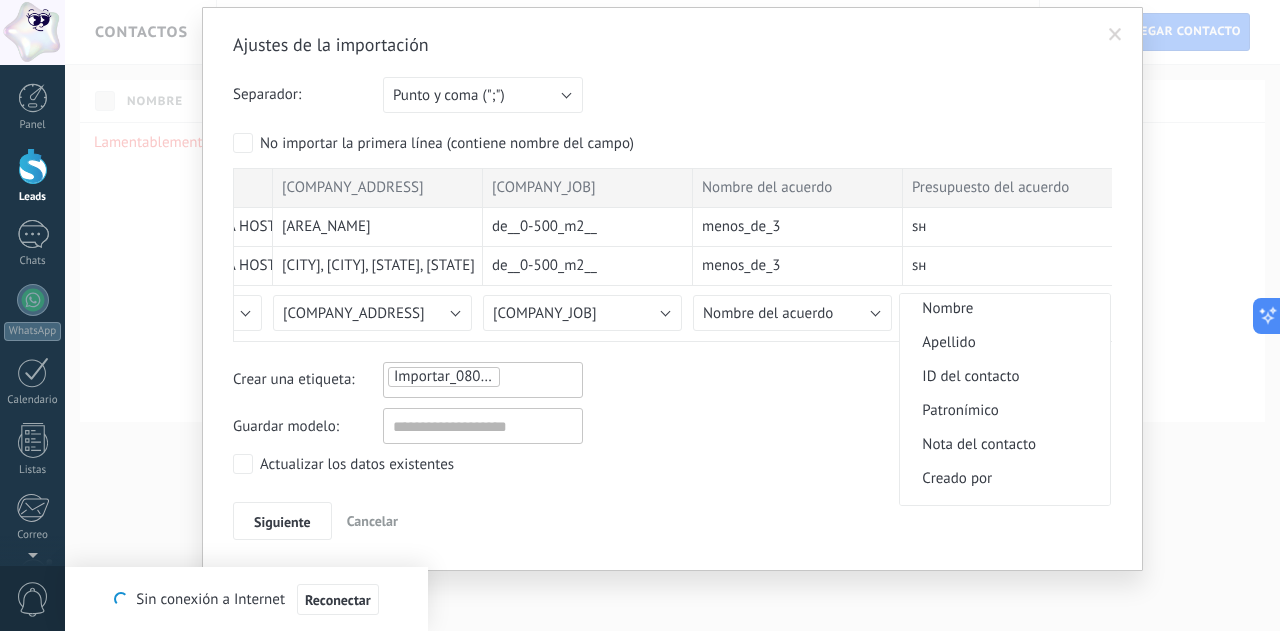 scroll, scrollTop: 0, scrollLeft: 0, axis: both 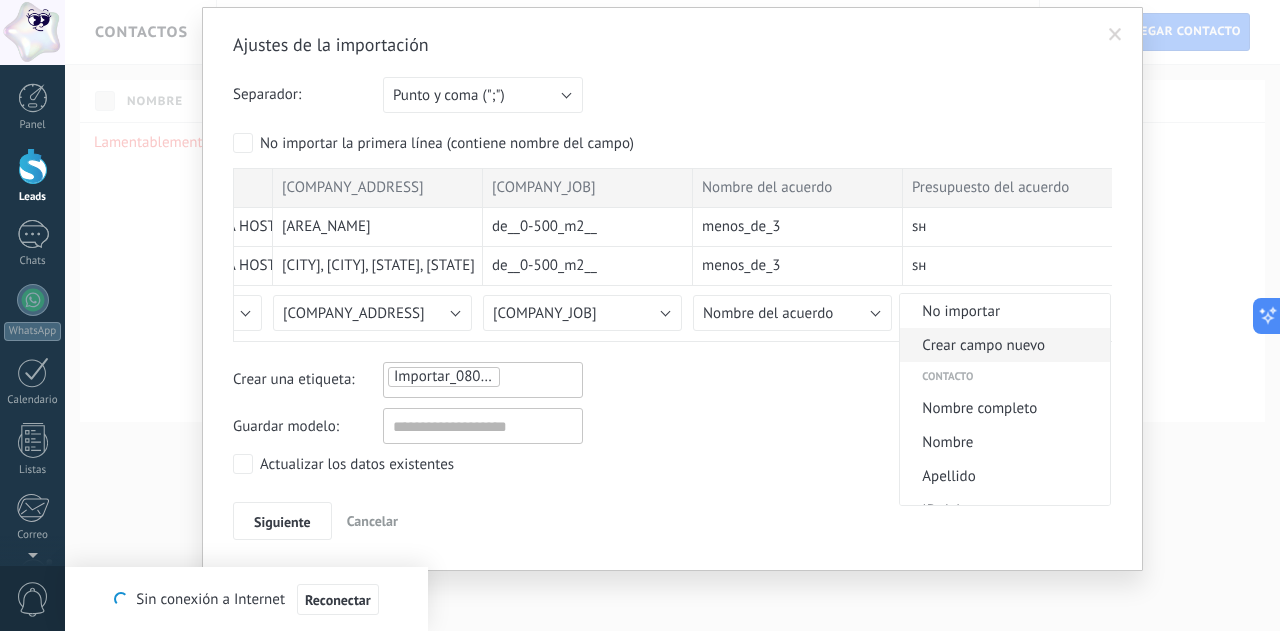 click on "Crear campo nuevo" at bounding box center (1002, 345) 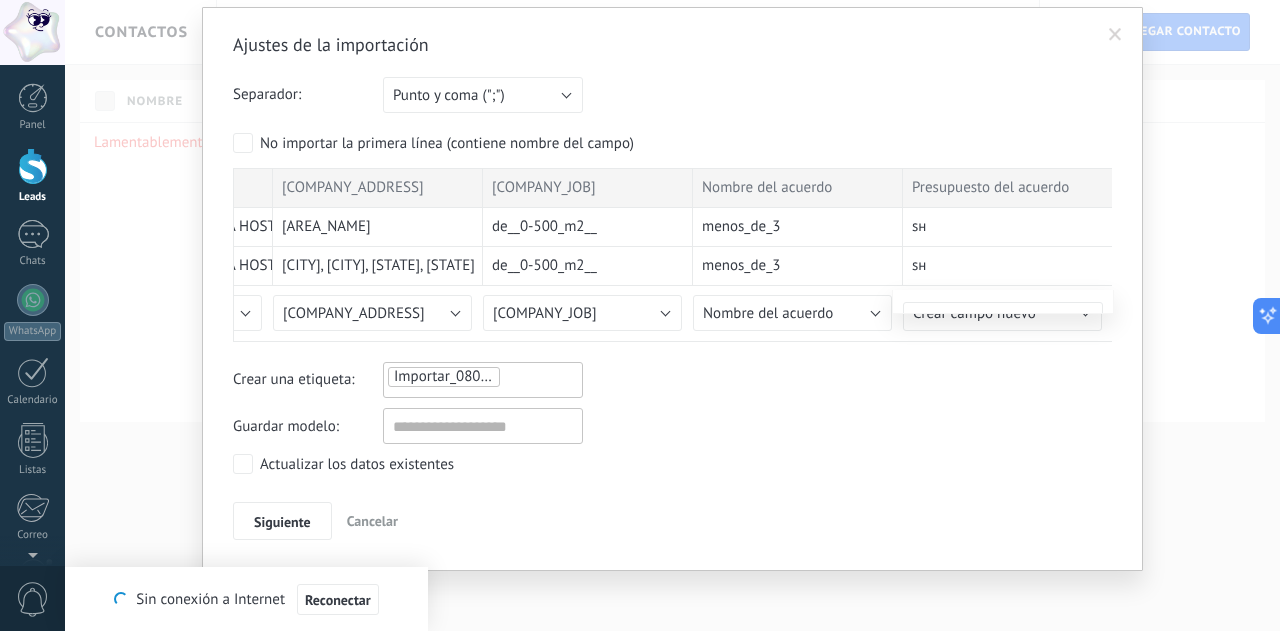 type on "**********" 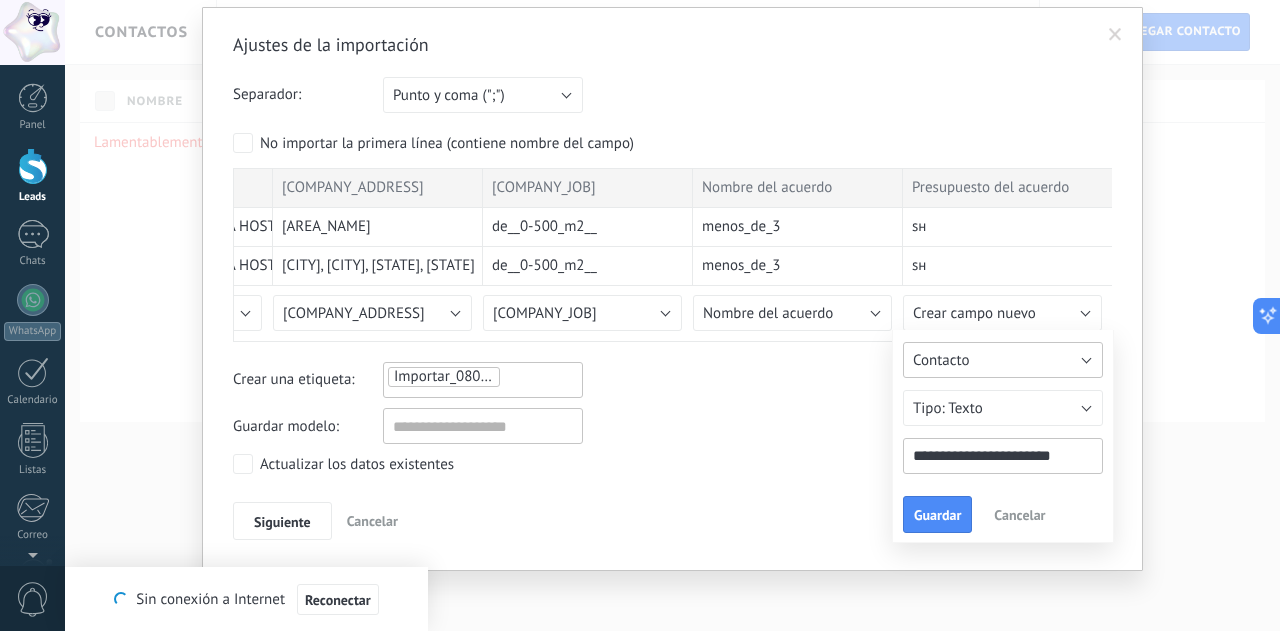 click on "Contacto" at bounding box center (941, 360) 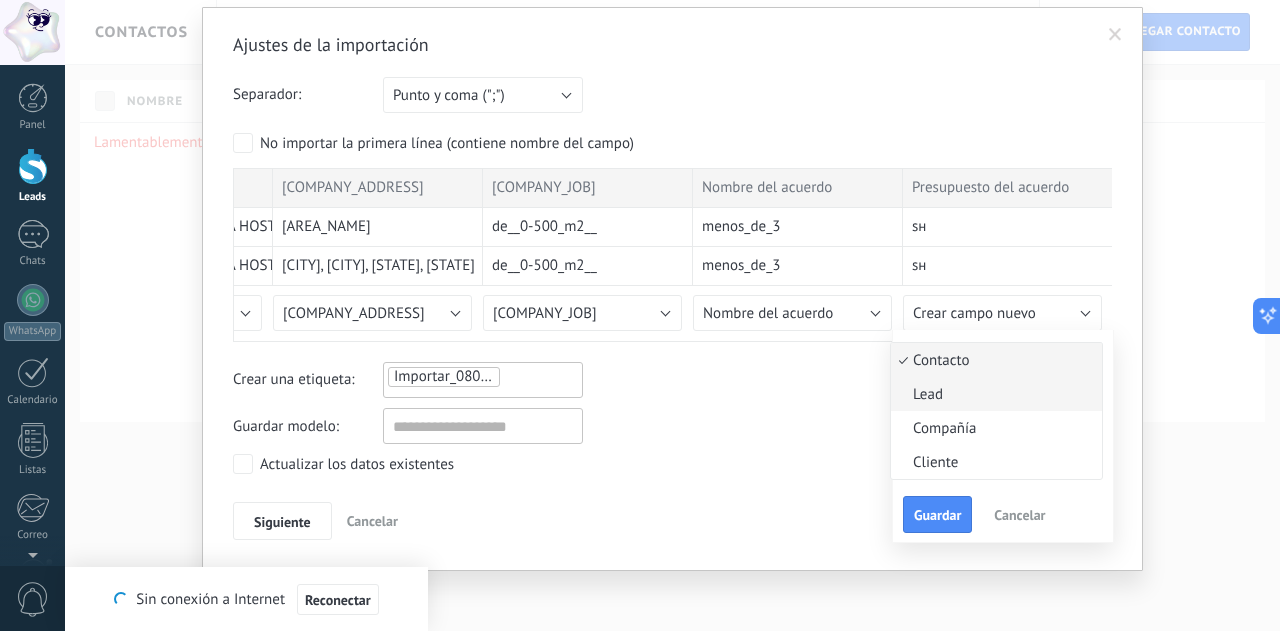 click on "Lead" at bounding box center [993, 394] 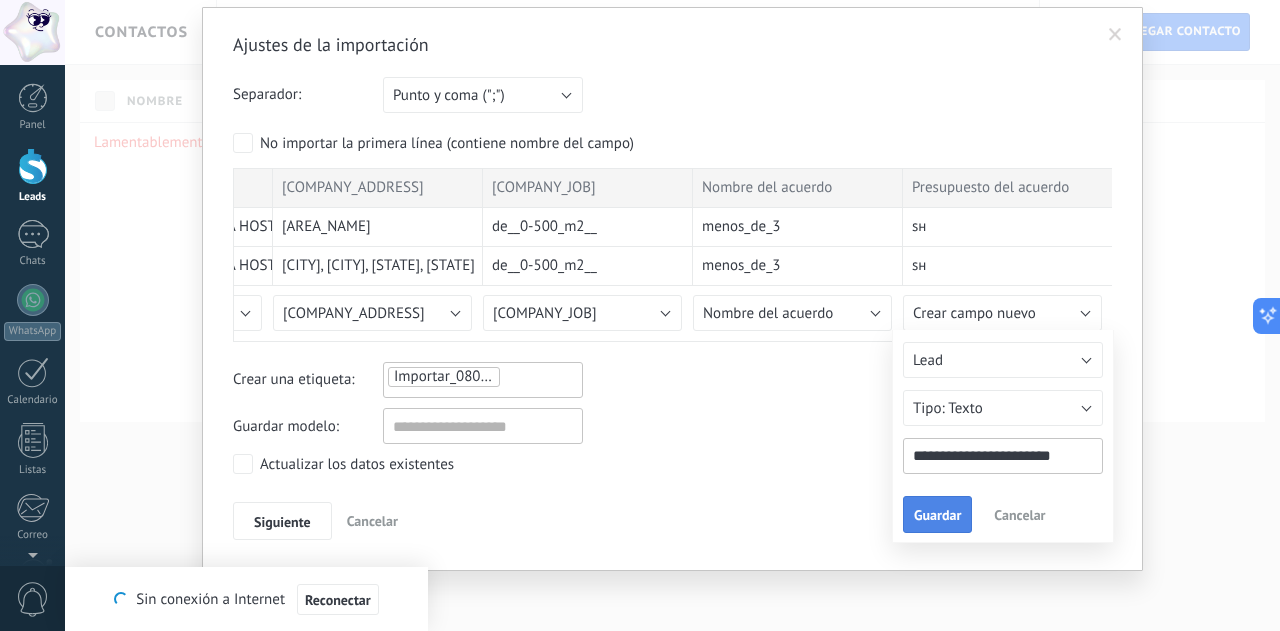click on "Guardar" at bounding box center [937, 515] 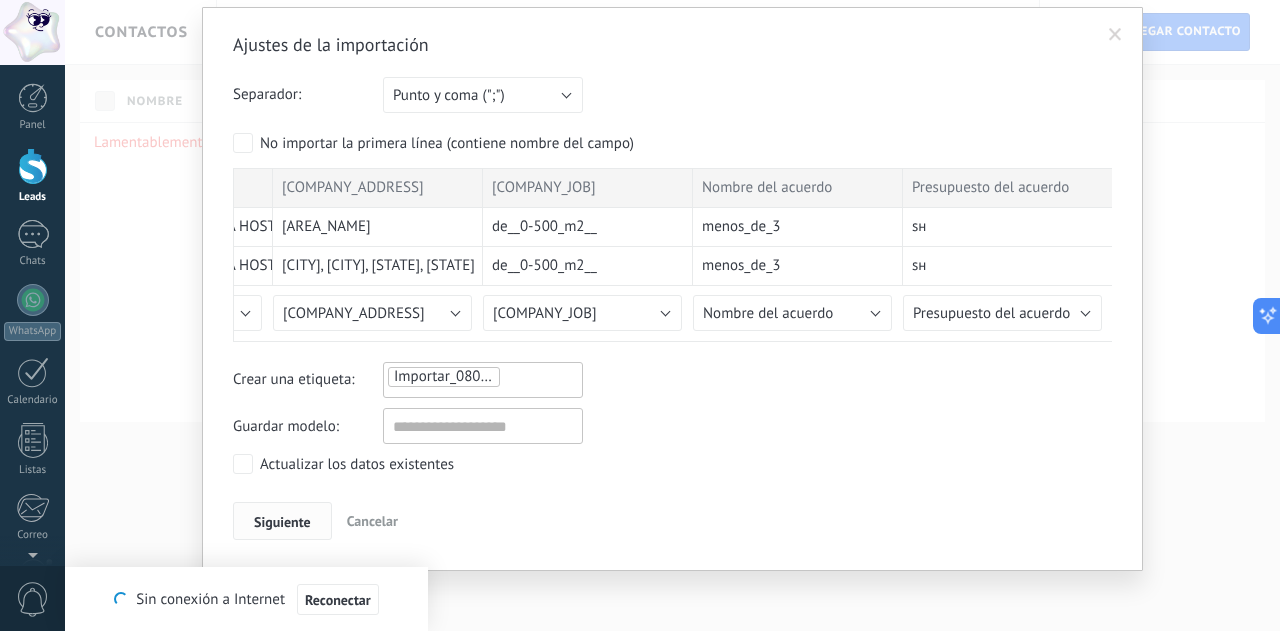 click on "Siguiente" at bounding box center (282, 522) 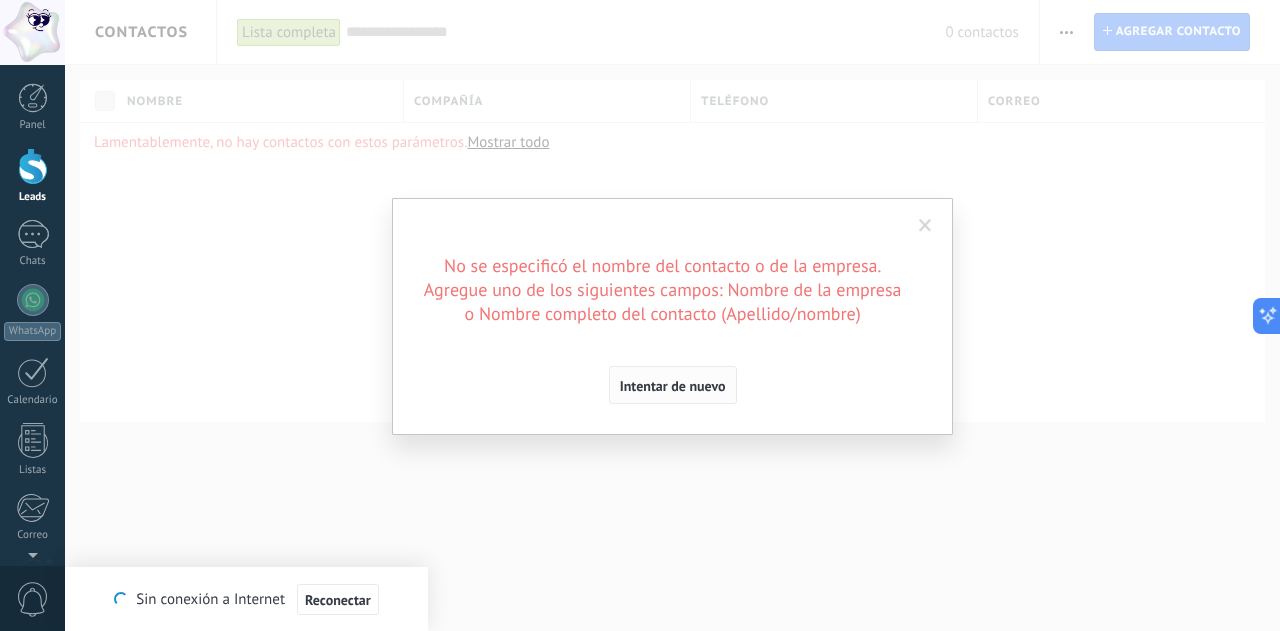 click on "Intentar de nuevo" at bounding box center (673, 385) 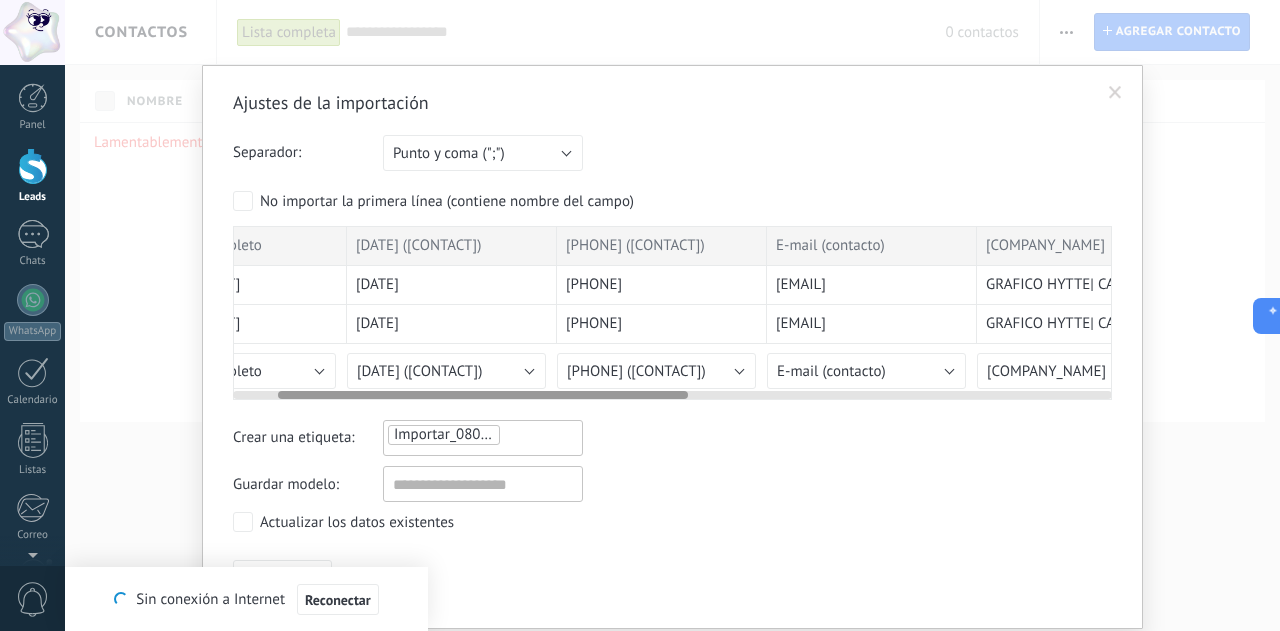 scroll, scrollTop: 0, scrollLeft: 0, axis: both 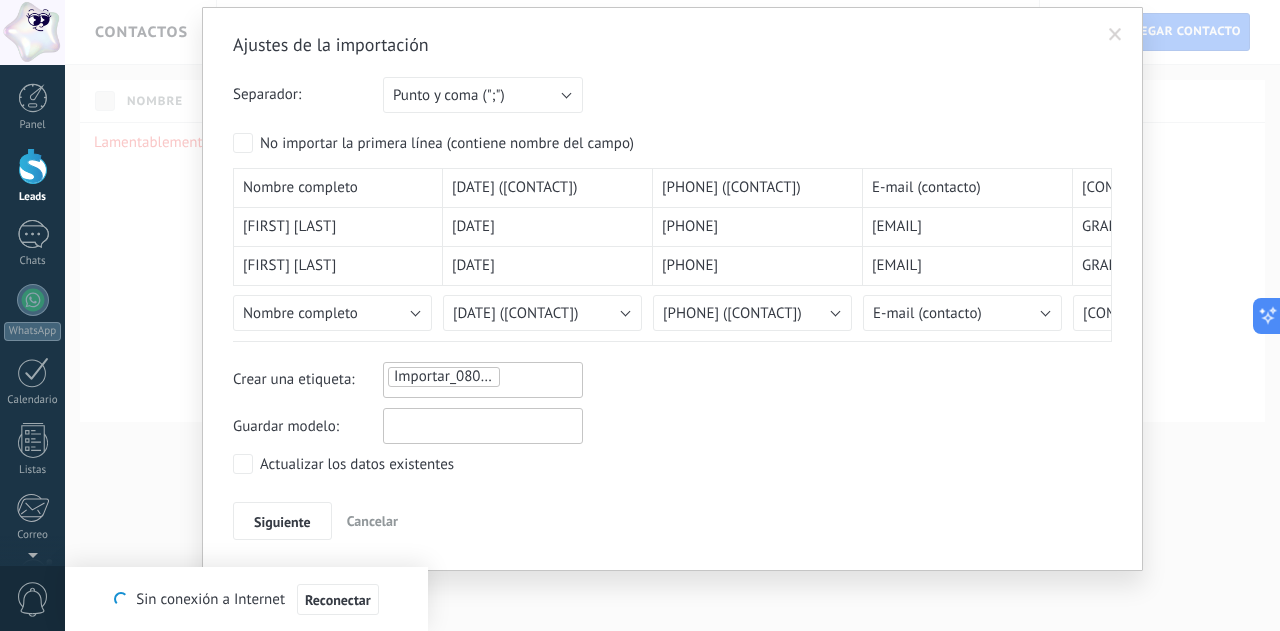 click at bounding box center (483, 426) 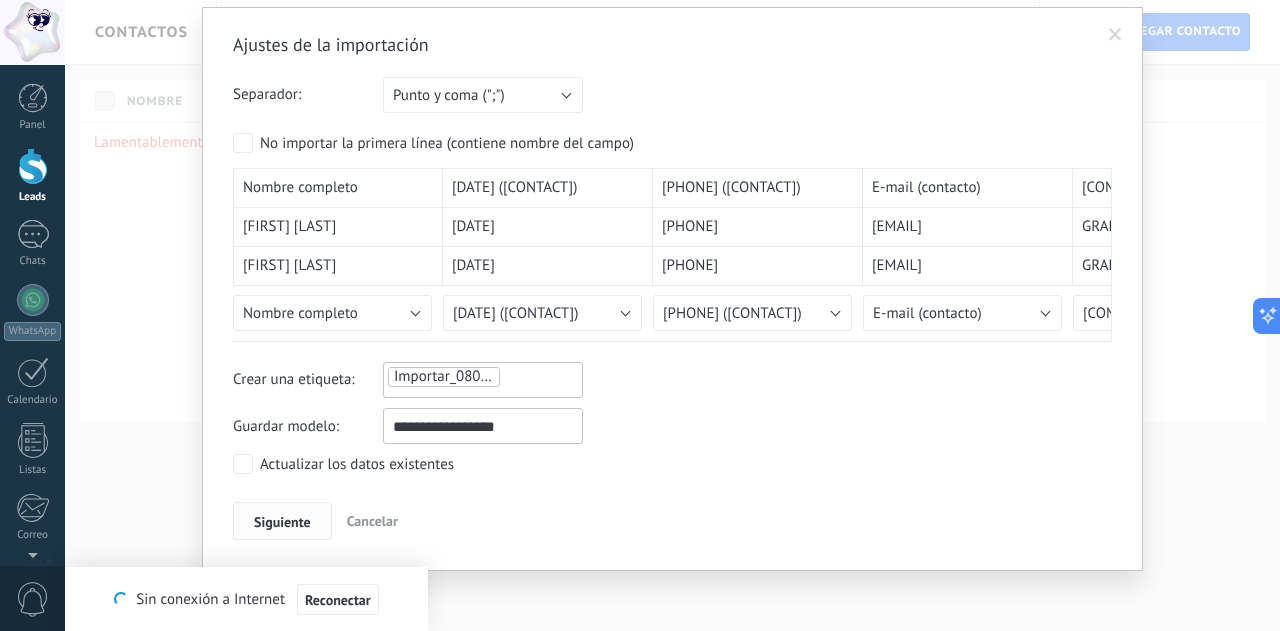 type on "**********" 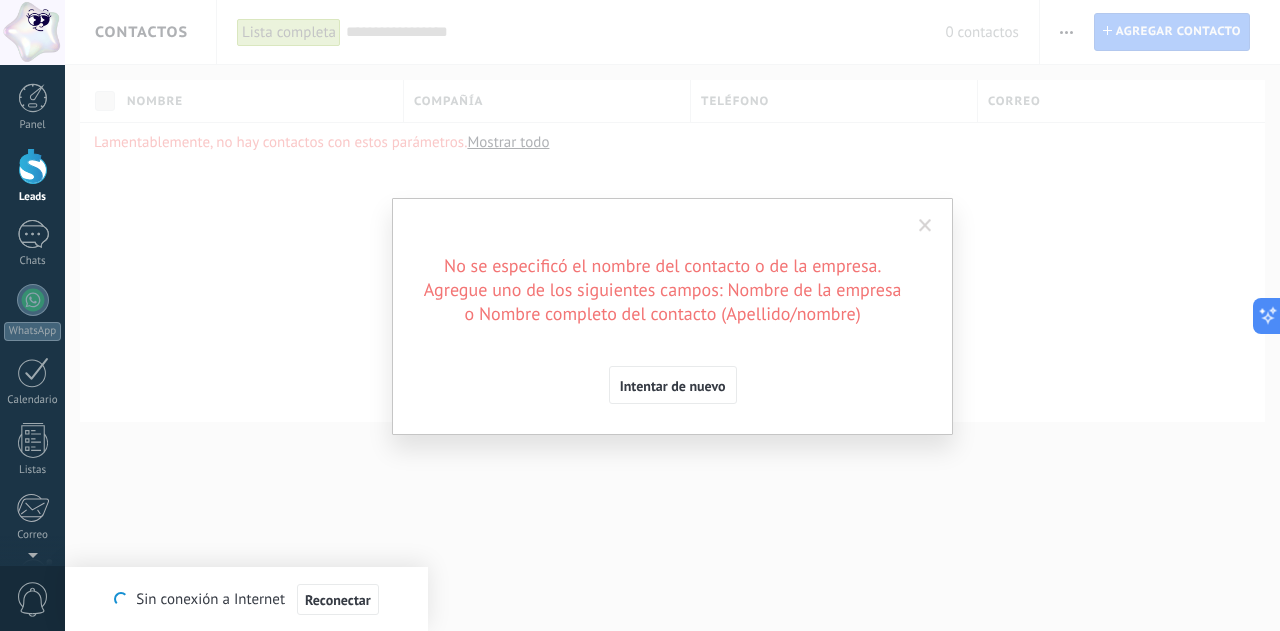 scroll, scrollTop: 0, scrollLeft: 0, axis: both 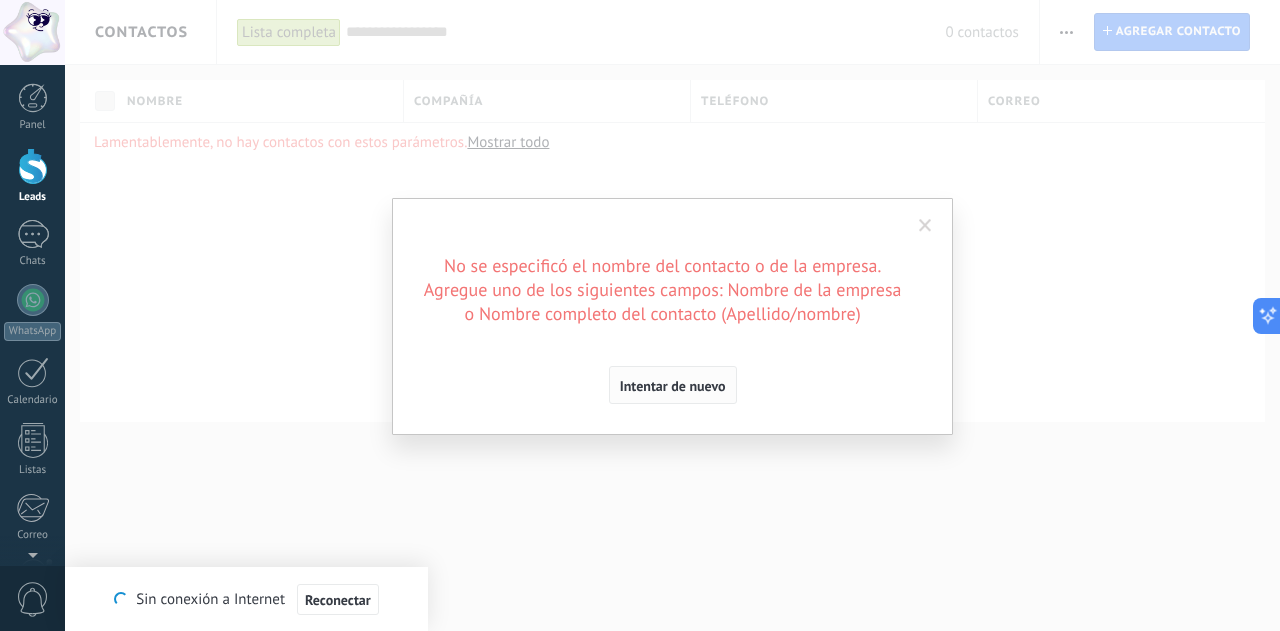 click on "Intentar de nuevo" at bounding box center (673, 386) 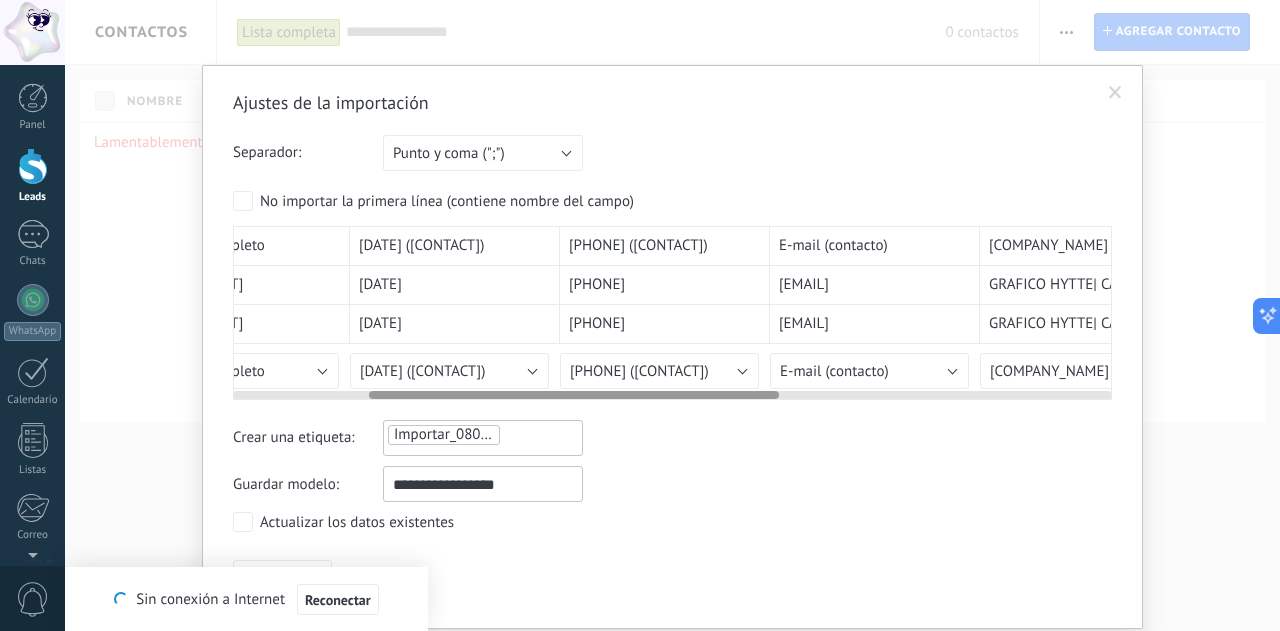 scroll, scrollTop: 0, scrollLeft: 0, axis: both 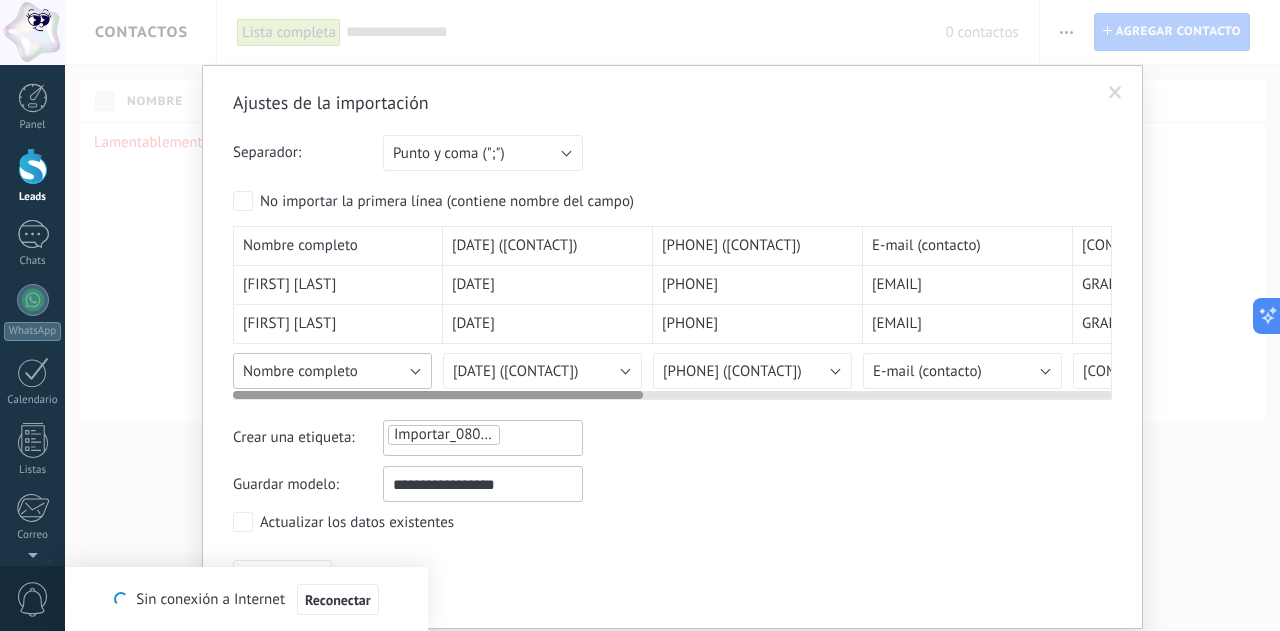 click on "Nombre completo" at bounding box center [332, 371] 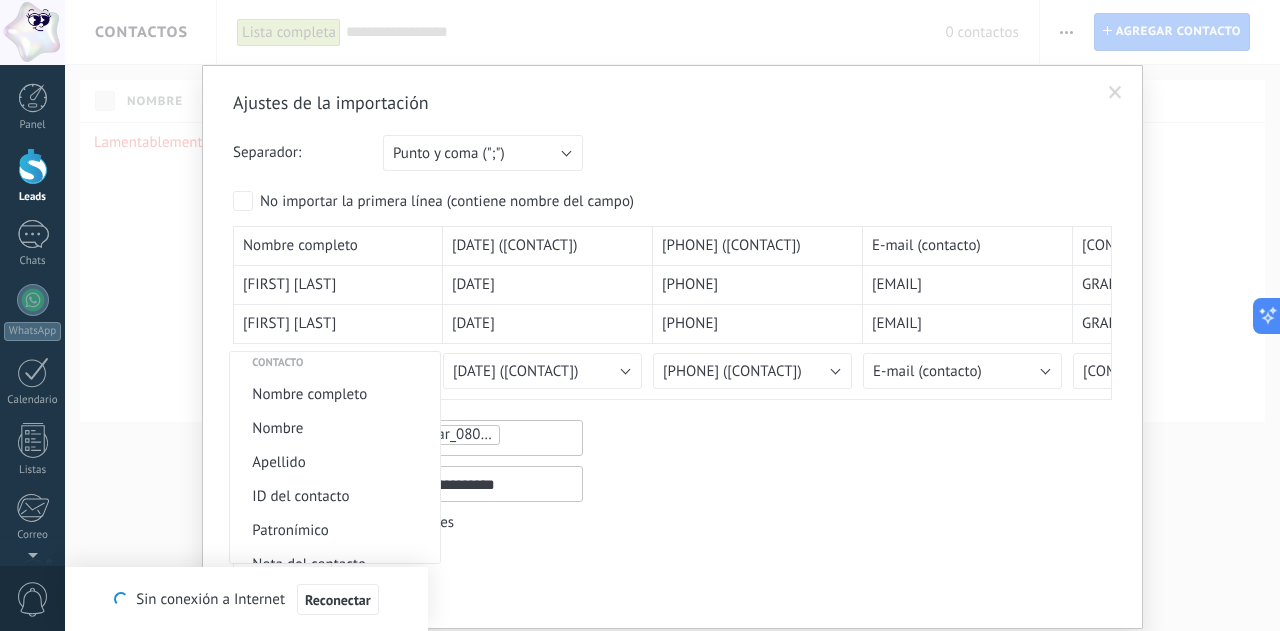 scroll, scrollTop: 0, scrollLeft: 0, axis: both 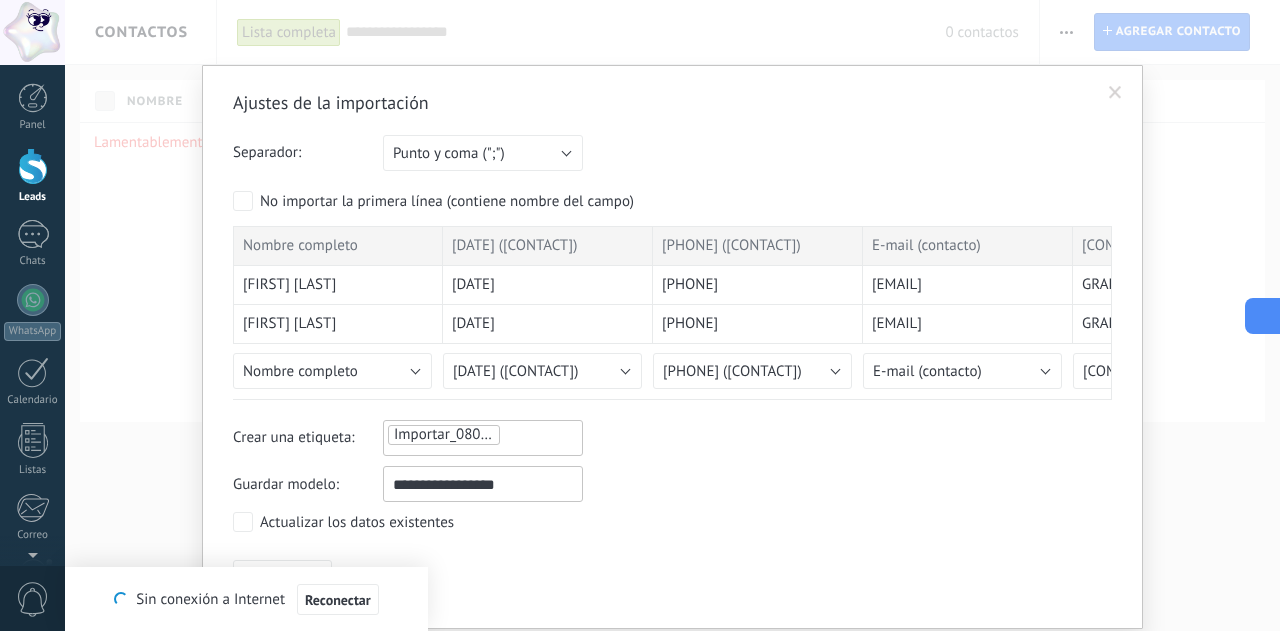 click 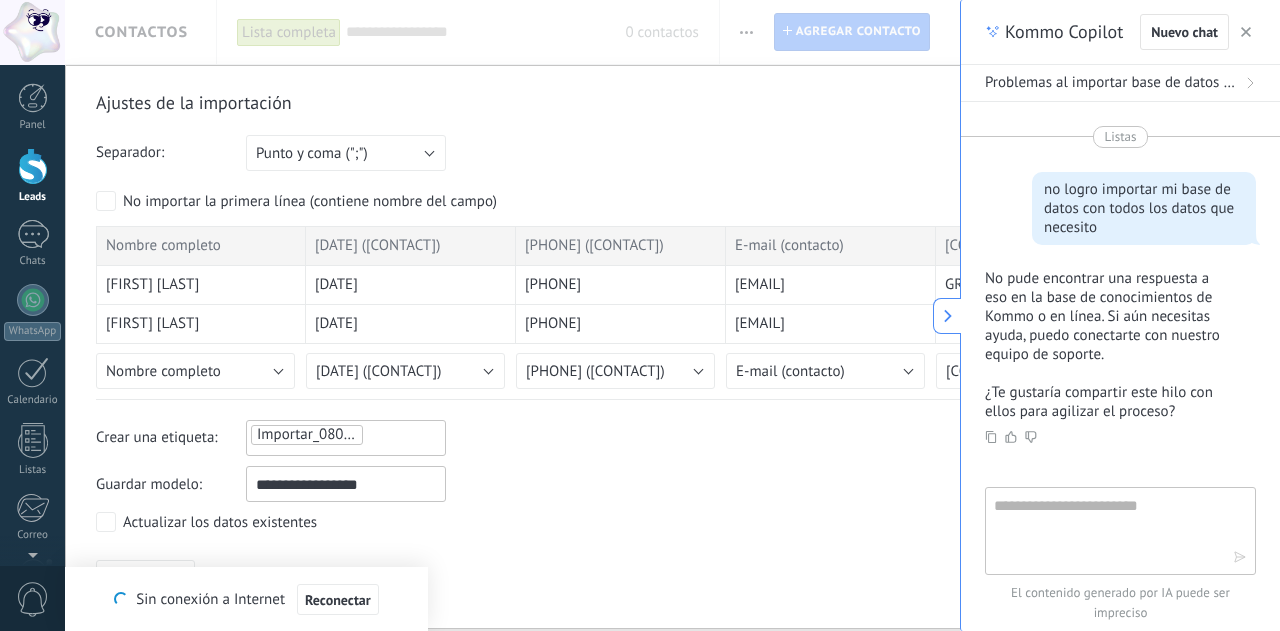 type on "***" 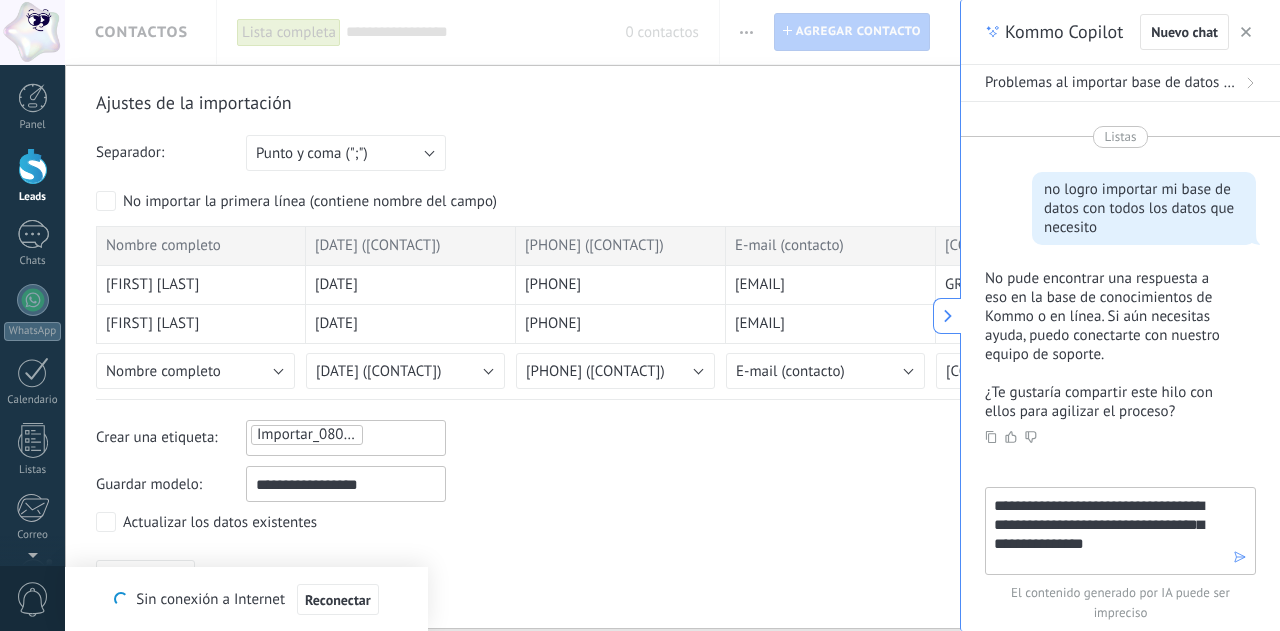 type on "**********" 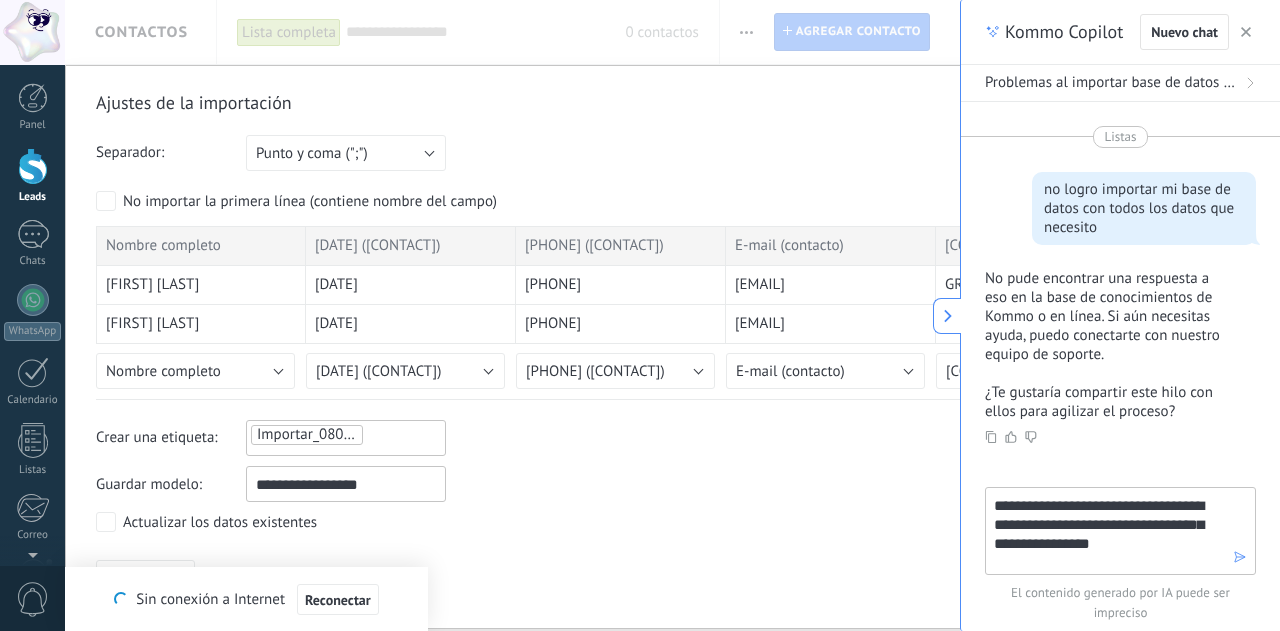 type 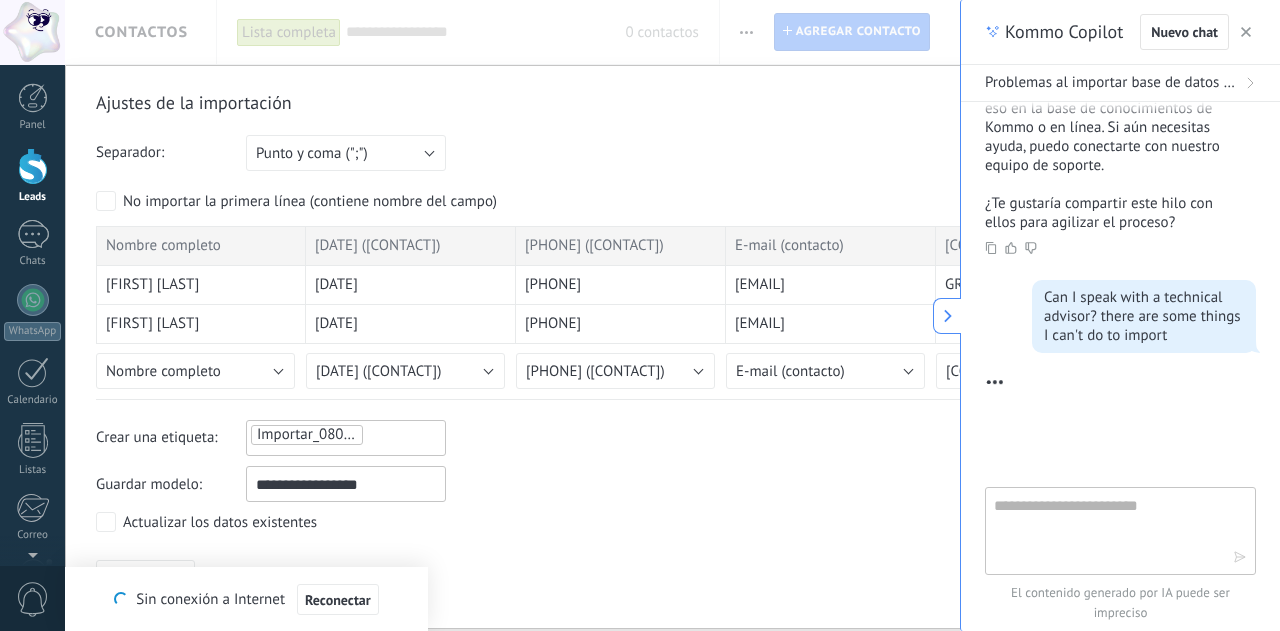 scroll, scrollTop: 199, scrollLeft: 0, axis: vertical 